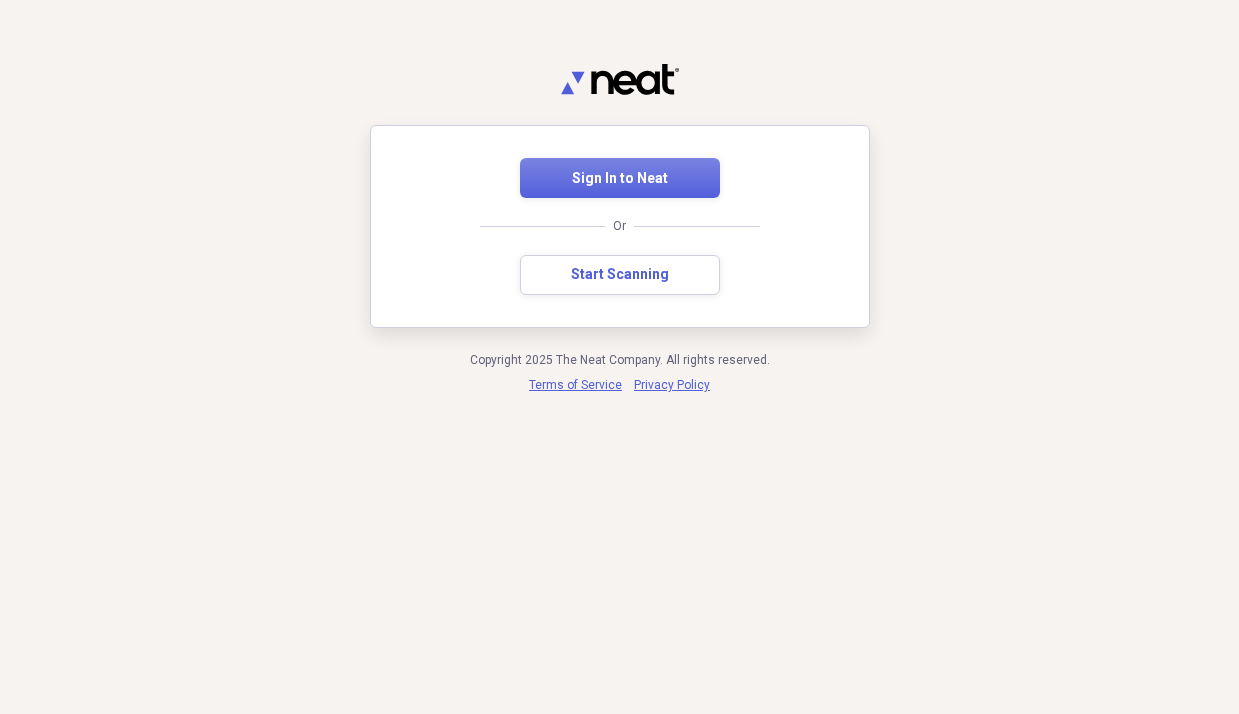scroll, scrollTop: 0, scrollLeft: 0, axis: both 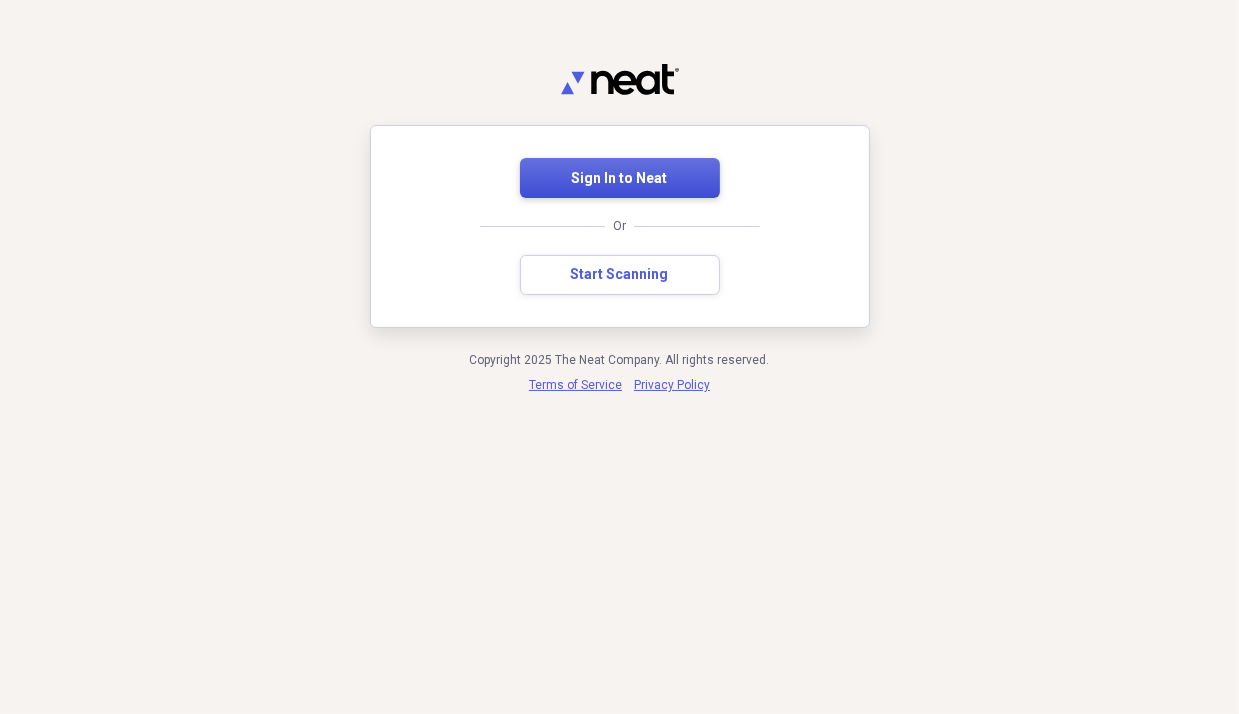 click on "Sign In to Neat" at bounding box center [620, 179] 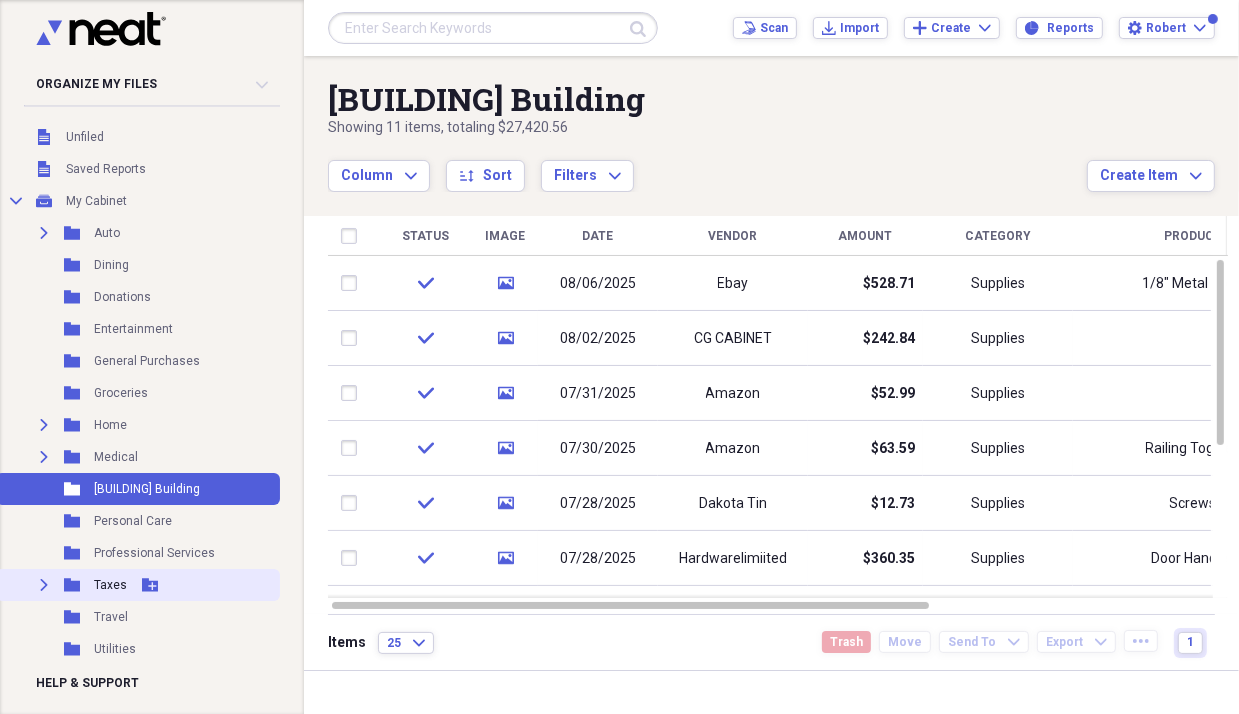 scroll, scrollTop: 86, scrollLeft: 0, axis: vertical 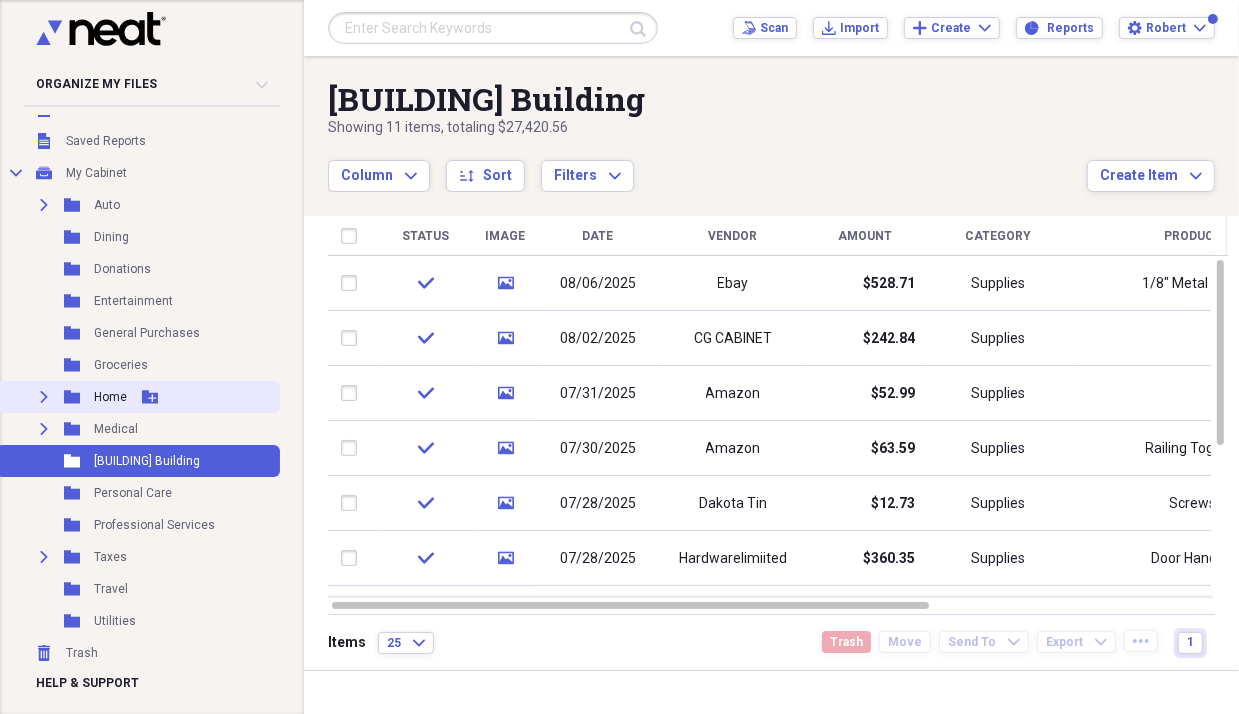 click 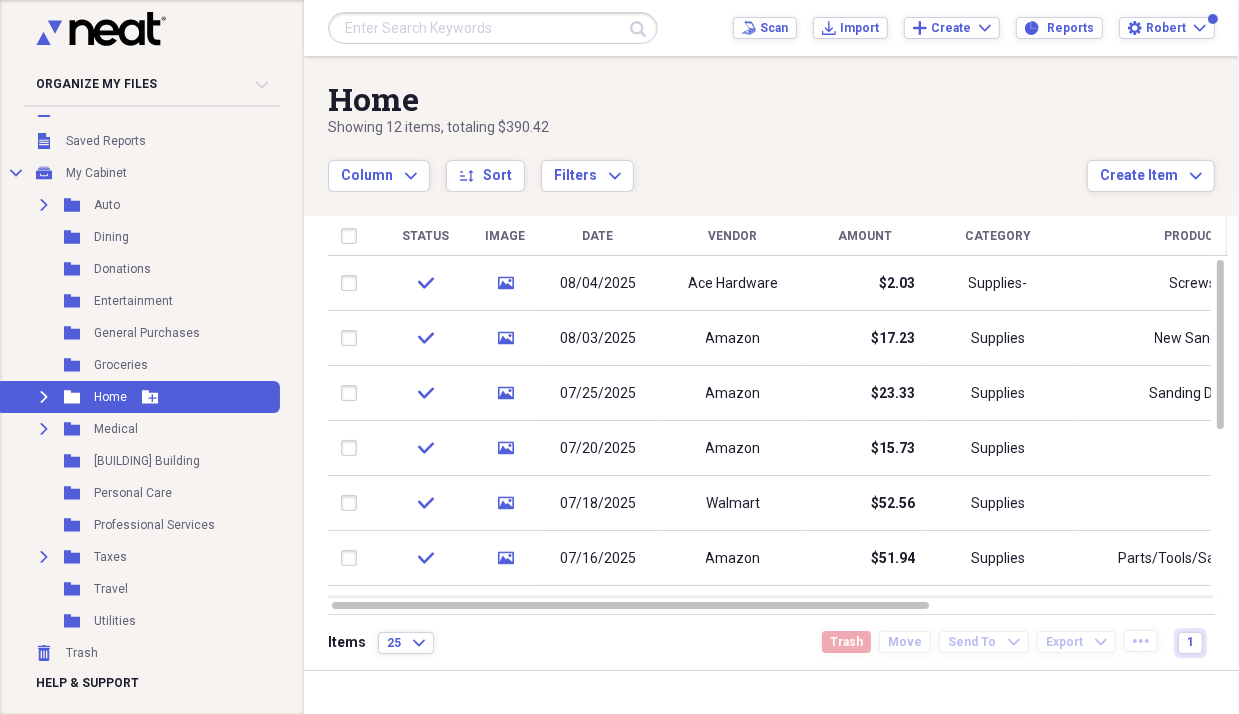 click on "Expand" 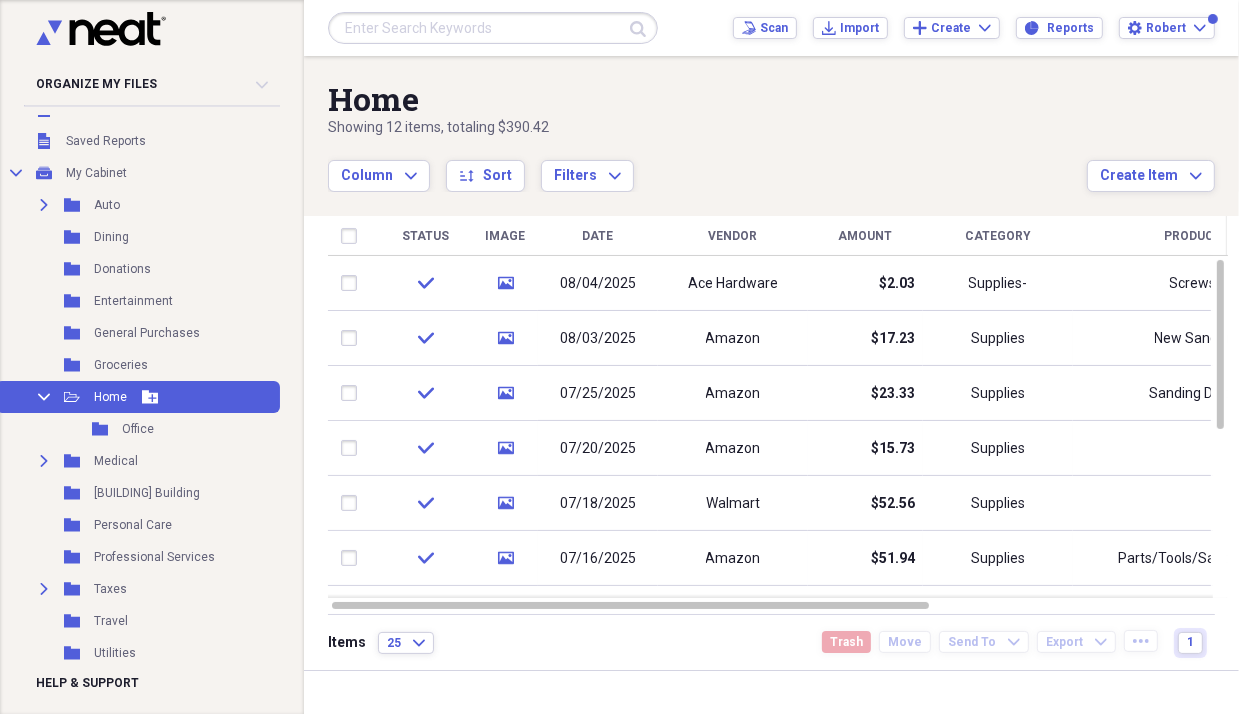 click on "Collapse Open Folder Home Add Folder" at bounding box center (138, 397) 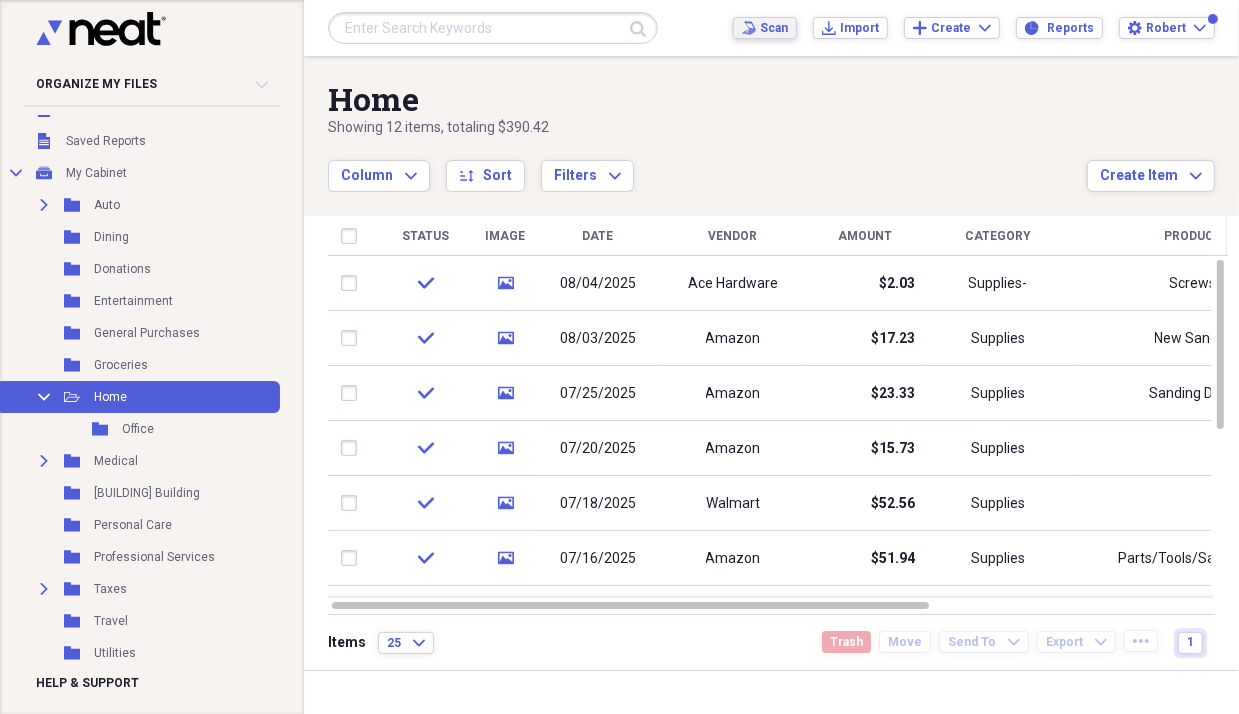 click on "Scan" at bounding box center (774, 28) 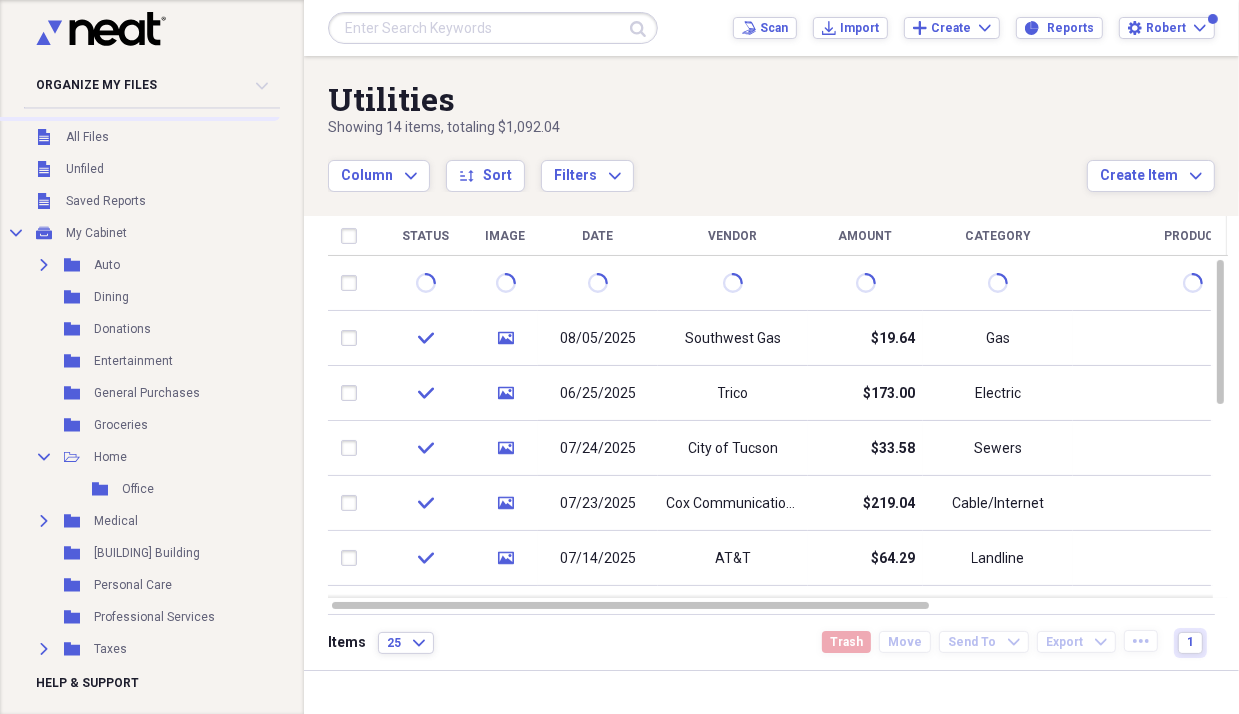 scroll, scrollTop: 0, scrollLeft: 0, axis: both 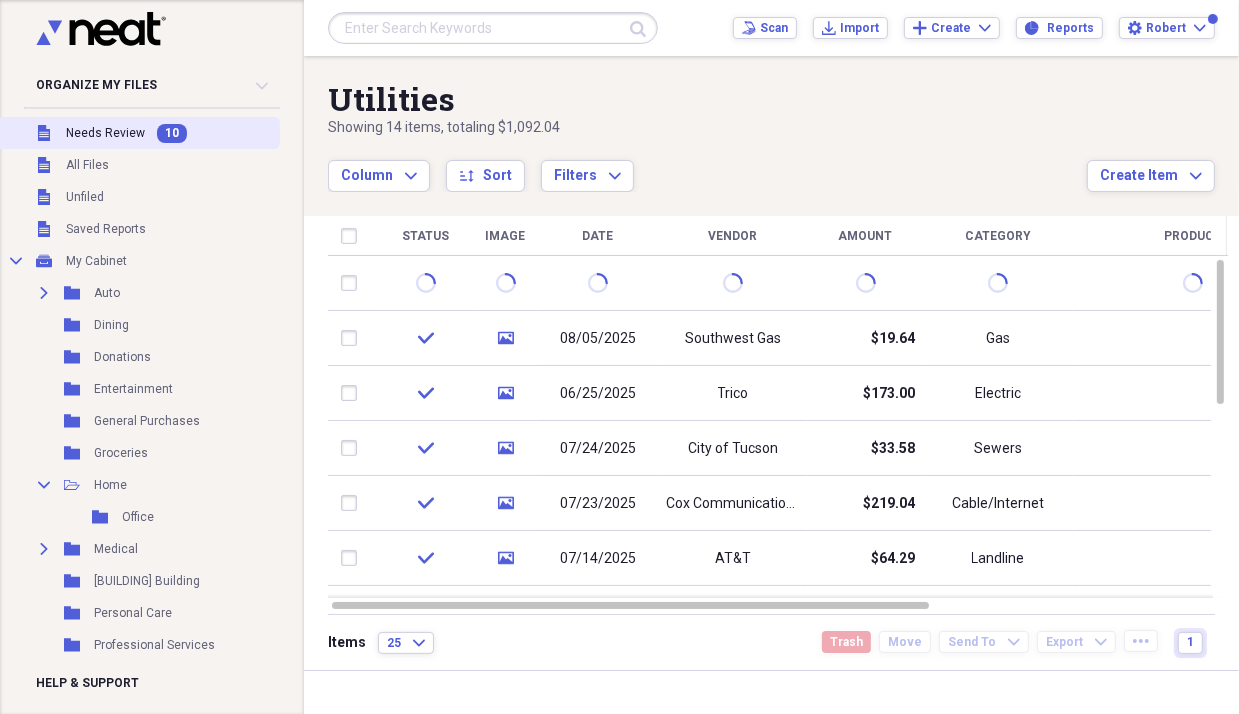 click on "Needs Review" at bounding box center [105, 133] 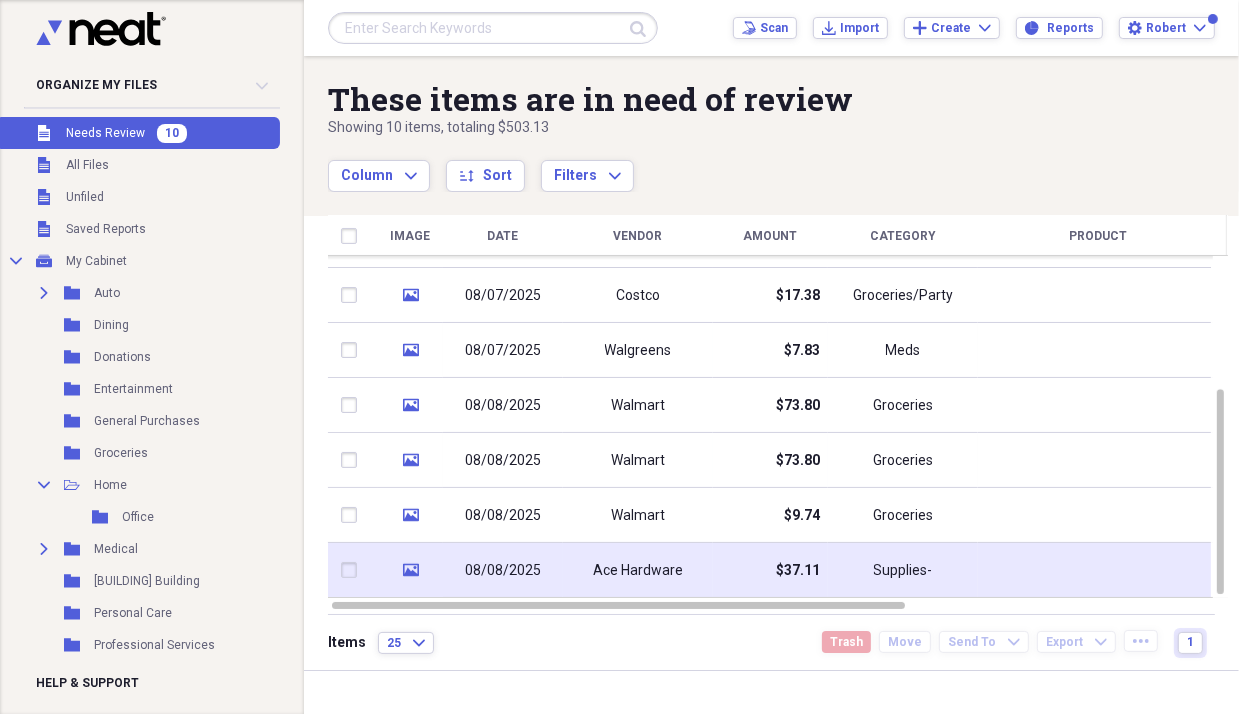 click on "08/08/2025" at bounding box center (503, 571) 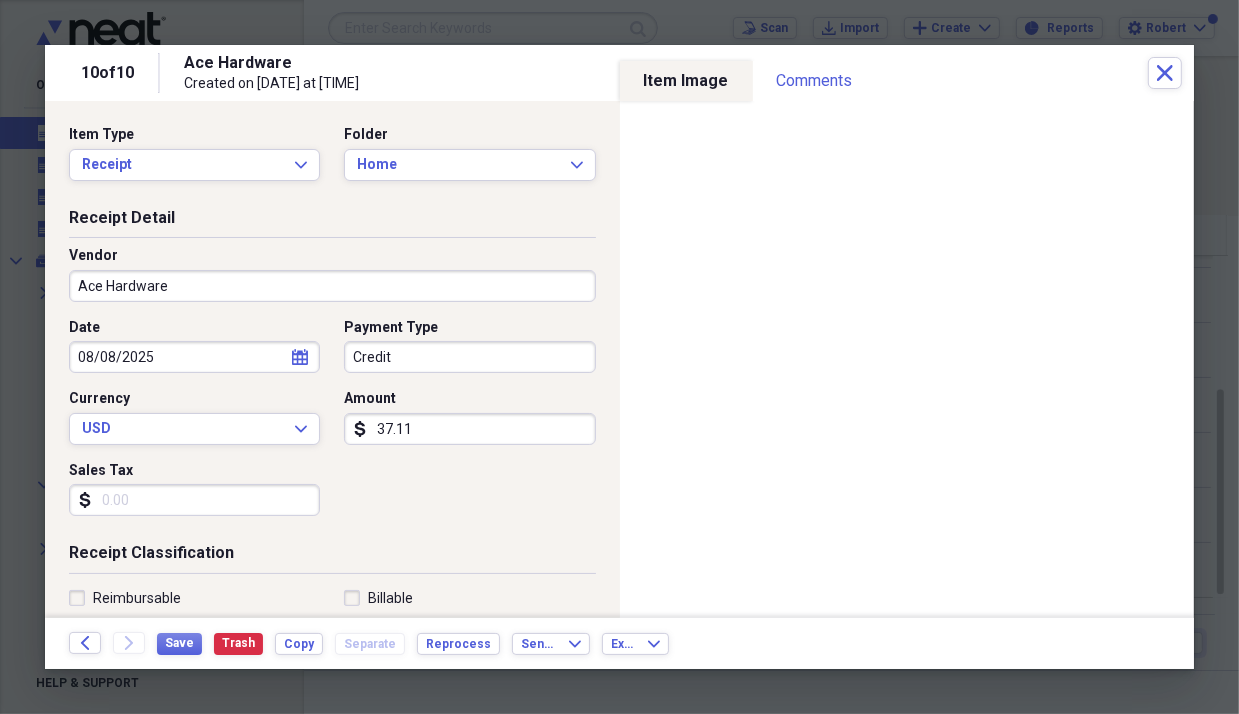 click on "Receipt Classification" at bounding box center [332, 557] 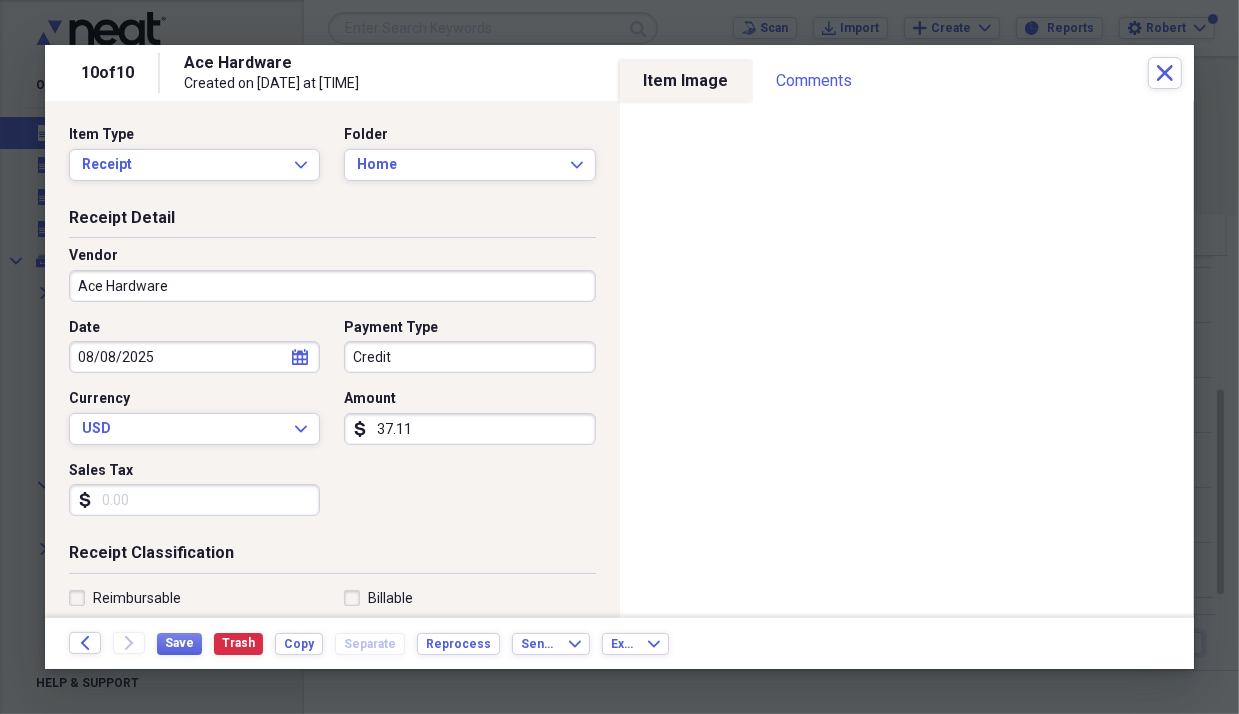 click on "Sales Tax" at bounding box center [194, 500] 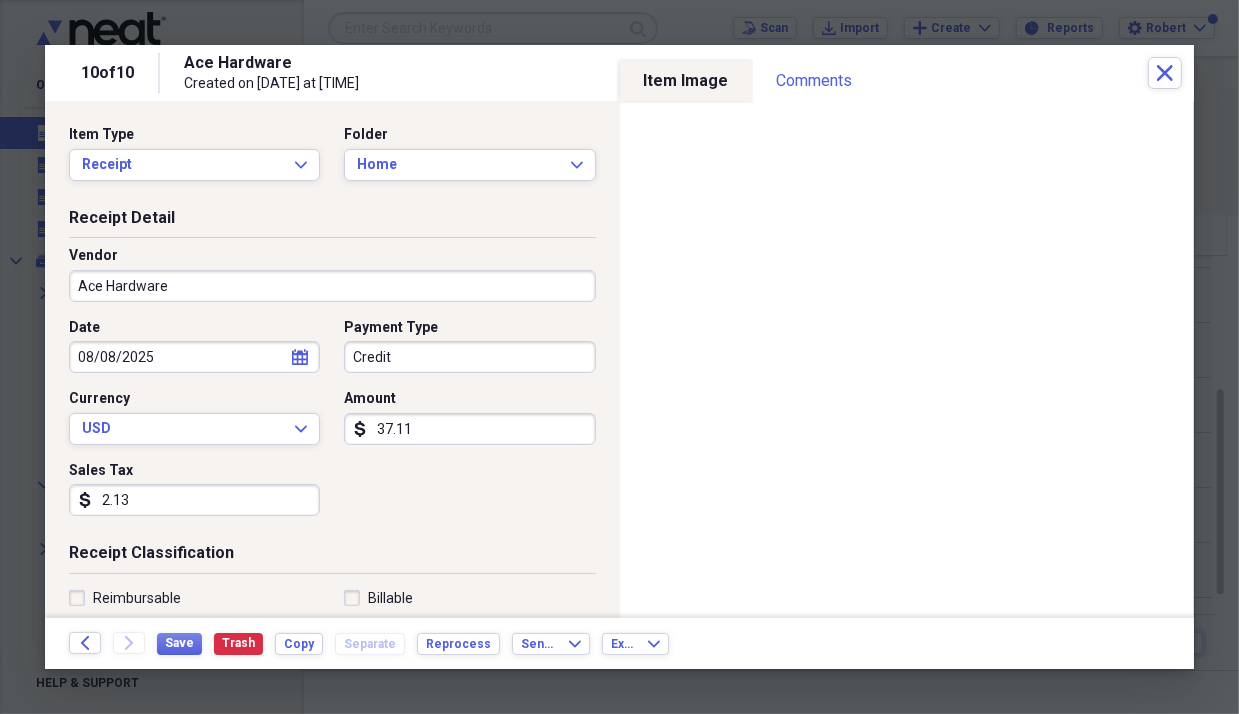 scroll, scrollTop: 100, scrollLeft: 0, axis: vertical 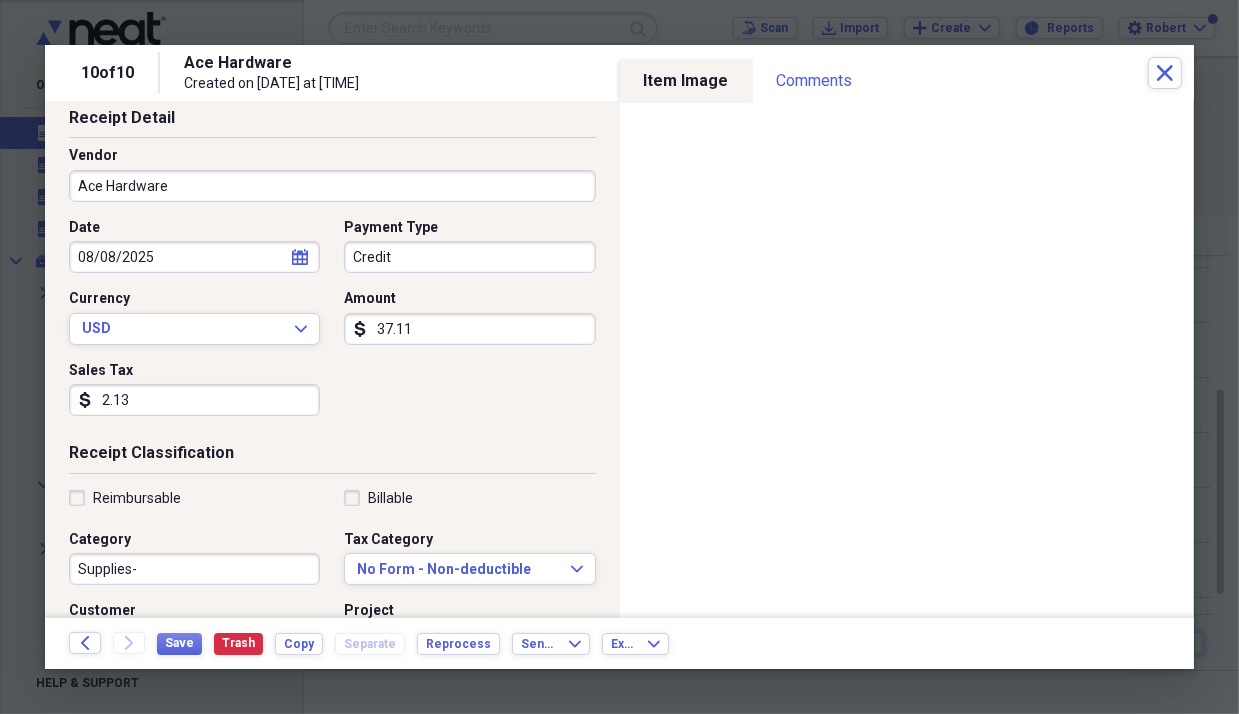 type on "2.13" 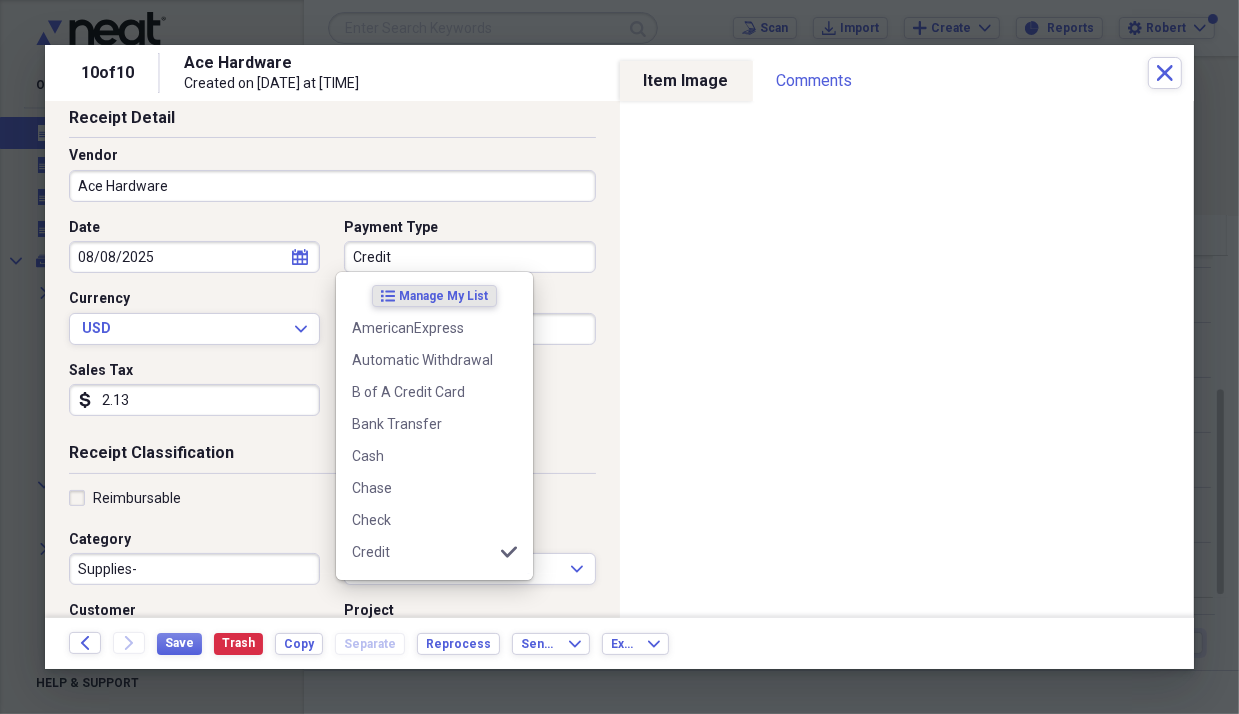 click on "Credit" at bounding box center (469, 257) 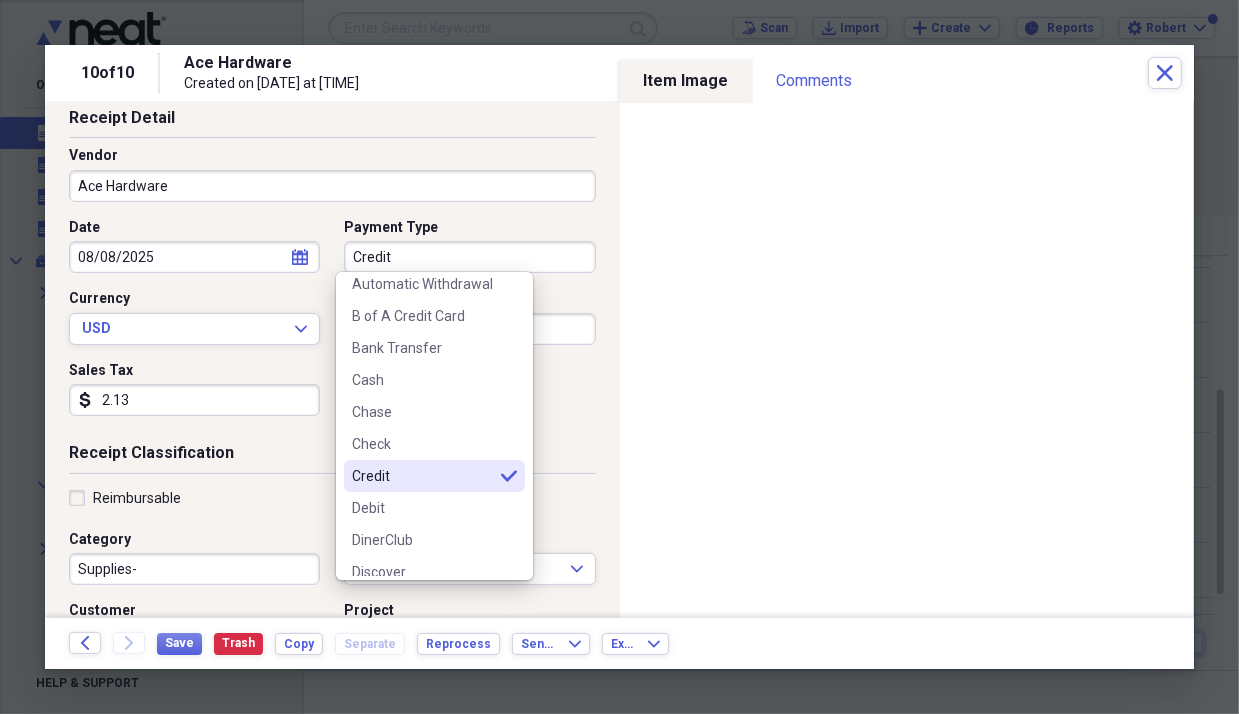 scroll, scrollTop: 316, scrollLeft: 0, axis: vertical 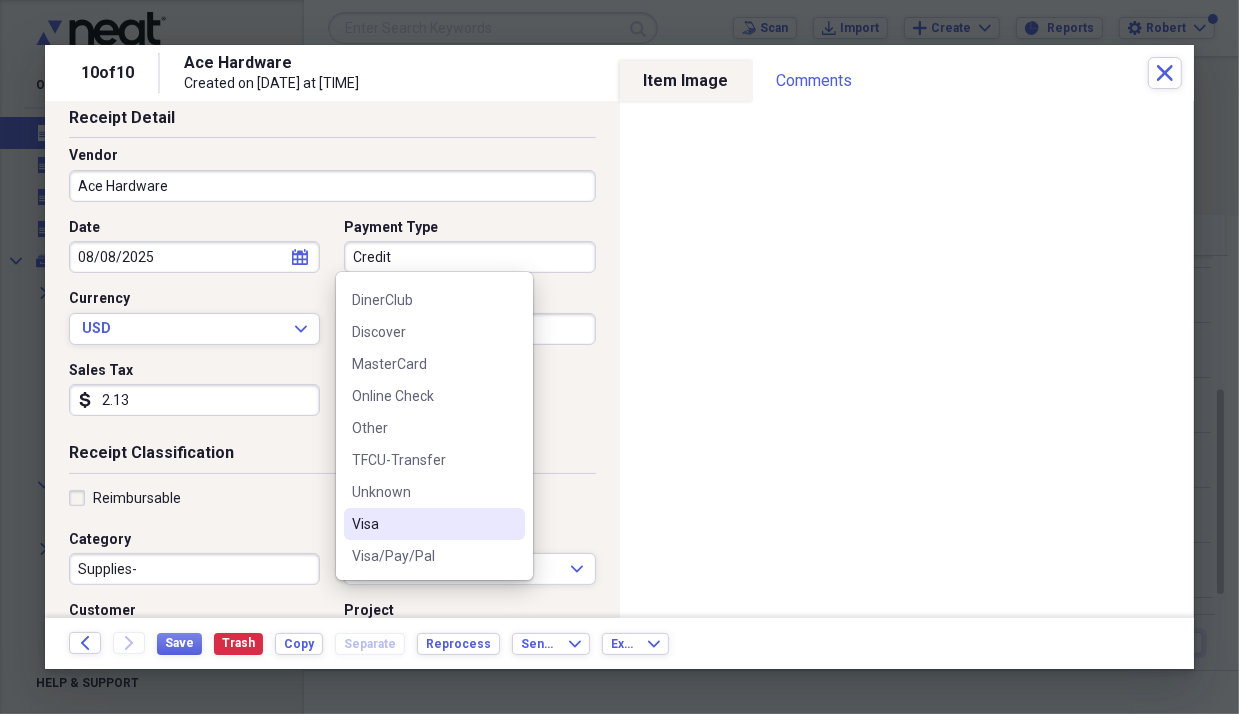 click on "Visa" at bounding box center [422, 524] 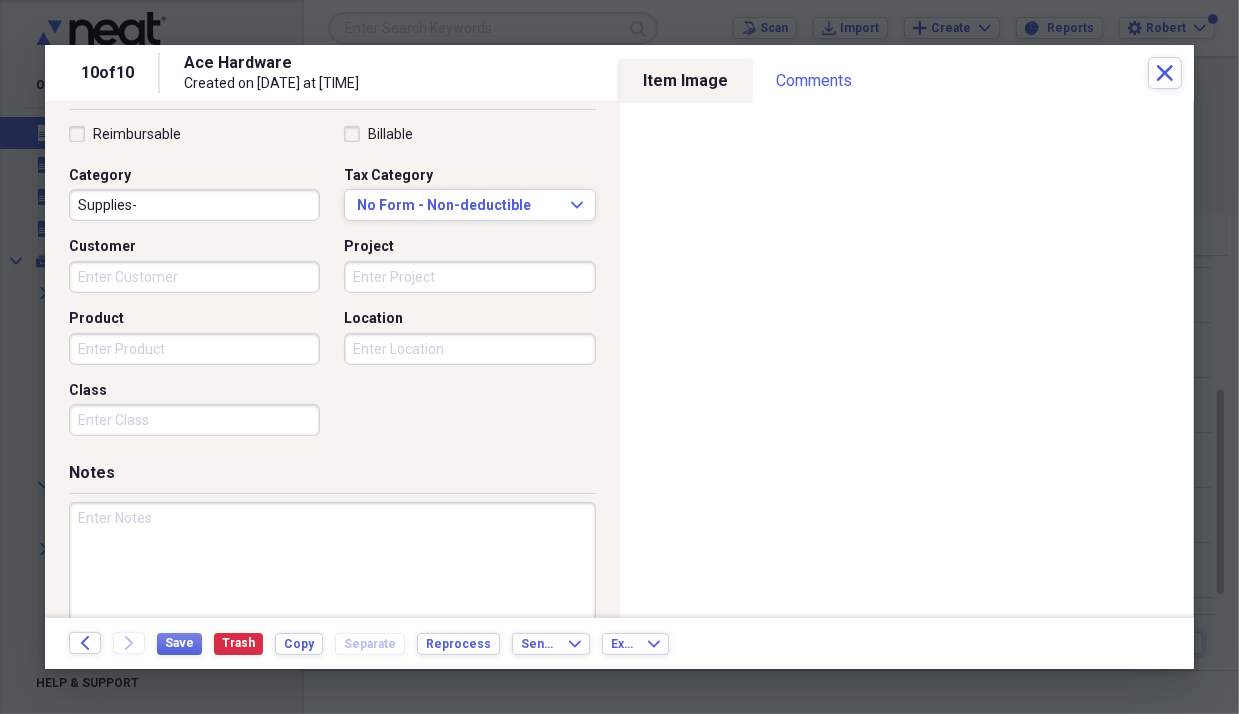scroll, scrollTop: 496, scrollLeft: 0, axis: vertical 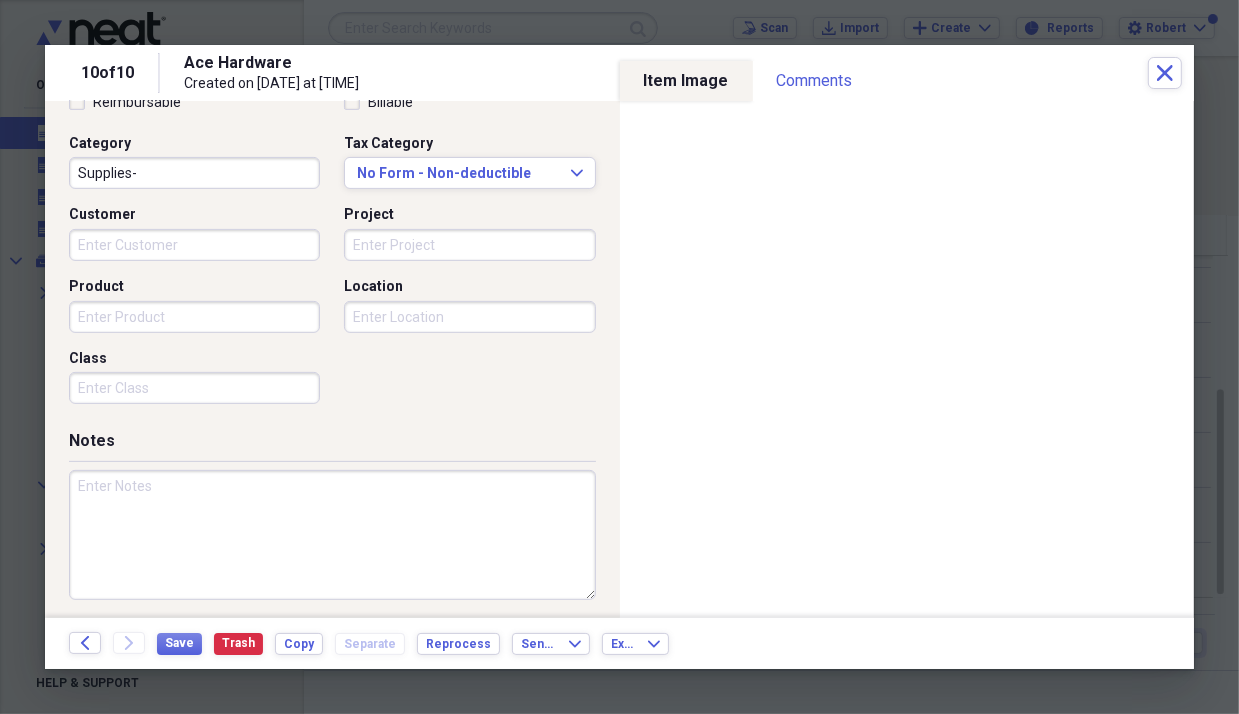 click on "Product" at bounding box center (194, 317) 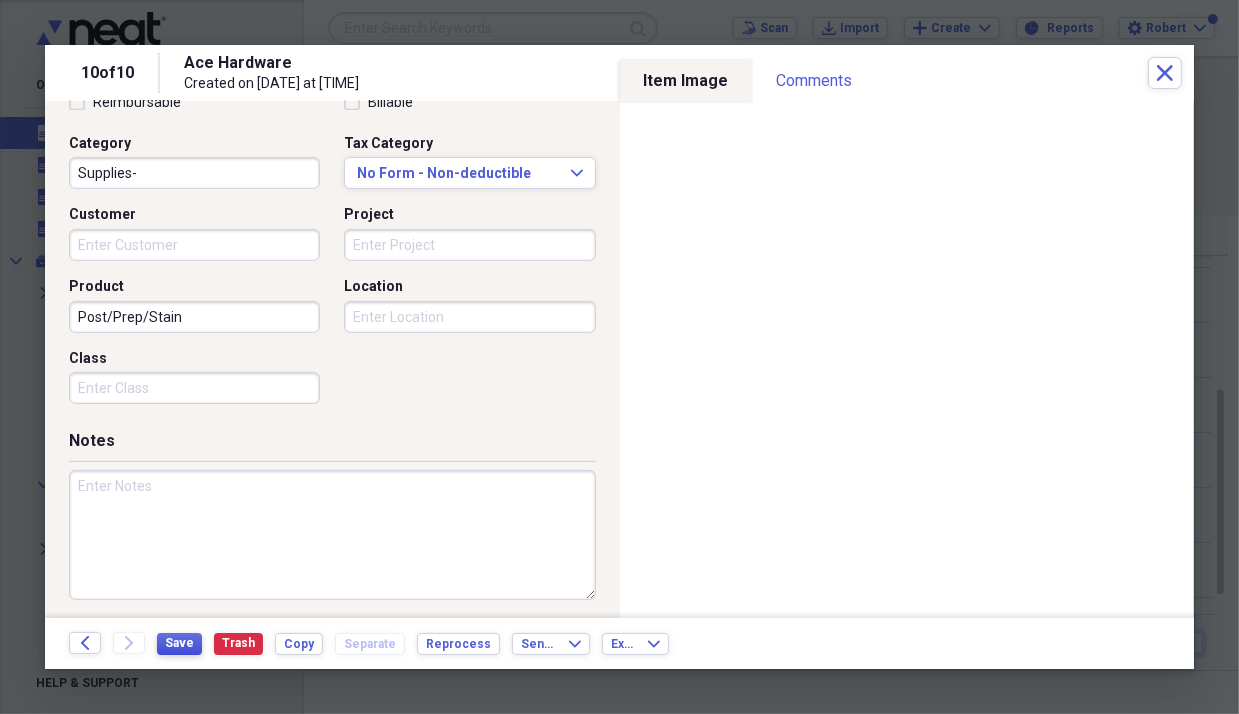 type on "Post/Prep/Stain" 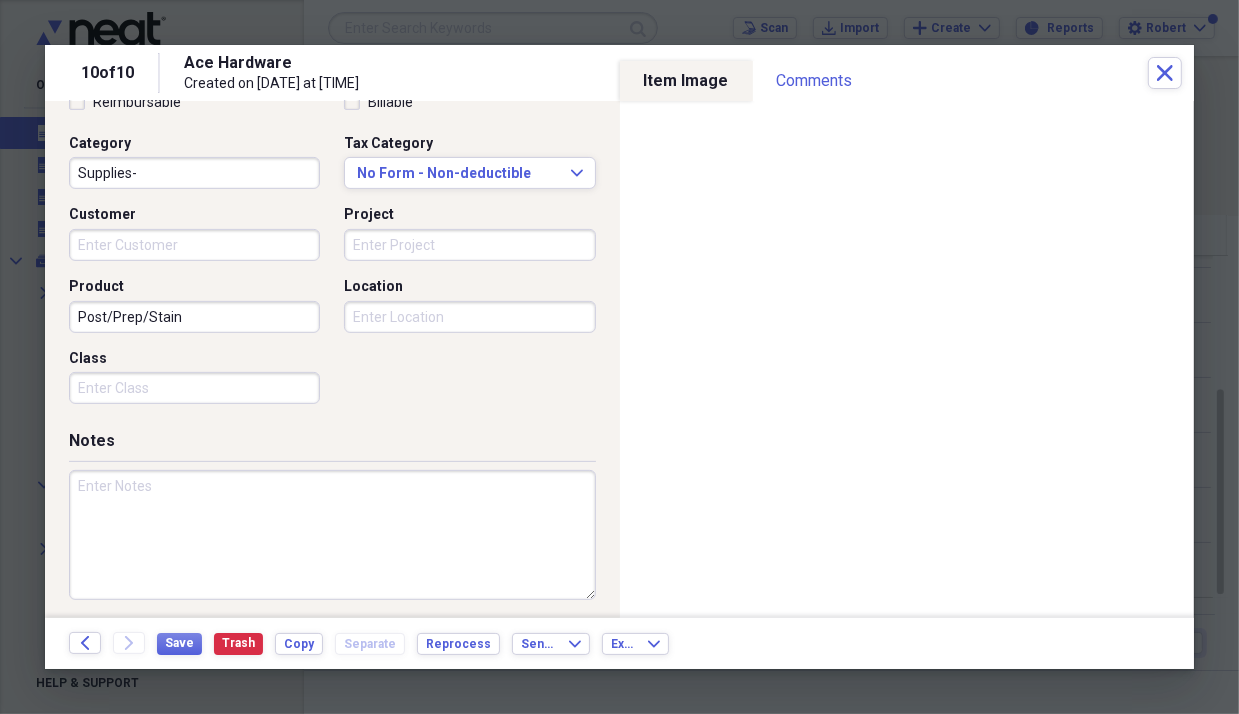 click at bounding box center (619, 357) 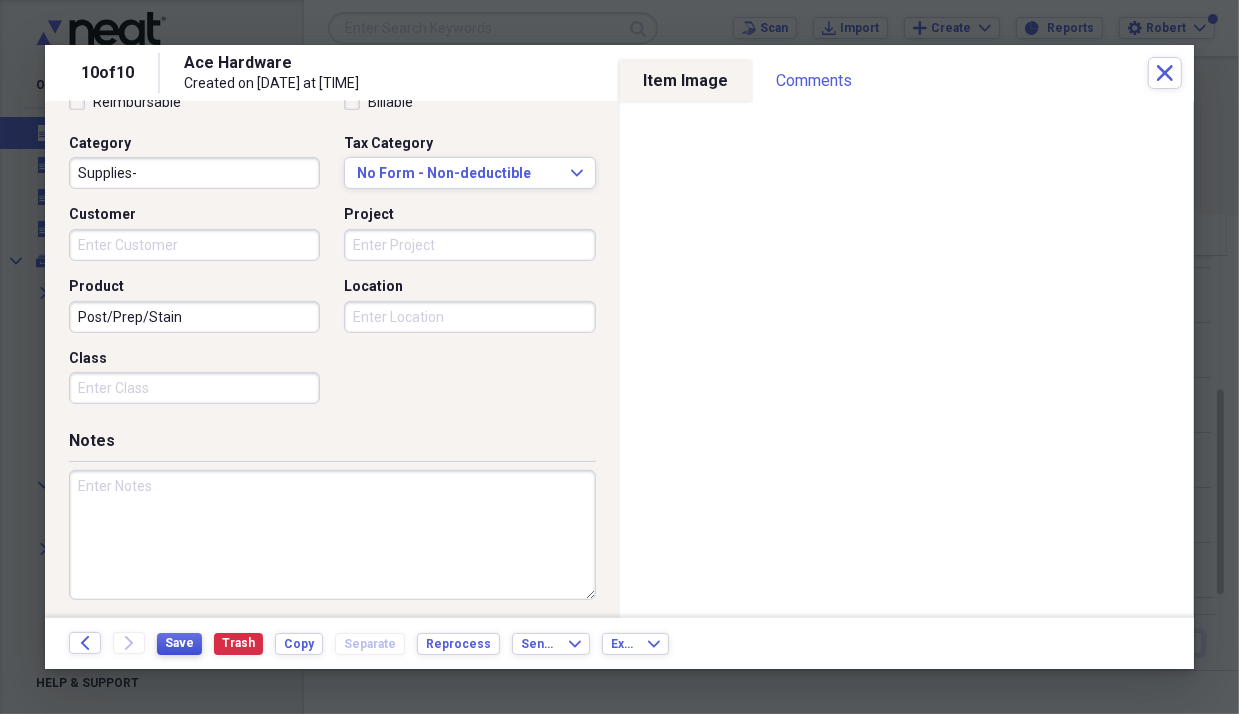 drag, startPoint x: 164, startPoint y: 641, endPoint x: 165, endPoint y: 594, distance: 47.010635 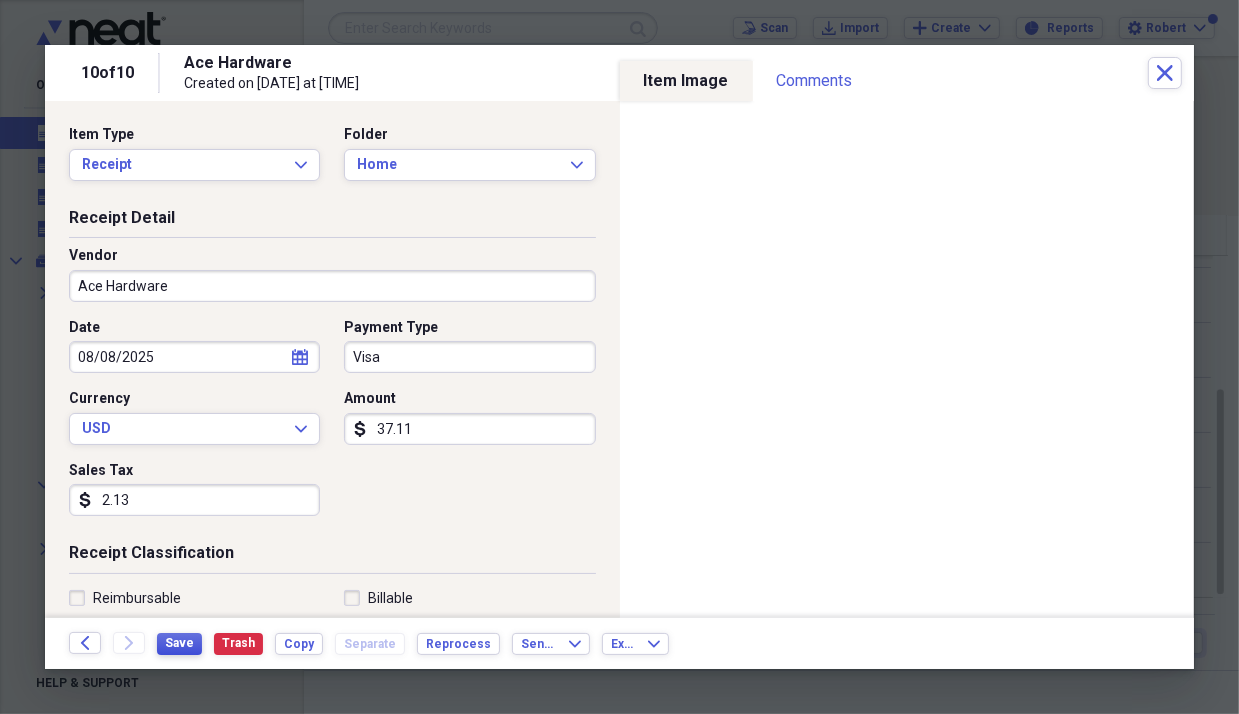 click on "Save" at bounding box center [179, 643] 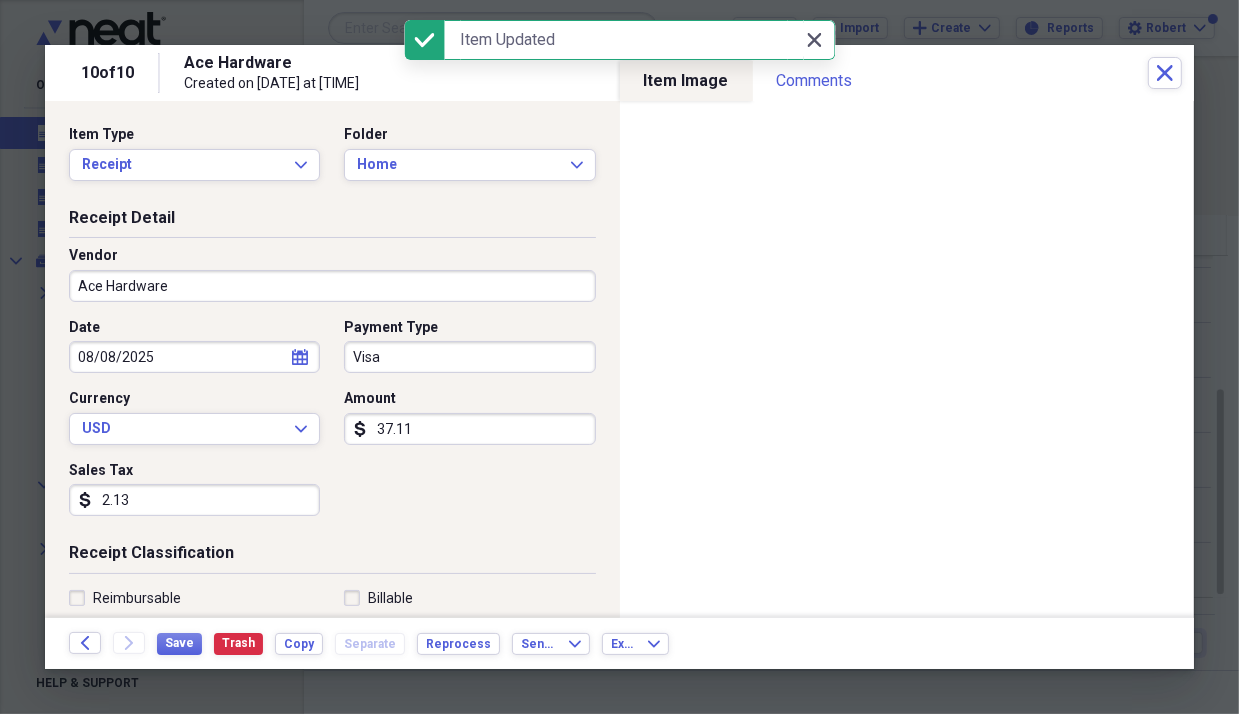 click on "Close" 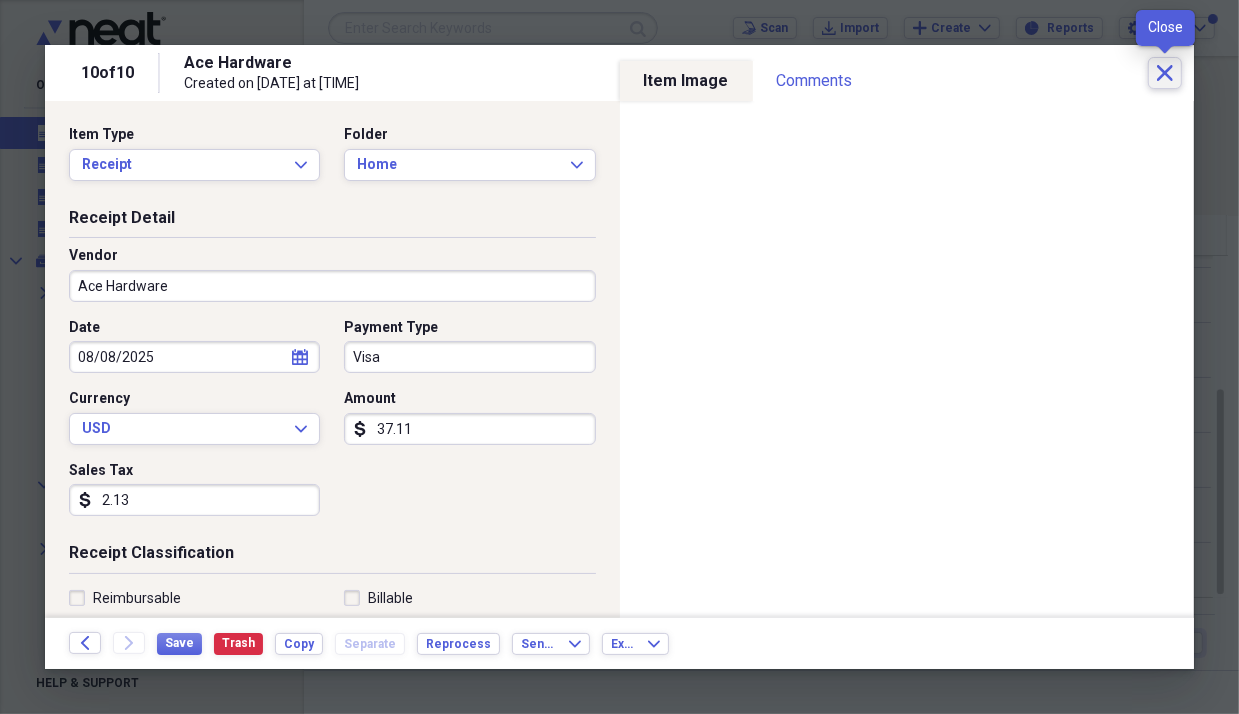 click on "Close" at bounding box center [1165, 73] 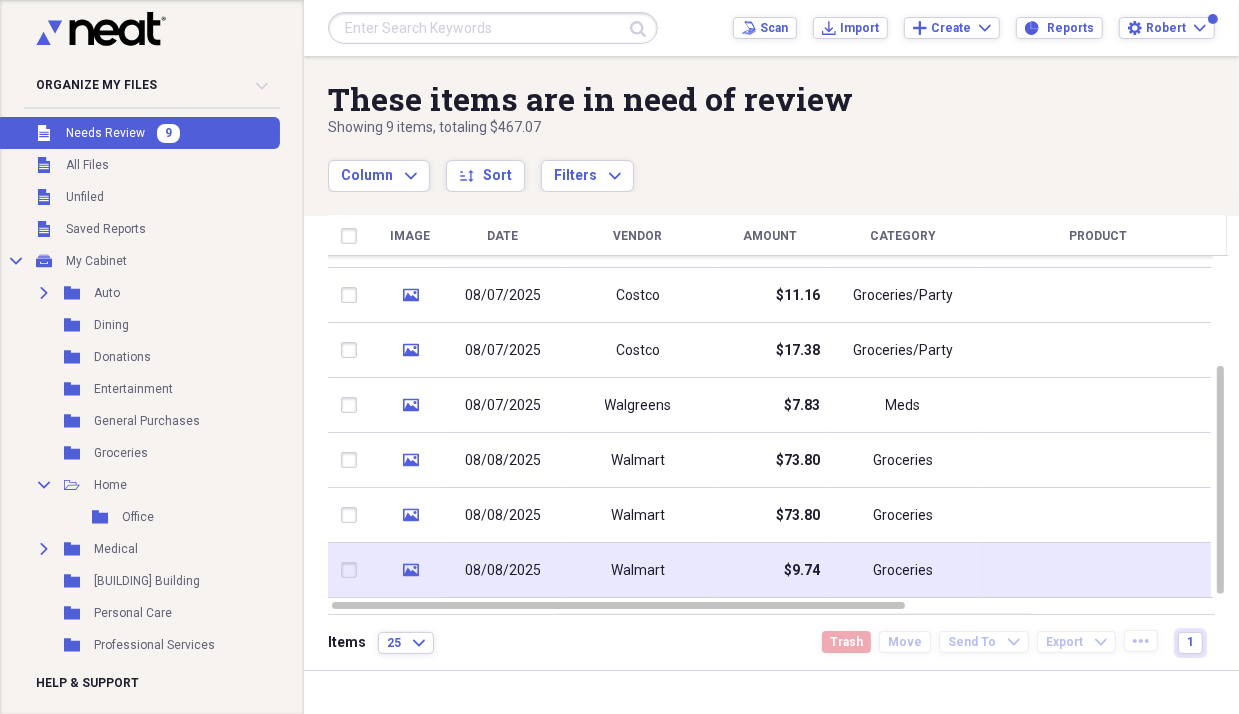 click on "Walmart" at bounding box center (638, 571) 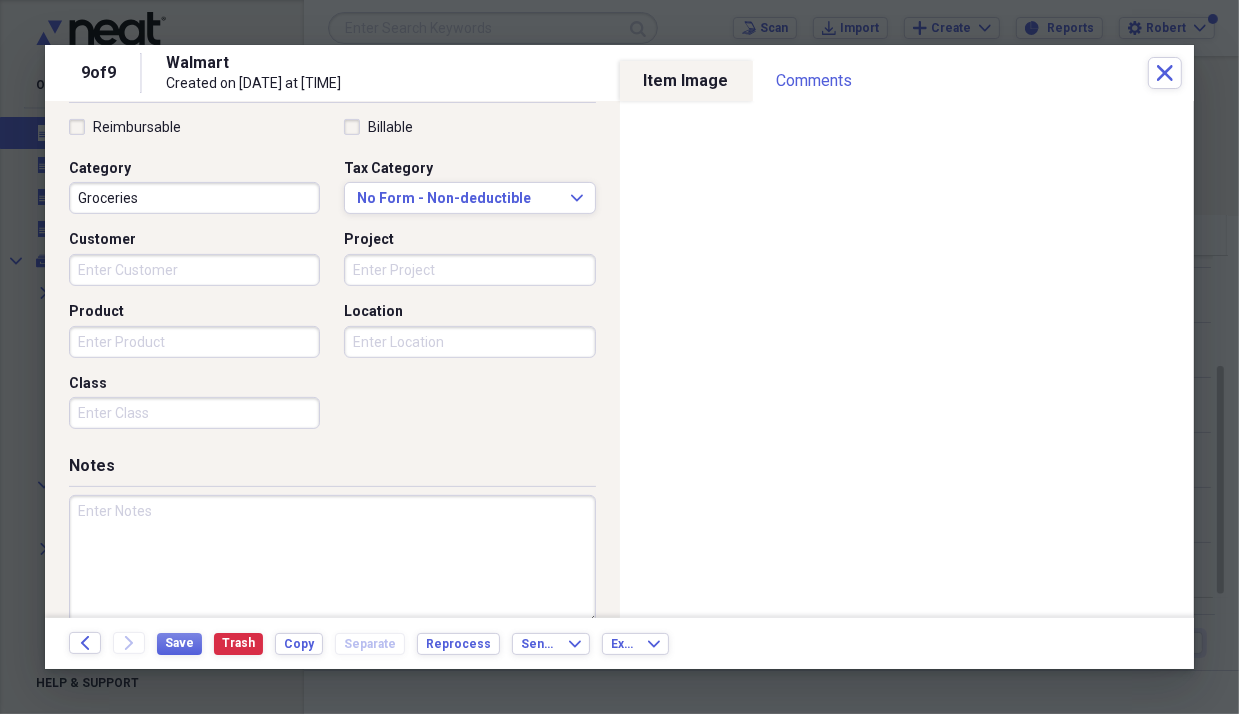 scroll, scrollTop: 496, scrollLeft: 0, axis: vertical 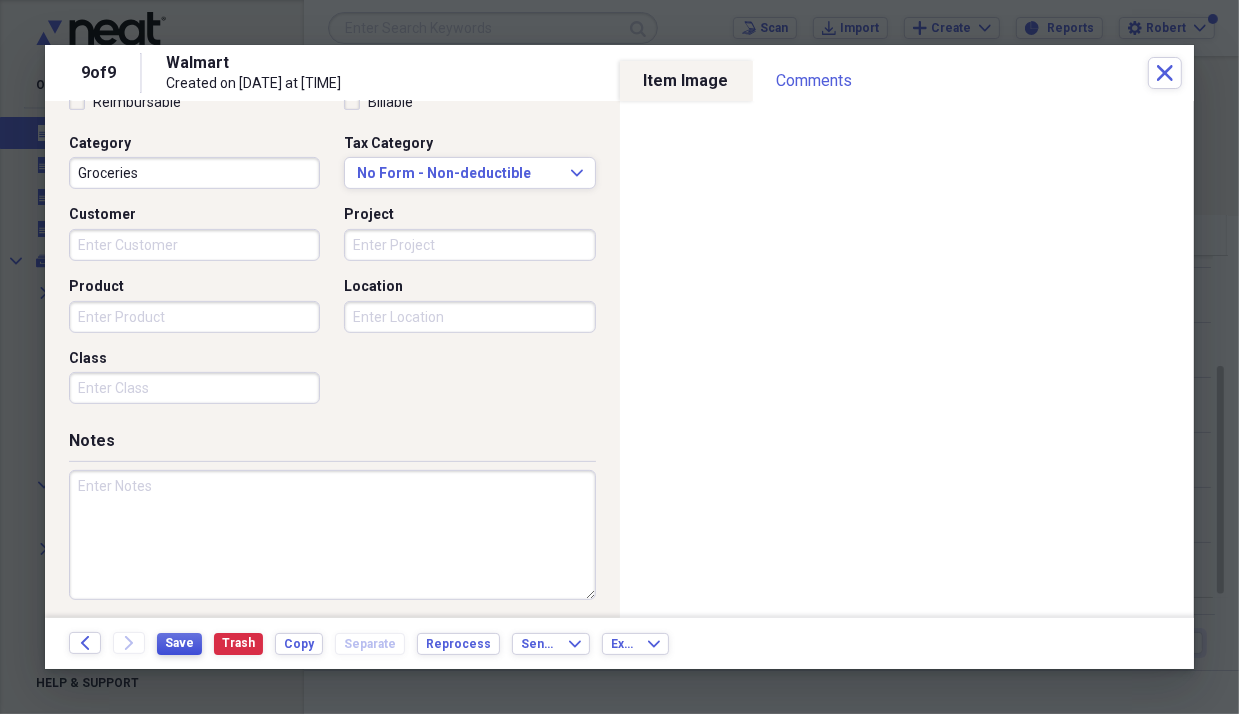 click on "Save" at bounding box center [179, 643] 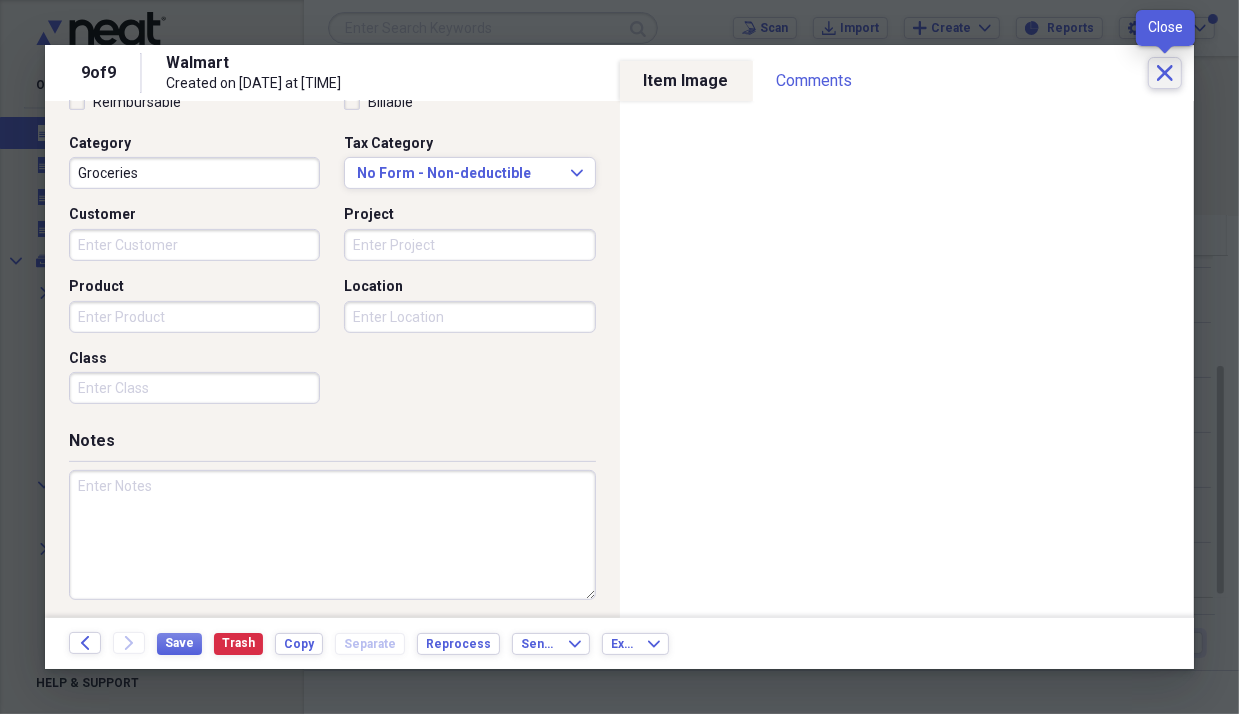 click on "Close" at bounding box center [1165, 73] 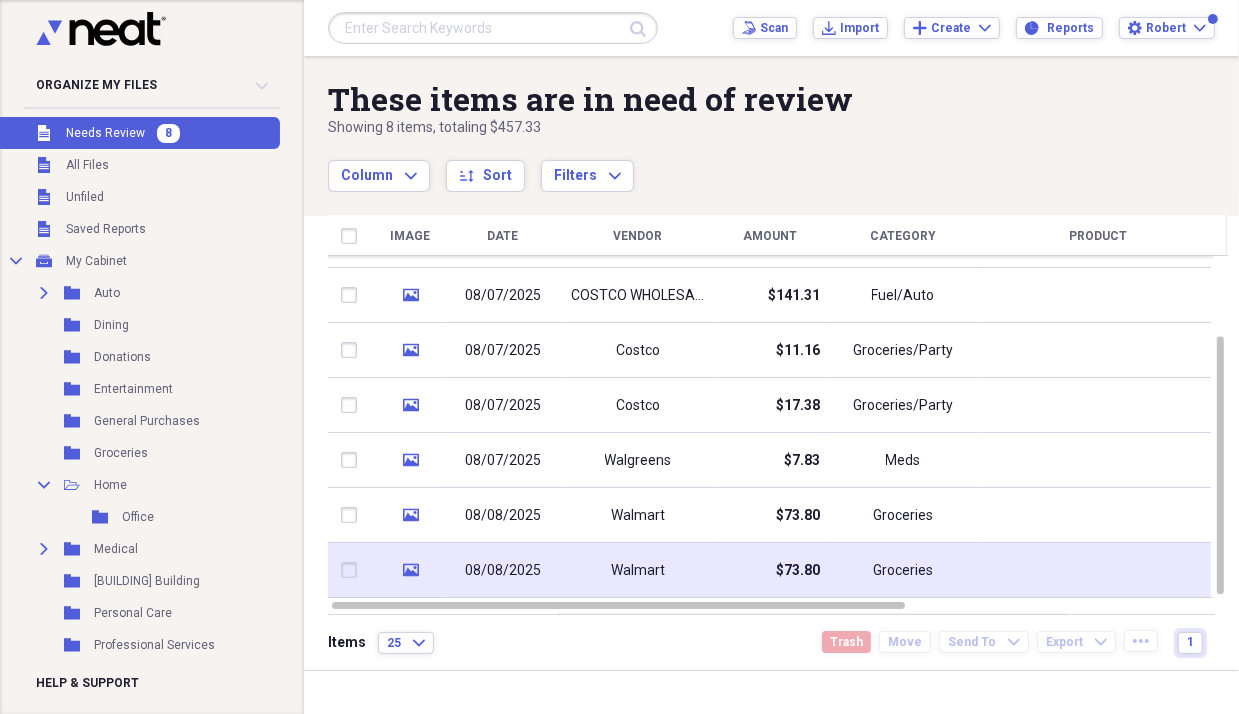 click on "08/08/2025" at bounding box center [503, 571] 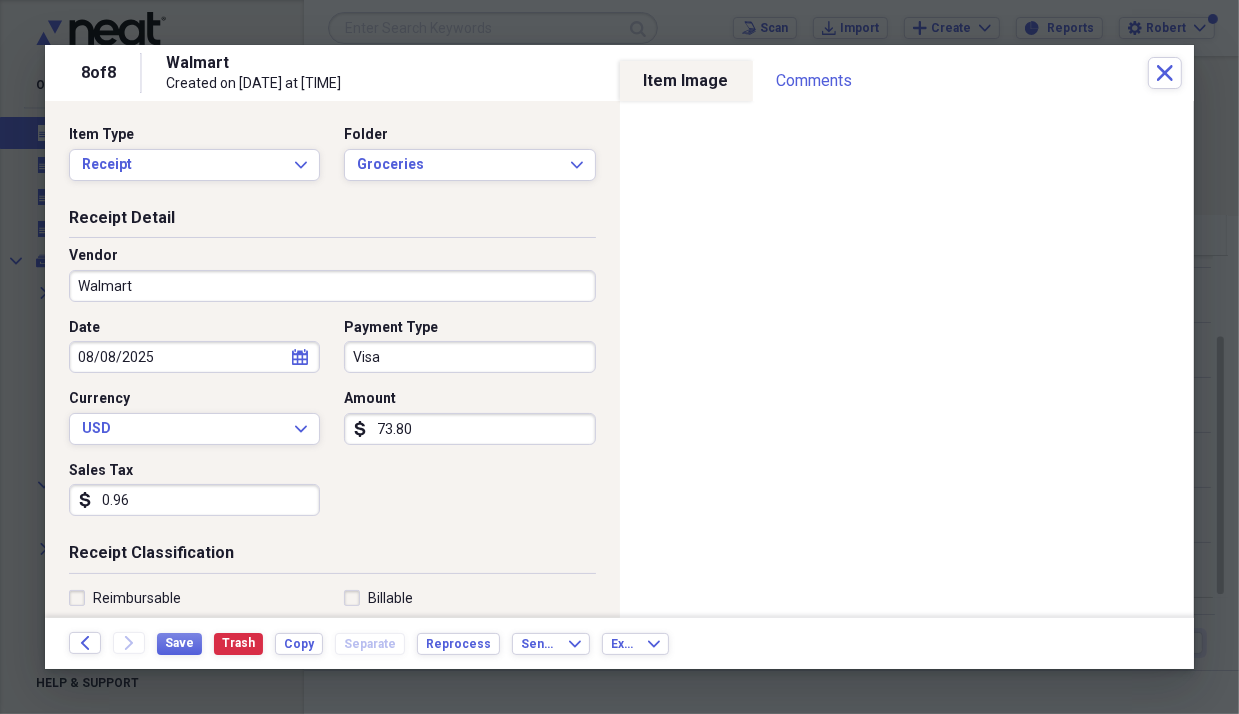 click on "Receipt Classification" at bounding box center (332, 557) 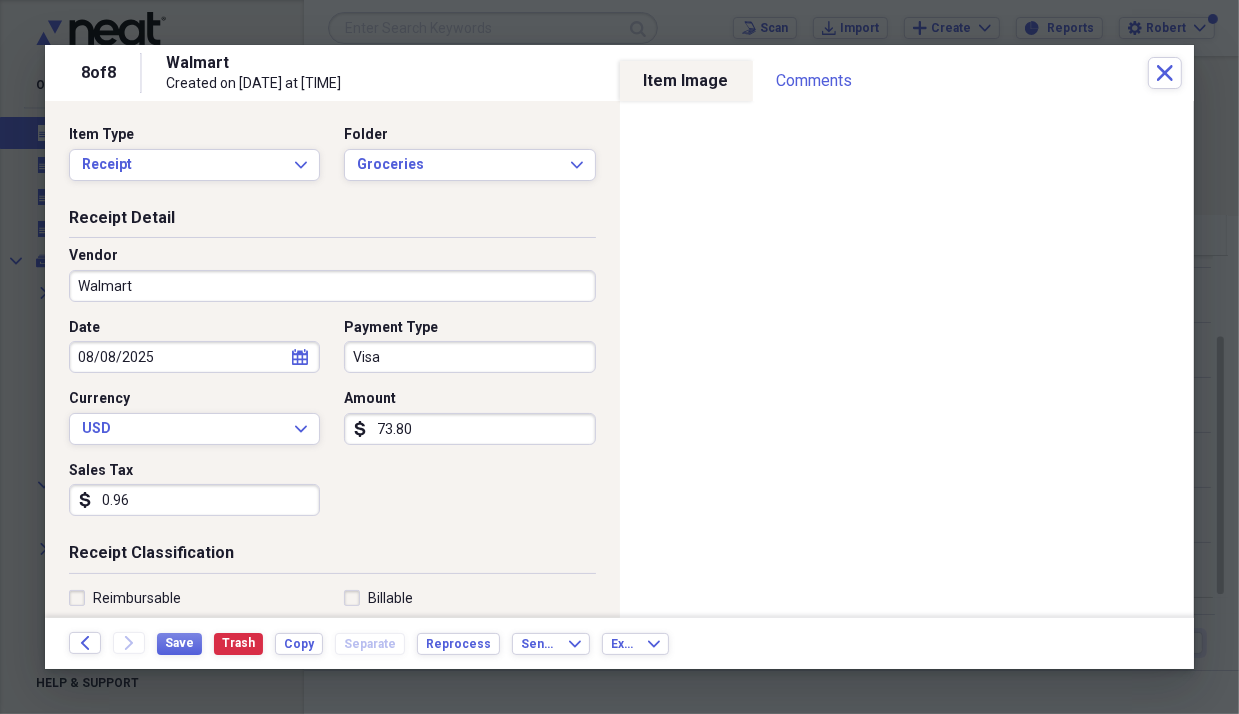 click on "73.80" at bounding box center (469, 429) 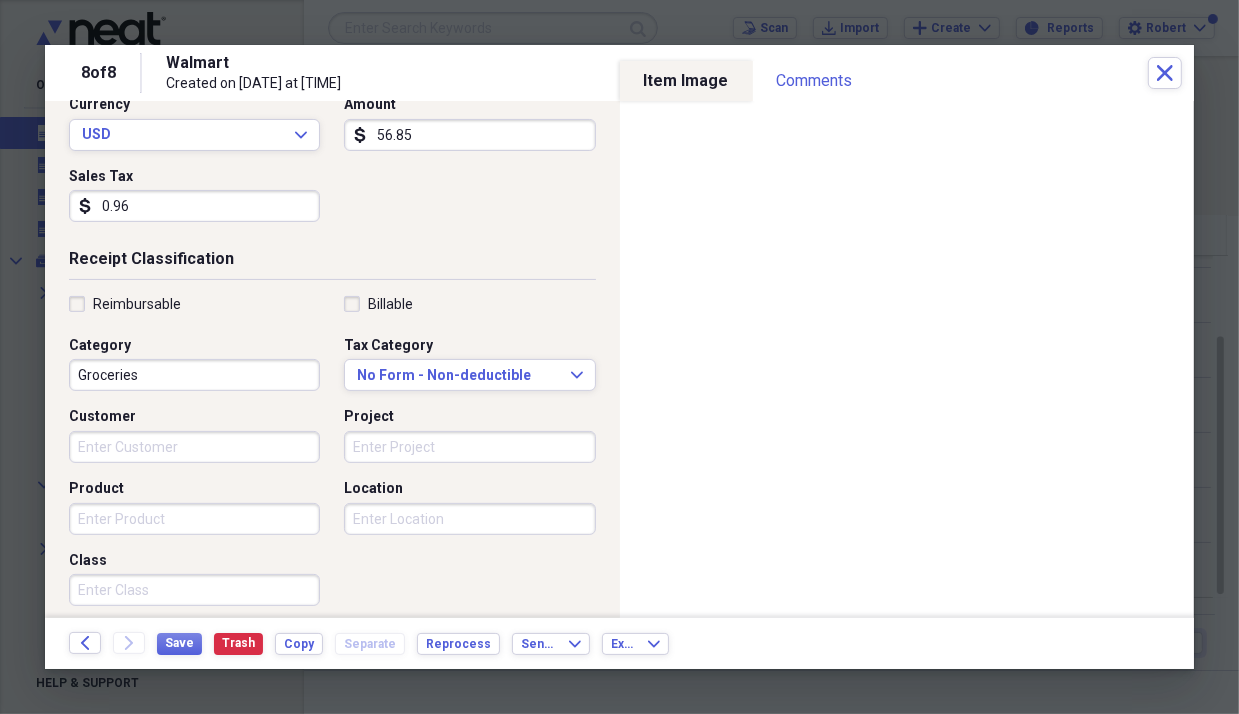 scroll, scrollTop: 300, scrollLeft: 0, axis: vertical 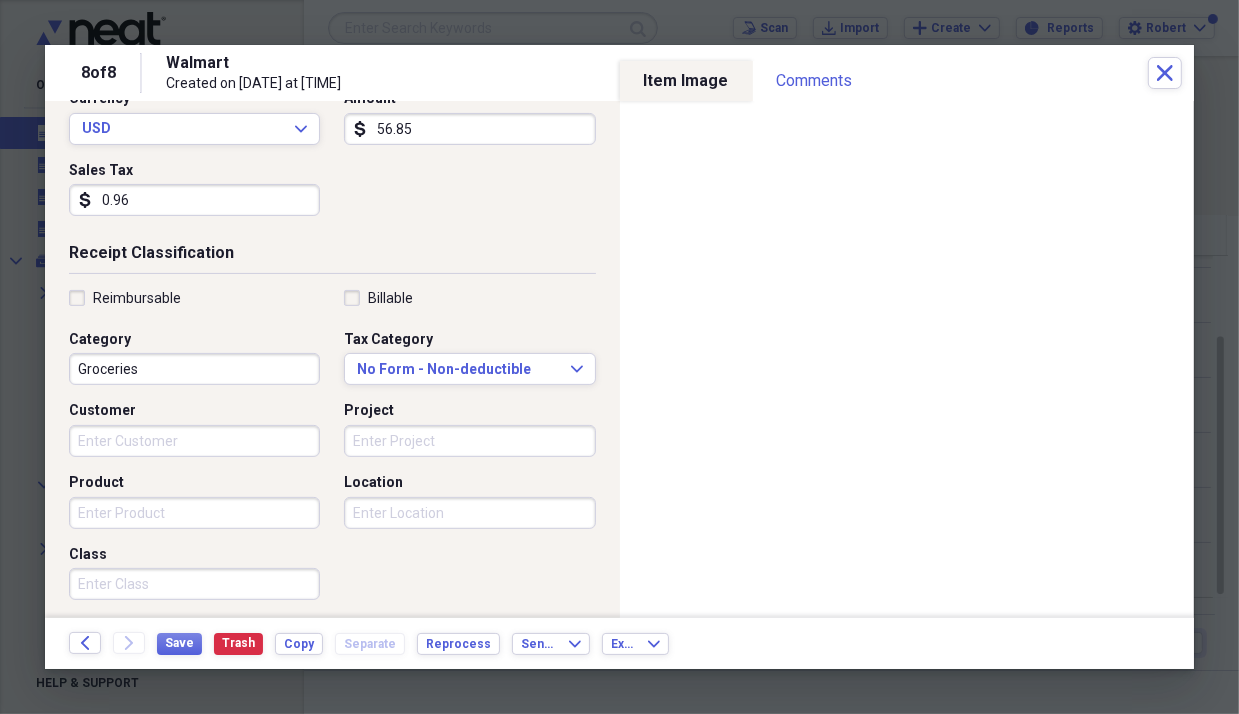 type on "56.85" 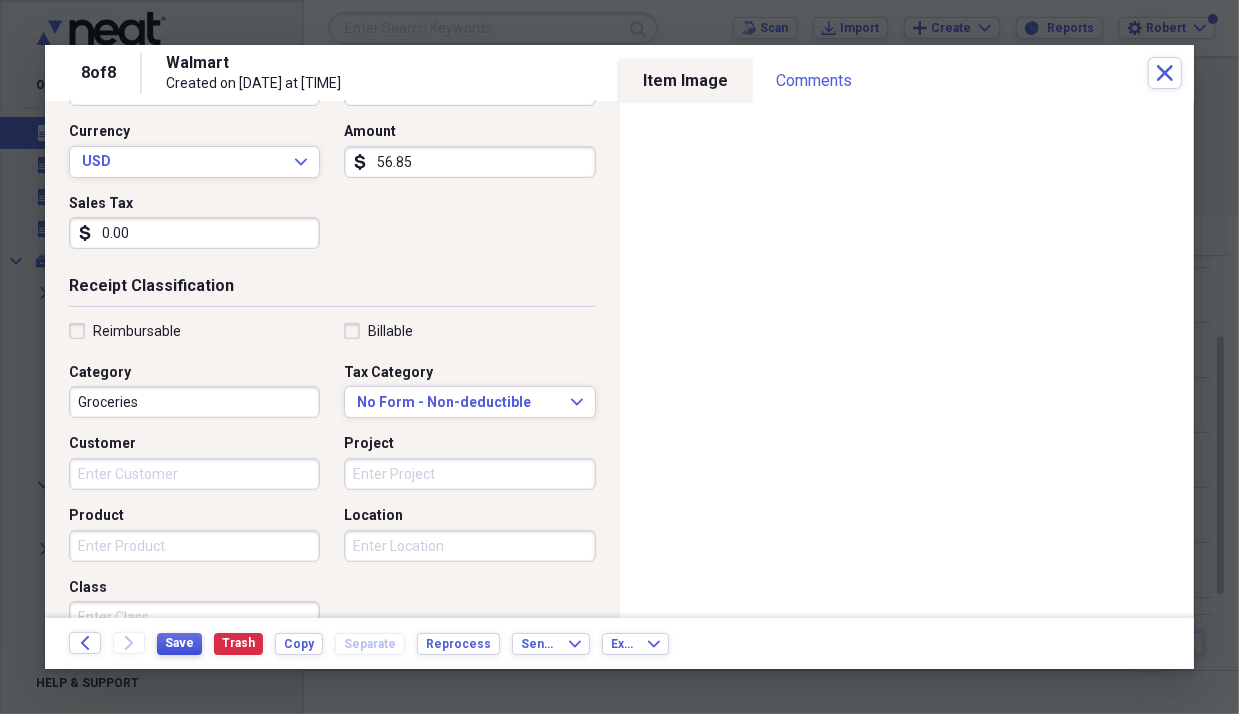 scroll, scrollTop: 300, scrollLeft: 0, axis: vertical 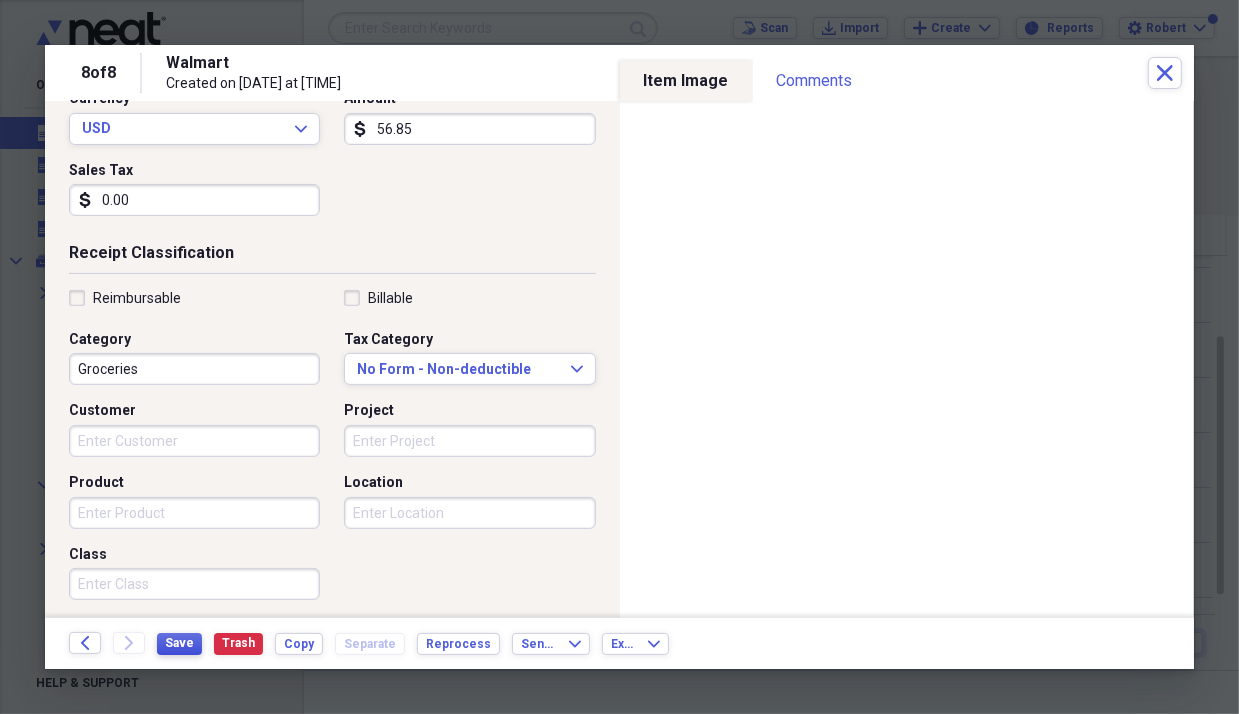 type on "0.00" 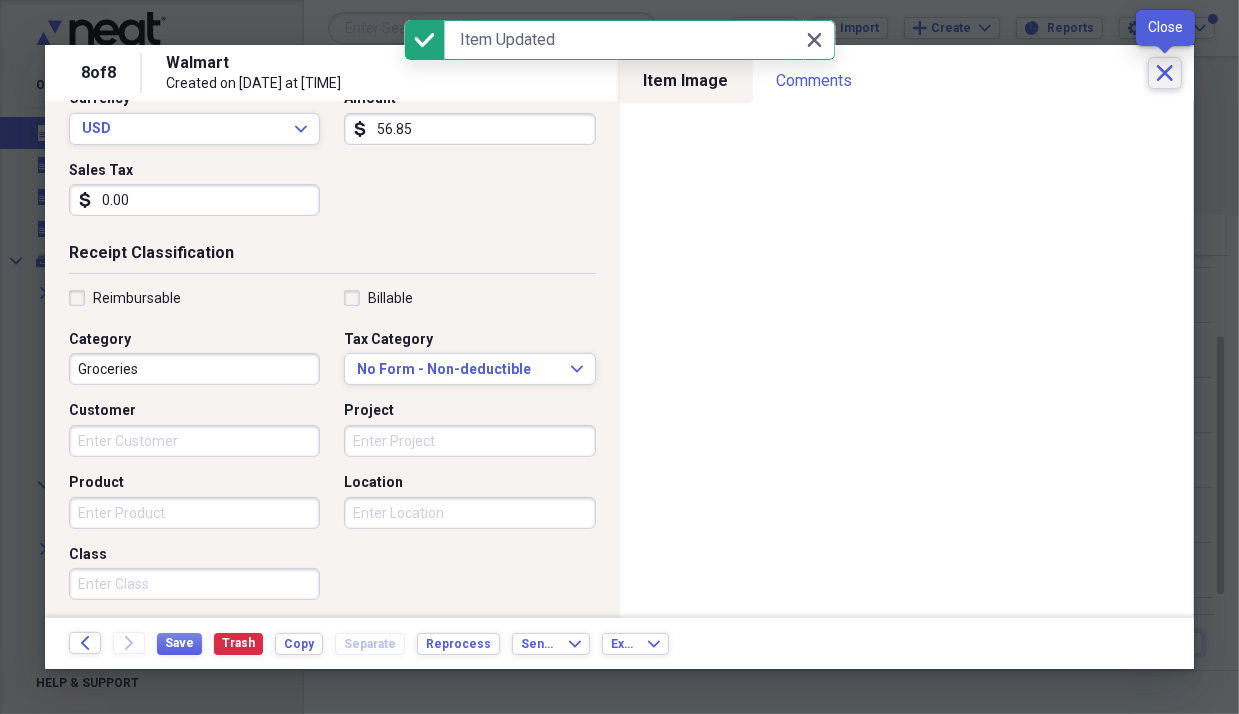 click on "Close" 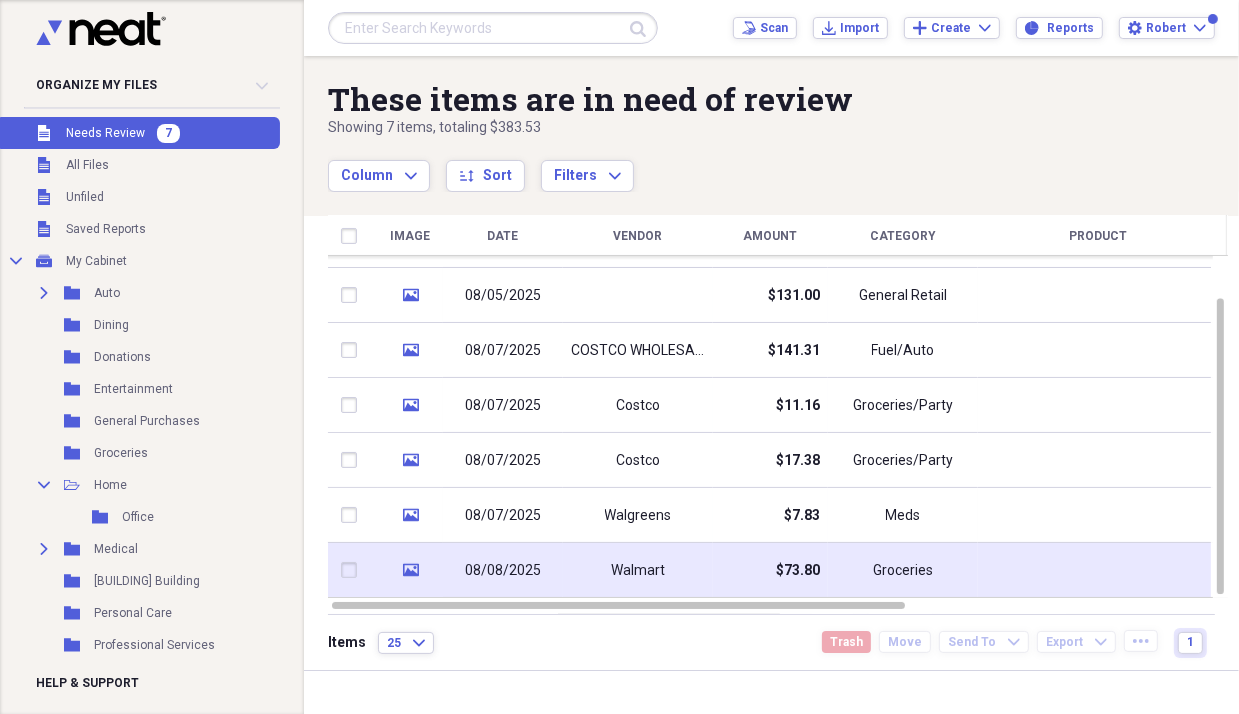 click on "08/08/2025" at bounding box center [503, 571] 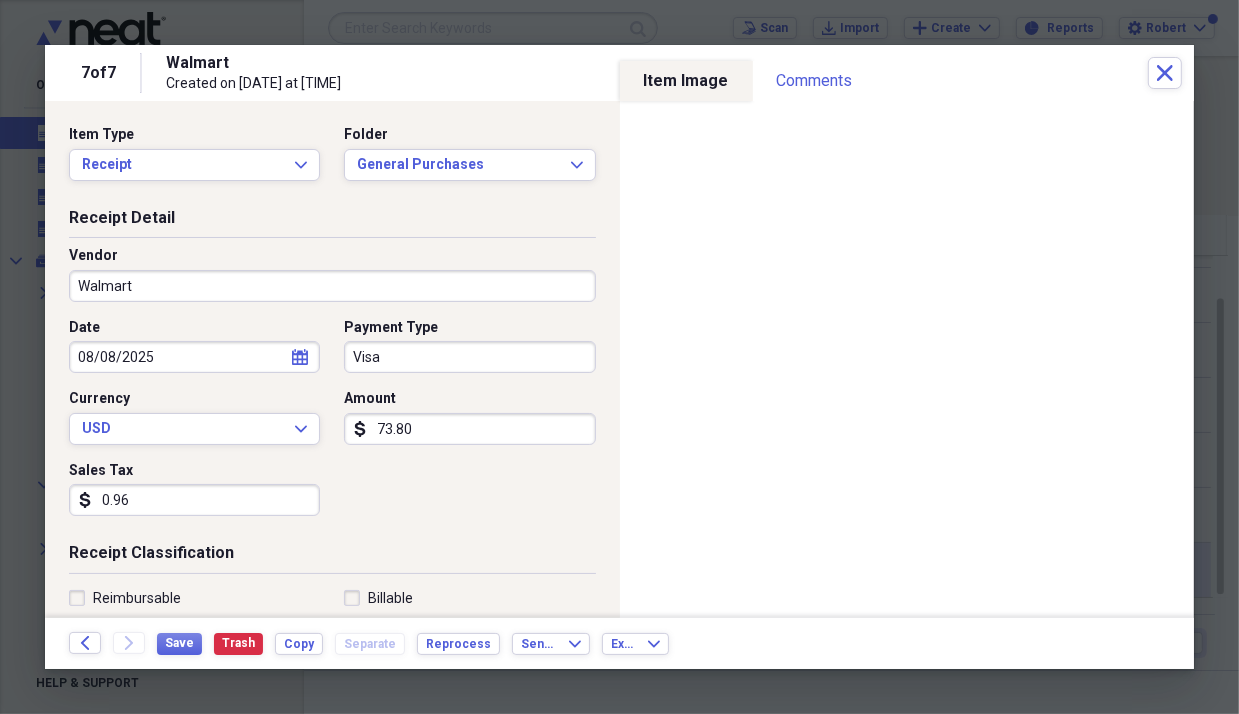 click on "Receipt Classification" at bounding box center [332, 557] 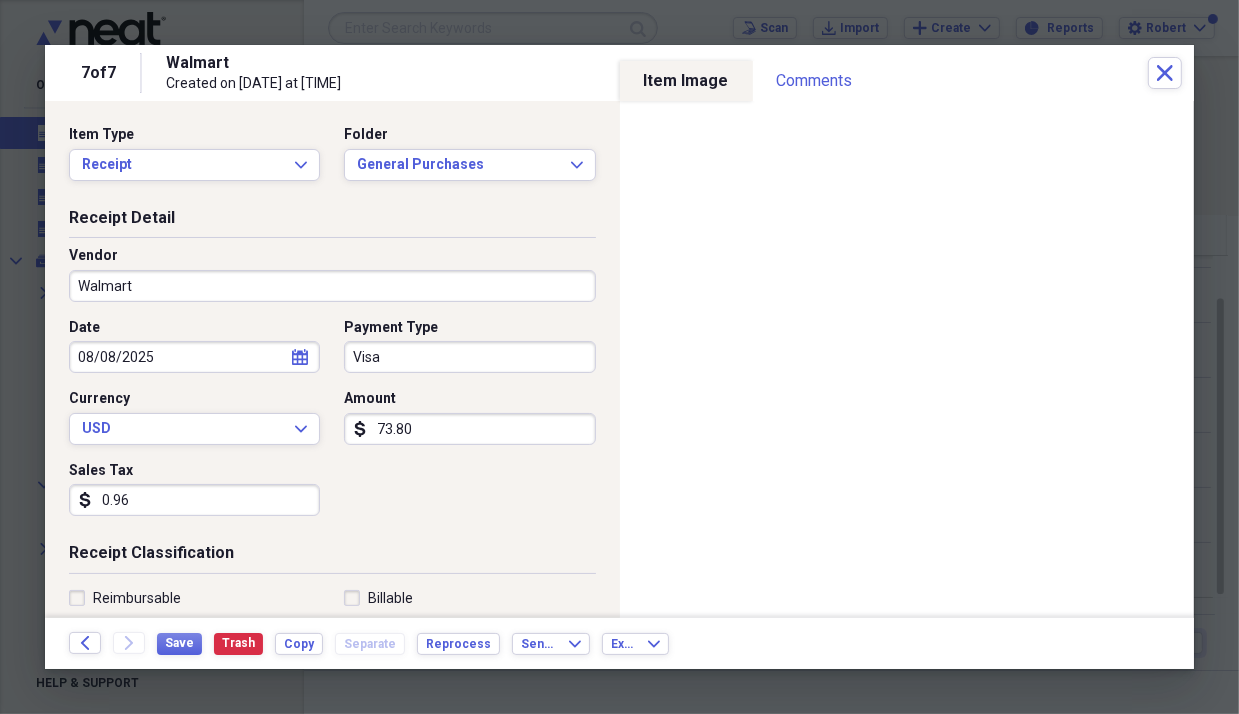 click on "73.80" at bounding box center [469, 429] 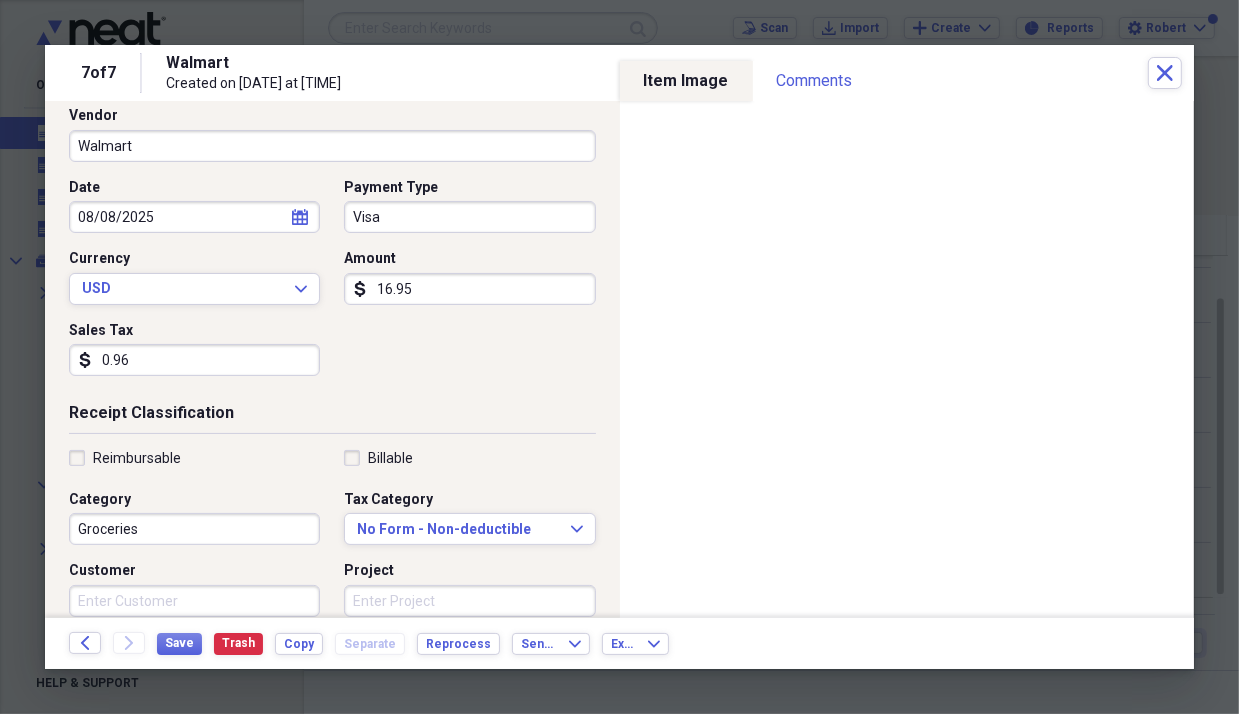 scroll, scrollTop: 300, scrollLeft: 0, axis: vertical 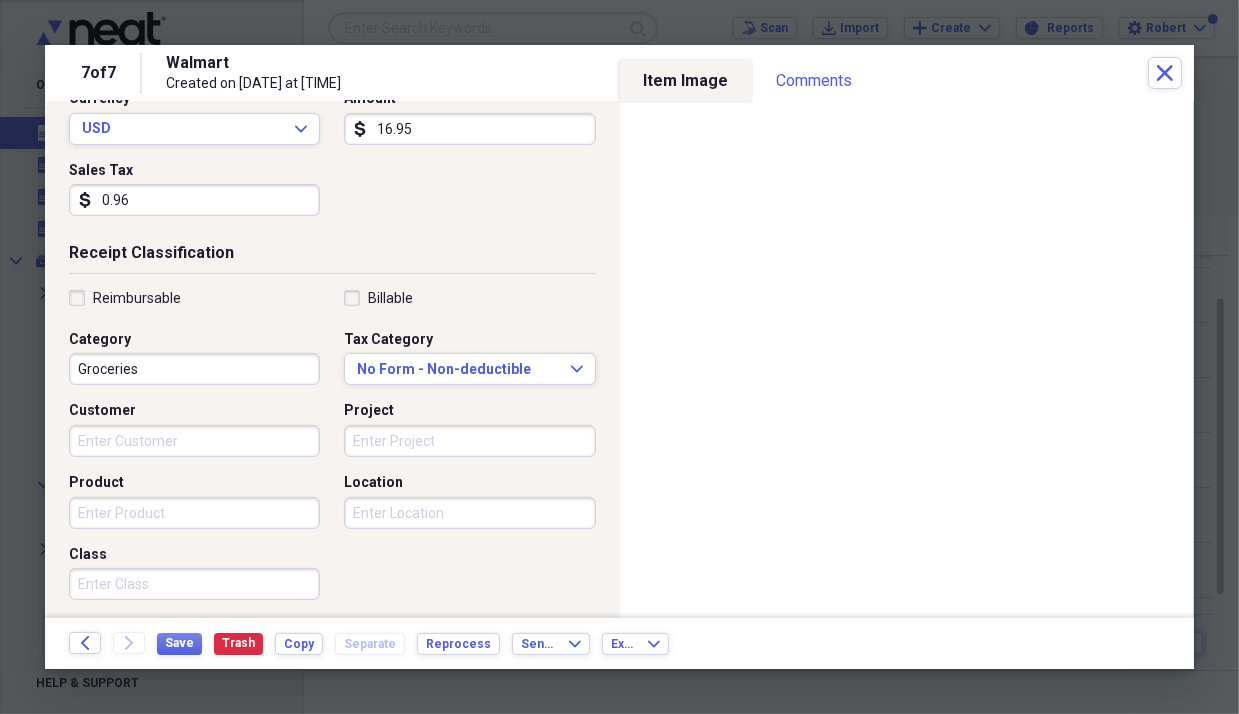 type on "16.95" 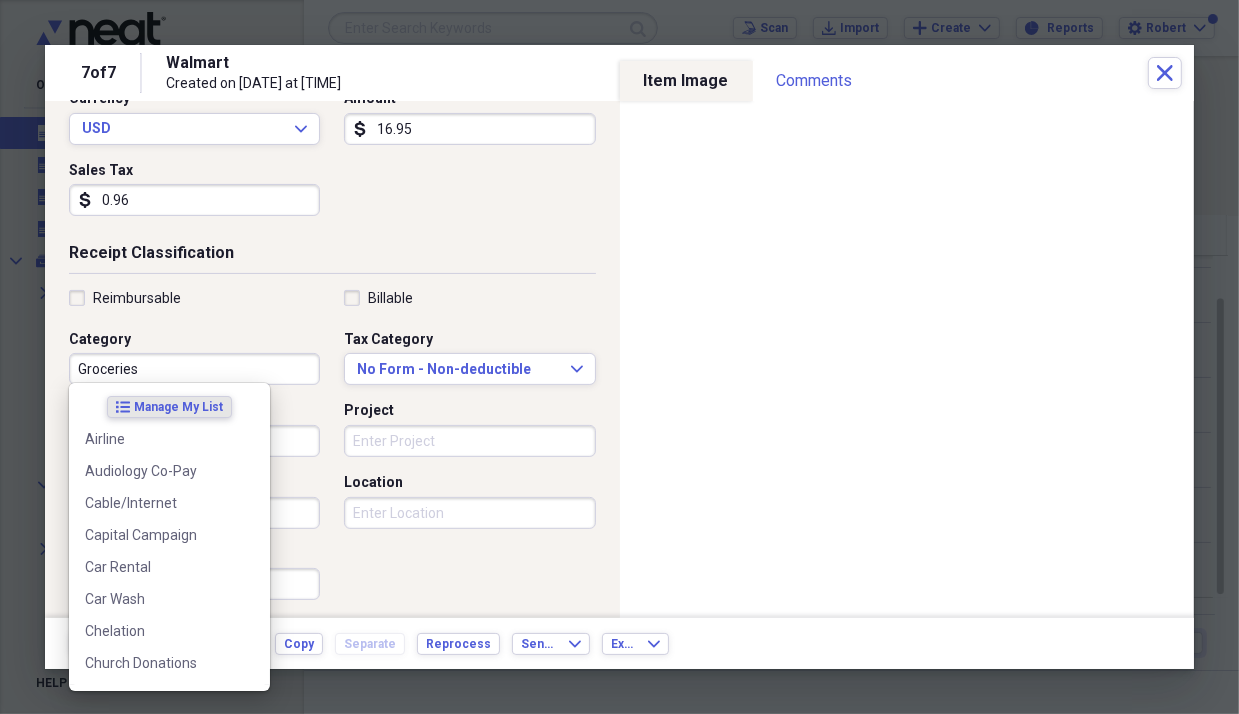 click on "Groceries" at bounding box center [194, 369] 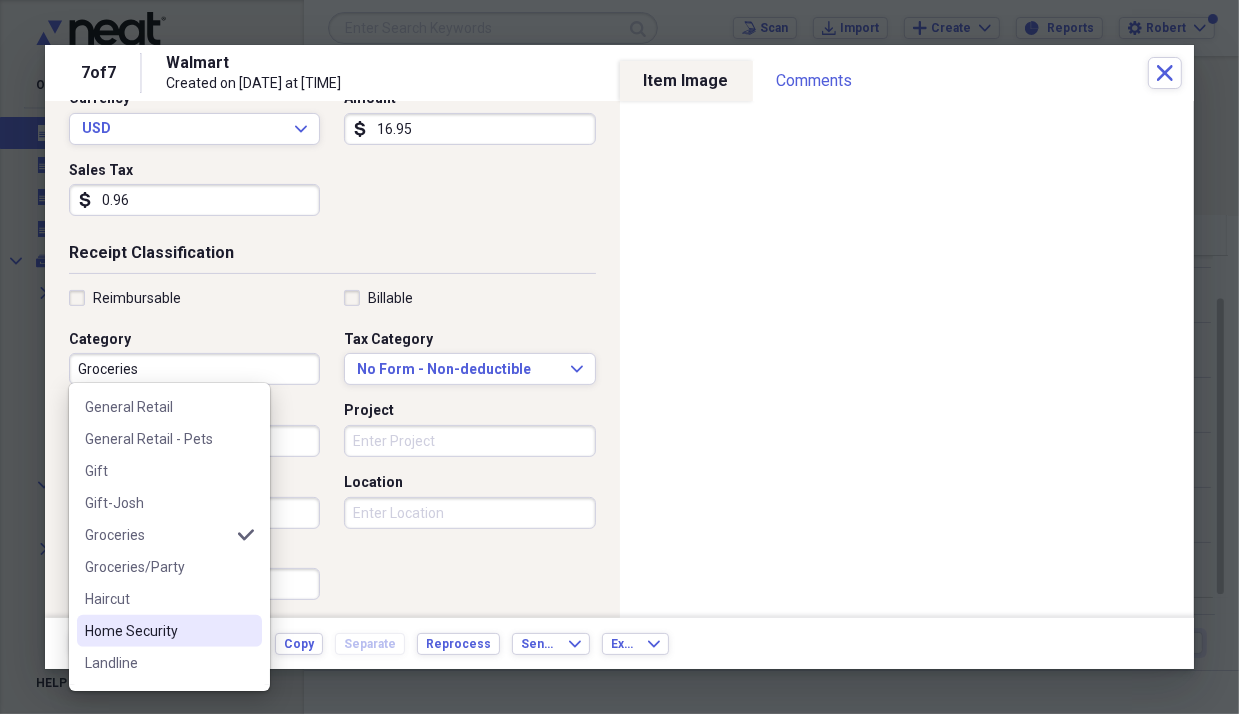 scroll, scrollTop: 800, scrollLeft: 0, axis: vertical 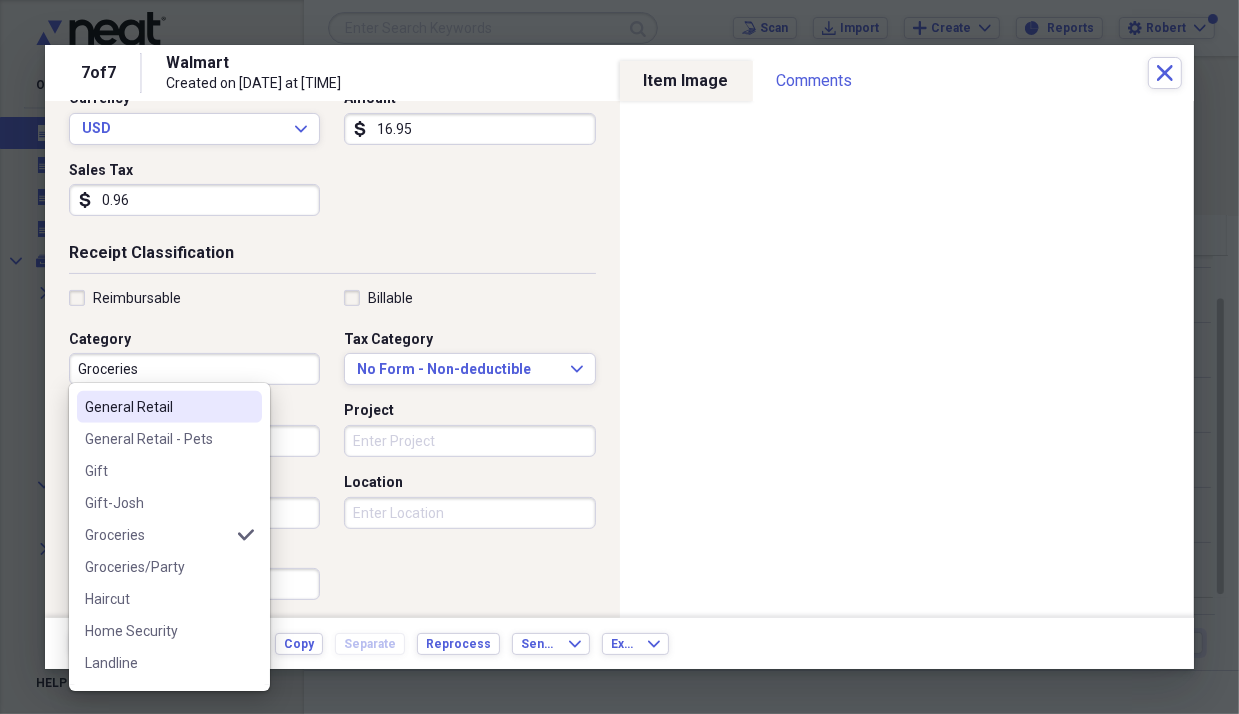 click on "General Retail" at bounding box center [157, 407] 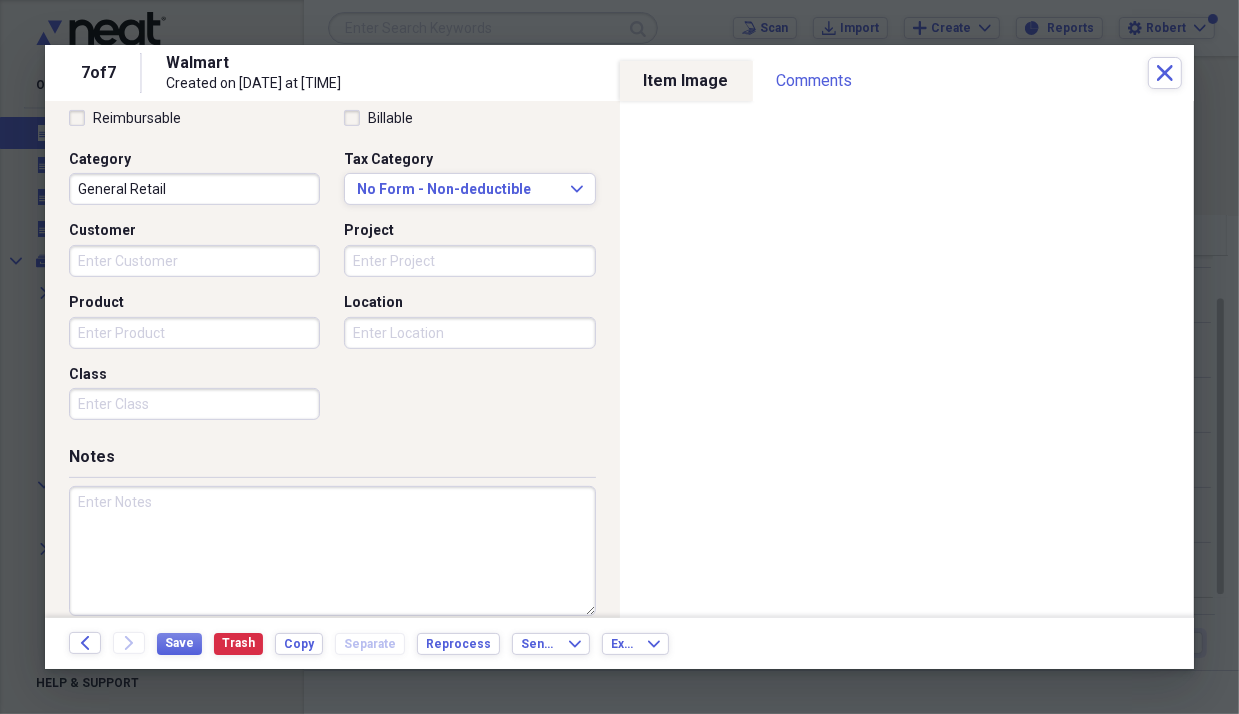 scroll, scrollTop: 496, scrollLeft: 0, axis: vertical 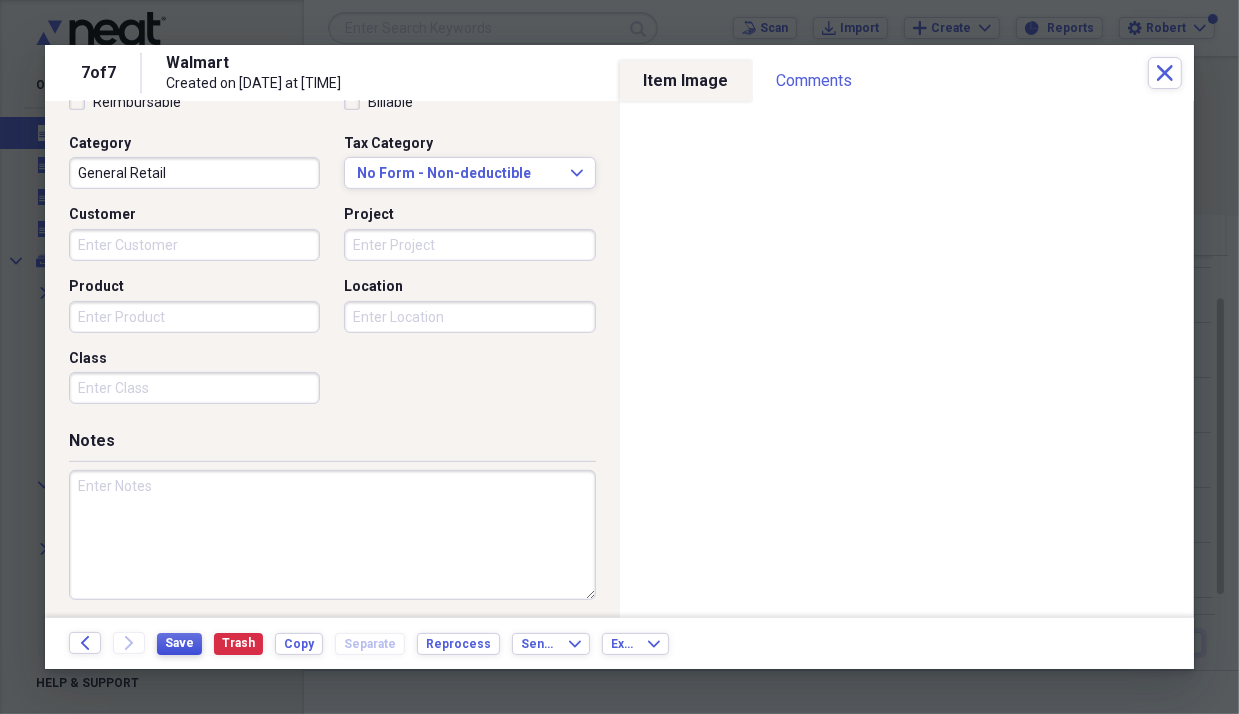 click on "Save" at bounding box center [179, 643] 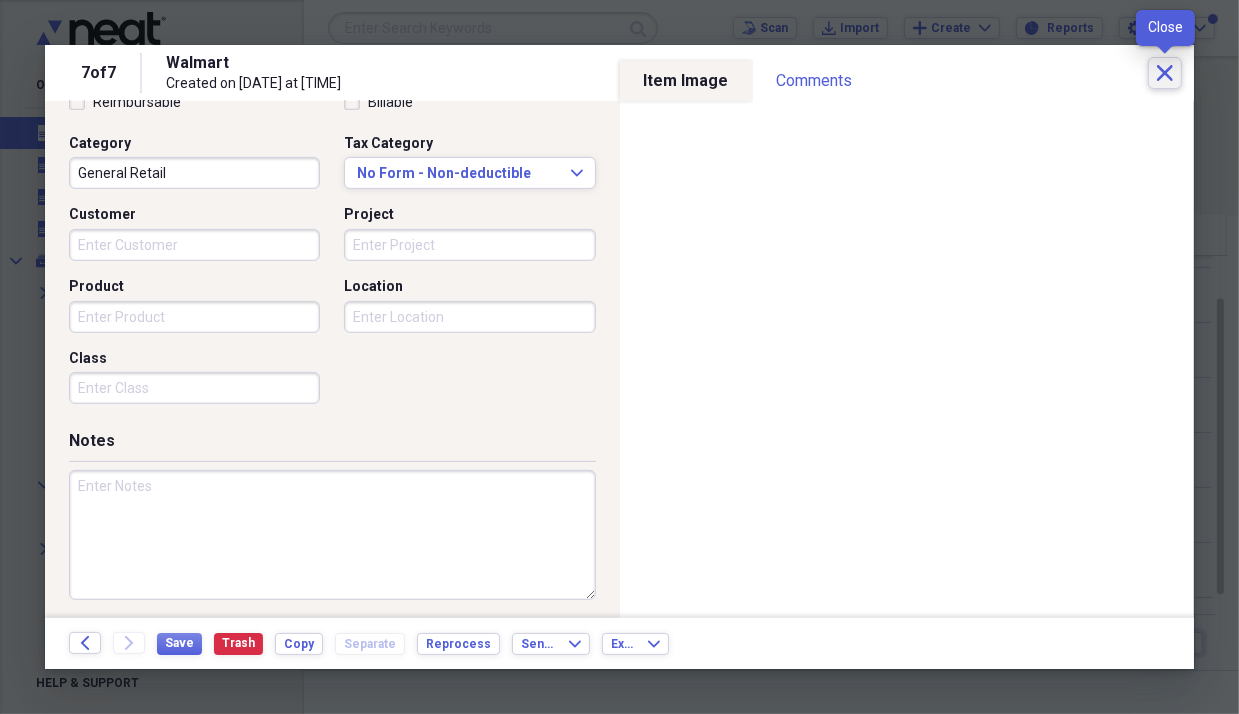 click on "Close" 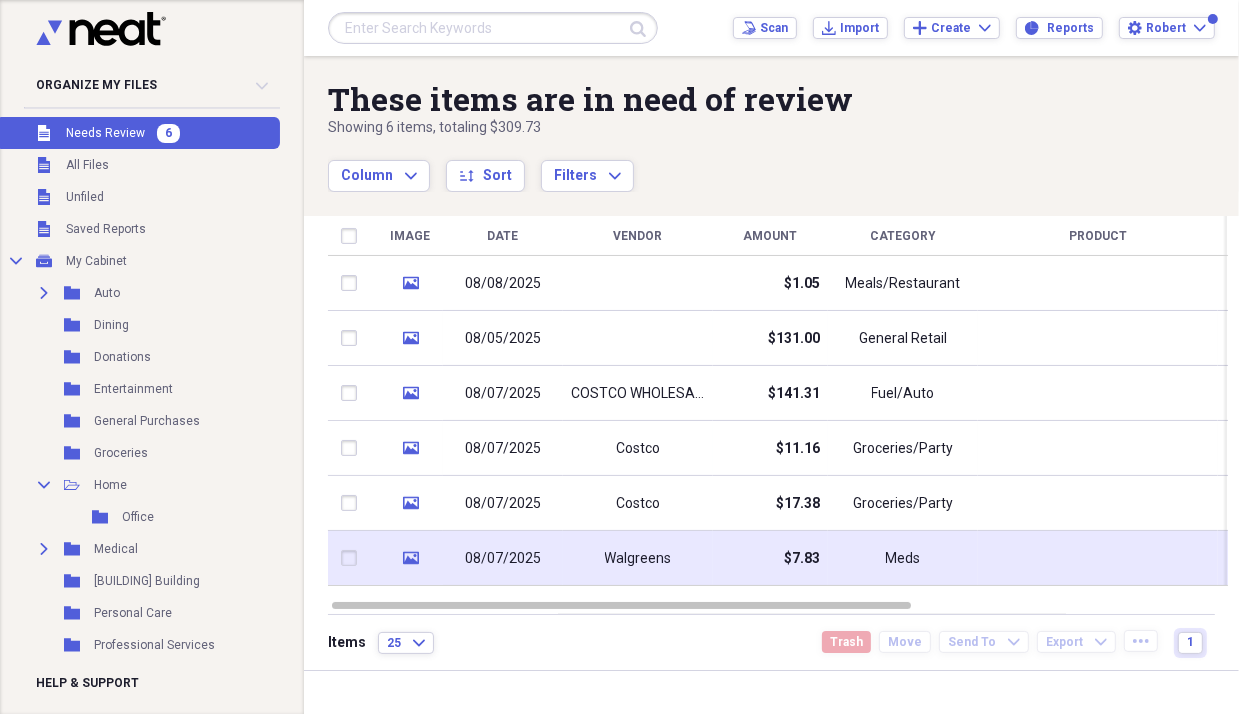 click on "08/07/2025" at bounding box center (503, 559) 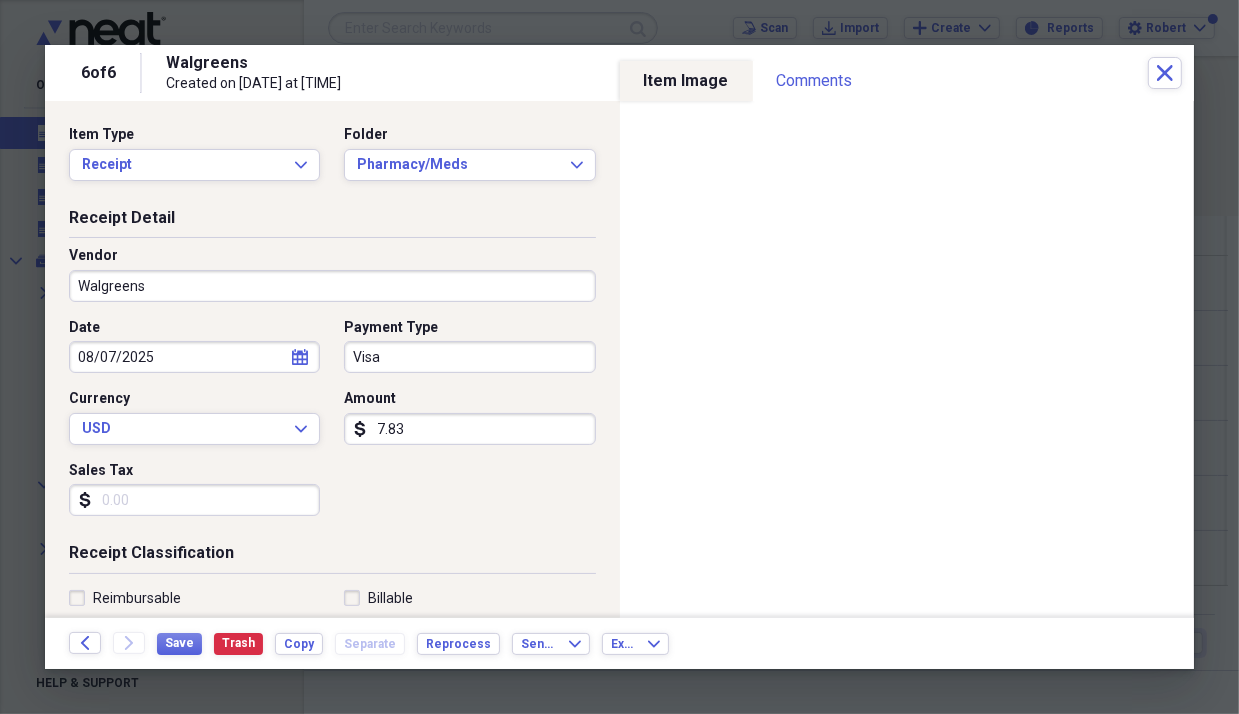 click on "Receipt Classification" at bounding box center (332, 557) 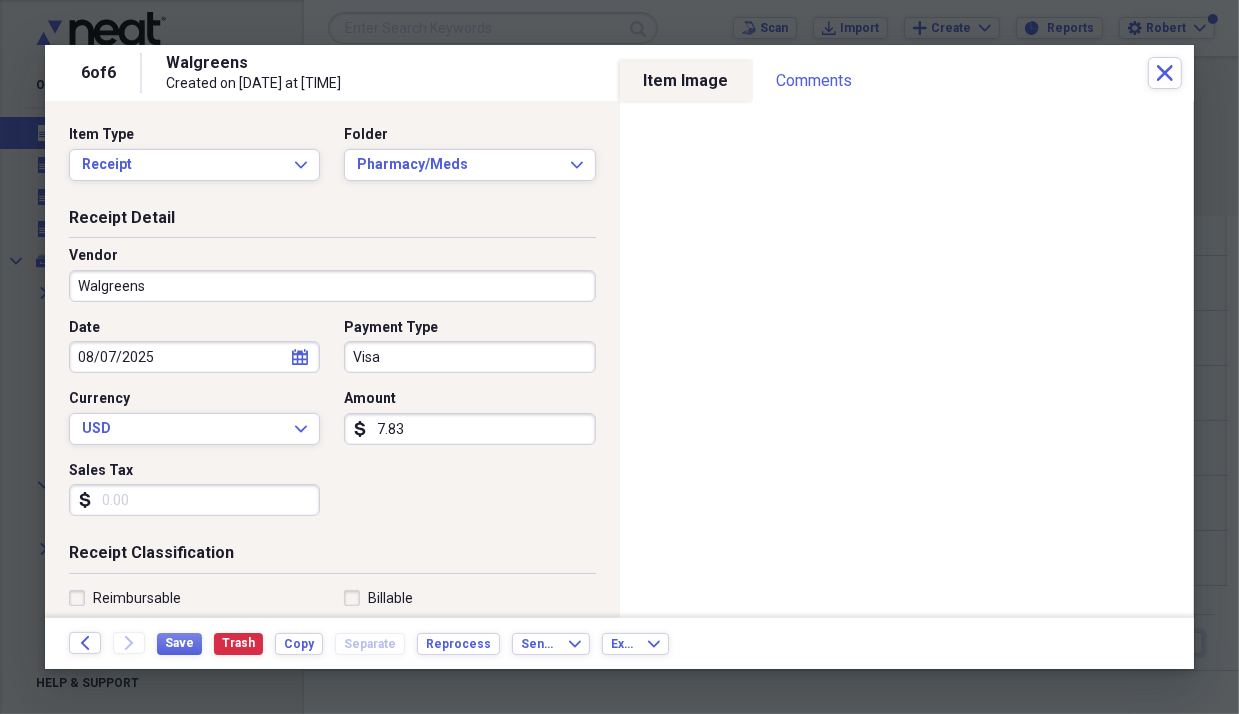 click on "7.83" at bounding box center [469, 429] 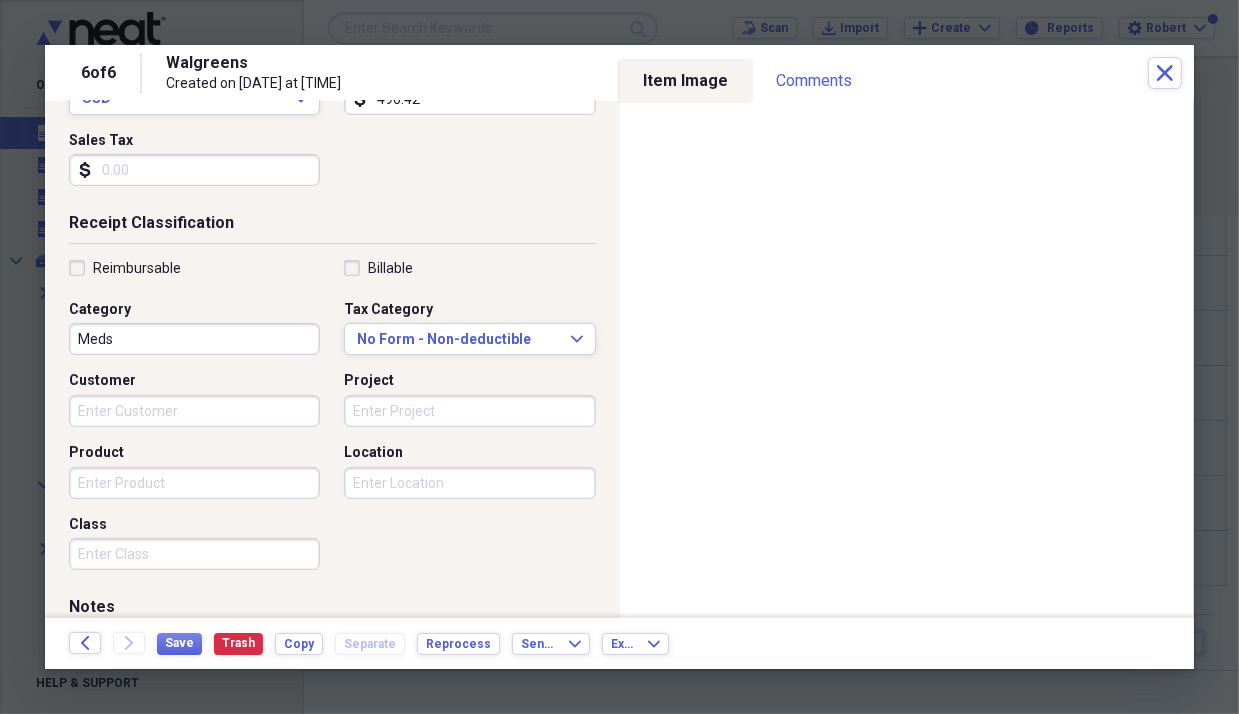scroll, scrollTop: 300, scrollLeft: 0, axis: vertical 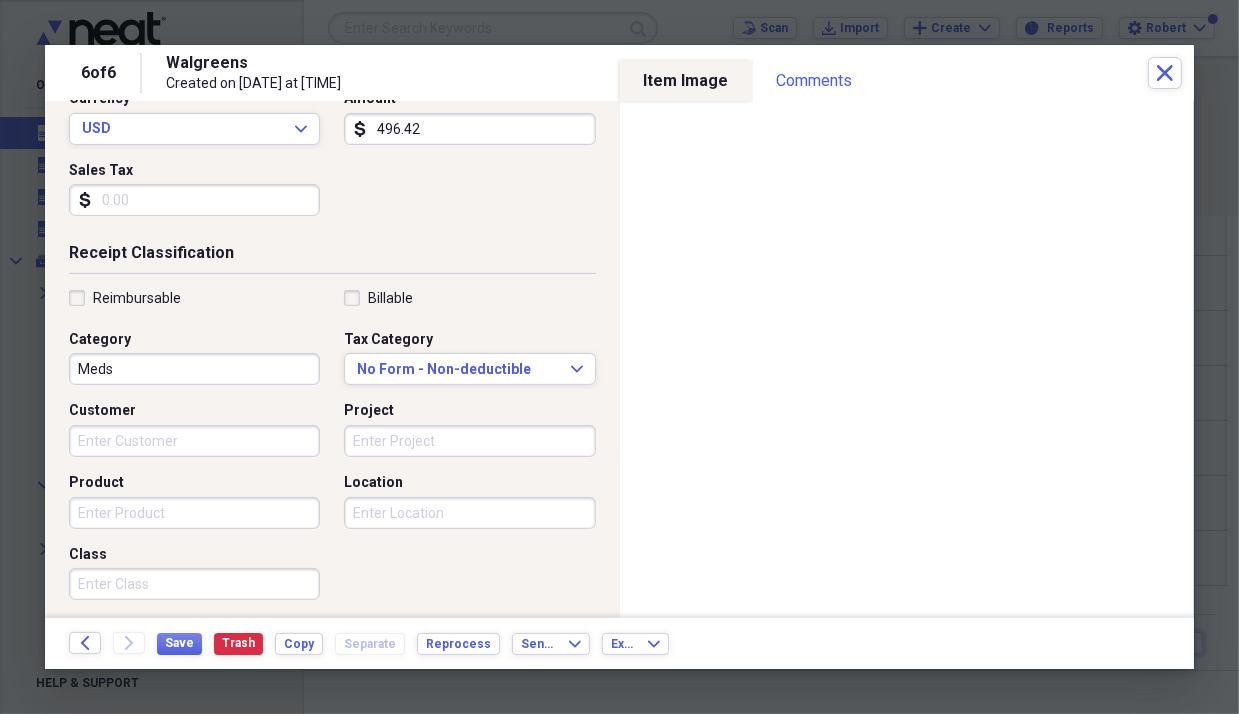 type on "496.42" 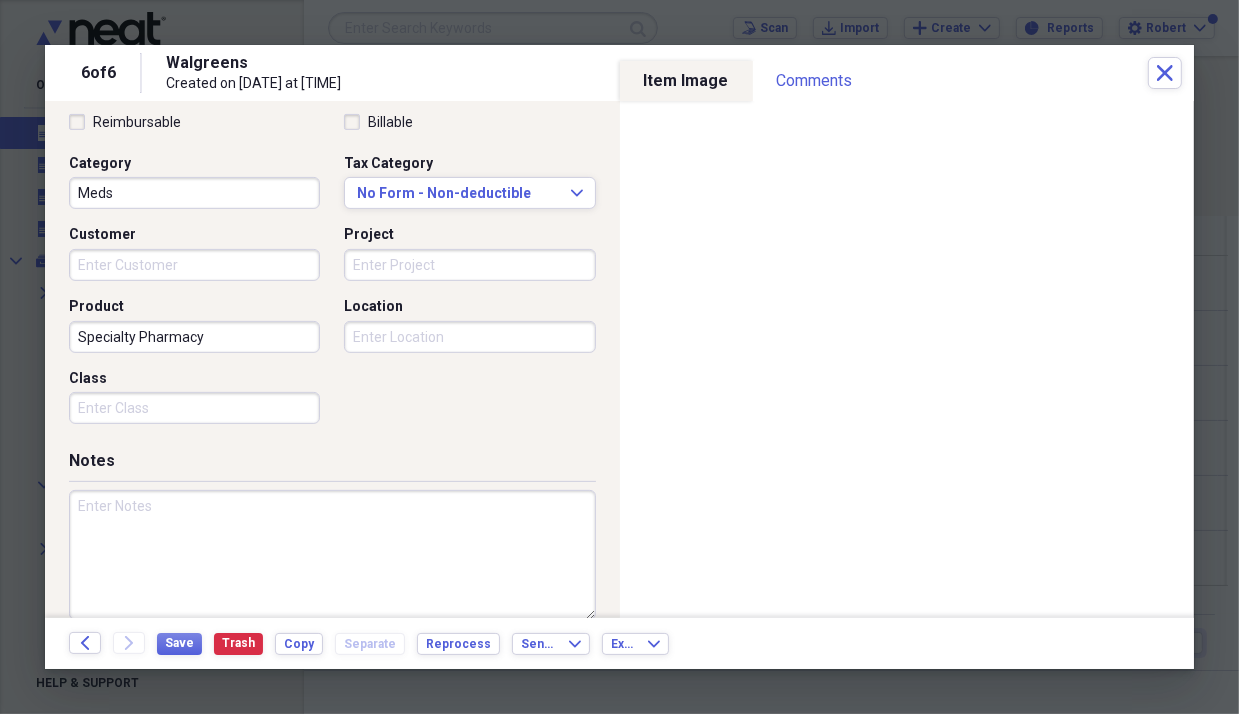 scroll, scrollTop: 496, scrollLeft: 0, axis: vertical 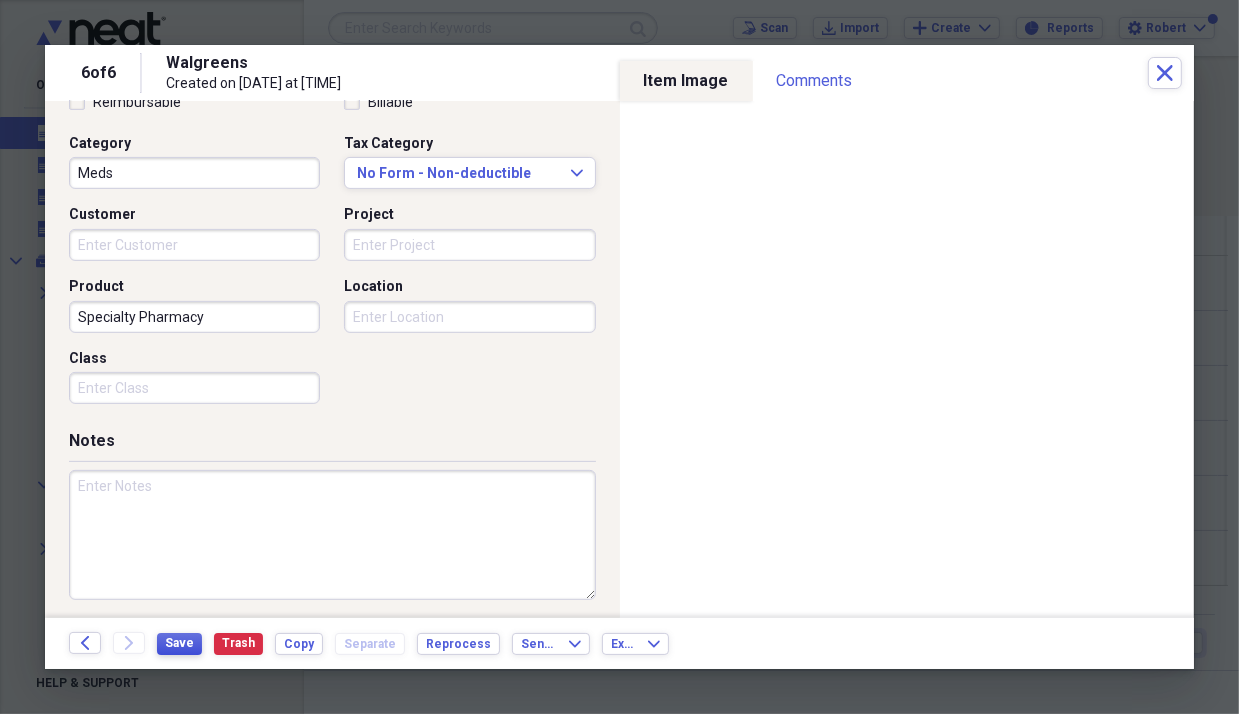 type on "Specialty Pharmacy" 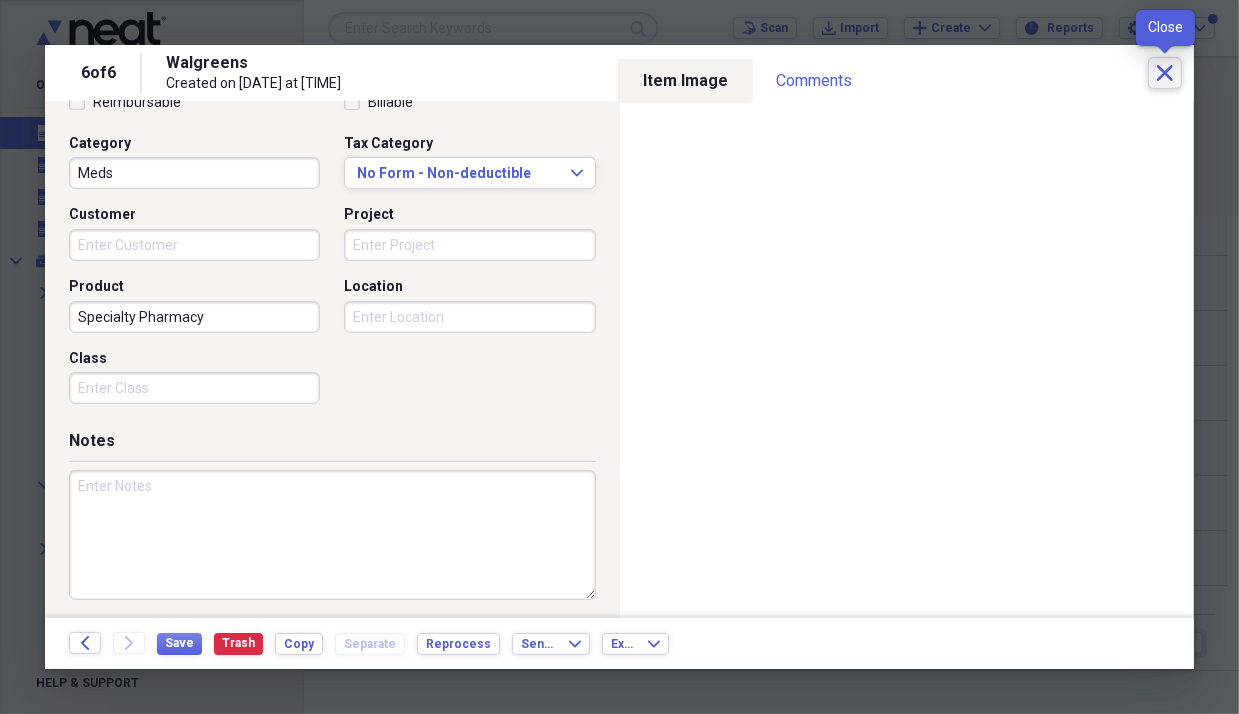 click on "Close" at bounding box center [1165, 73] 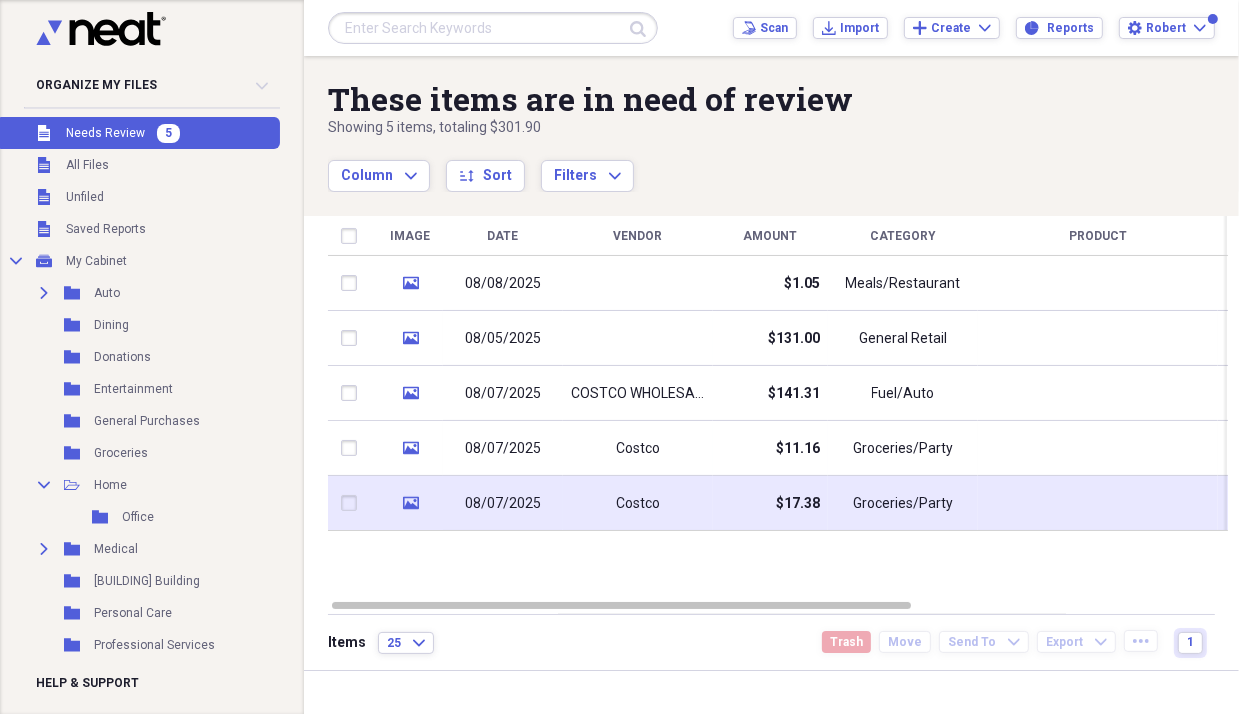 click on "08/07/2025" at bounding box center [503, 504] 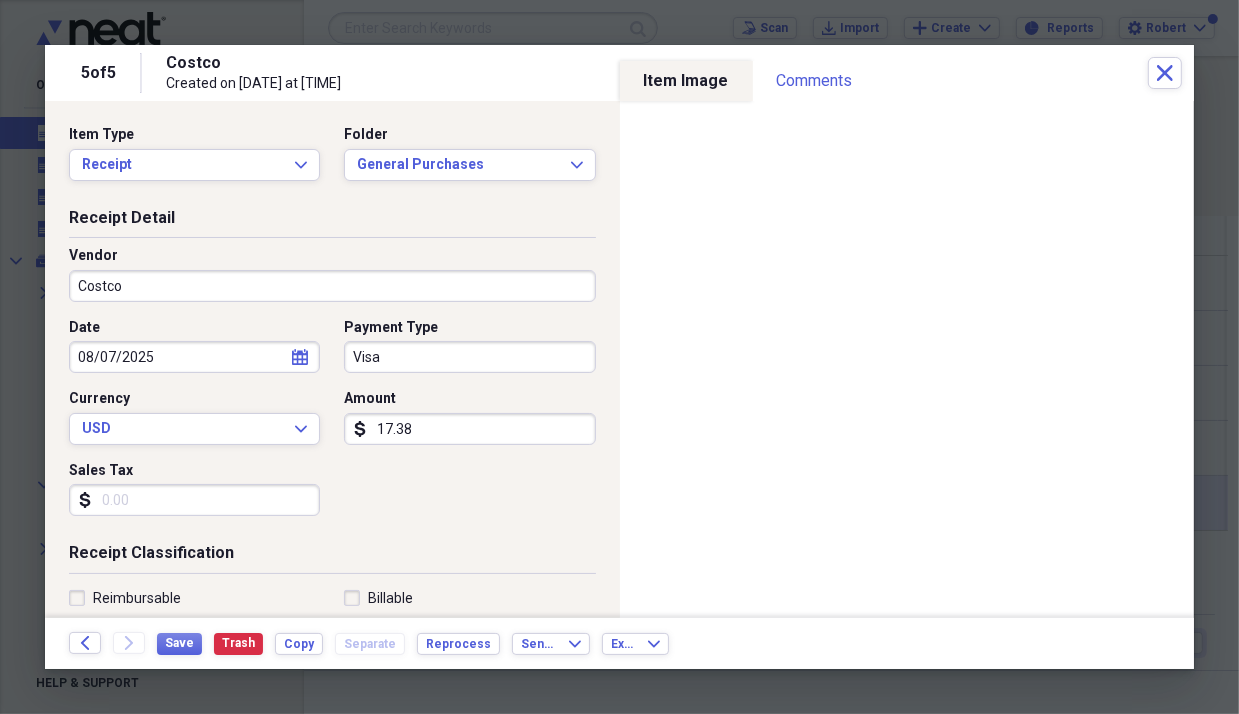 click on "Organize My Files 5 Collapse Unfiled Needs Review 5 Unfiled All Files Unfiled Unfiled Unfiled Saved Reports Collapse My Cabinet My Cabinet Add Folder Expand Folder Auto Add Folder Folder Dining Add Folder Folder Donations Add Folder Folder Entertainment Add Folder Folder General Purchases Add Folder Folder Groceries Add Folder Collapse Open Folder Home Add Folder Folder Office Add Folder Expand Folder Medical Add Folder Folder [BUILDING] Add Folder Folder Personal Care Add Folder Folder Professional Services Add Folder Expand Folder Taxes Add Folder Folder Travel Add Folder Folder Utilities Add Folder Trash Trash Help & Support Submit Scan Scan Import Import Add Create Expand Reports Reports Settings [FIRST] Expand These items are in need of review Showing 5 items , totaling $301.90 Column Expand sort Sort Filters Expand Create Item Expand Image Date Vendor Amount Category Product Source Folder Billable Reimbursable media [DATE] $1.05 Meals/Restaurant Scan Utilities media [DATE] $131.00 Scan 25" at bounding box center [619, 357] 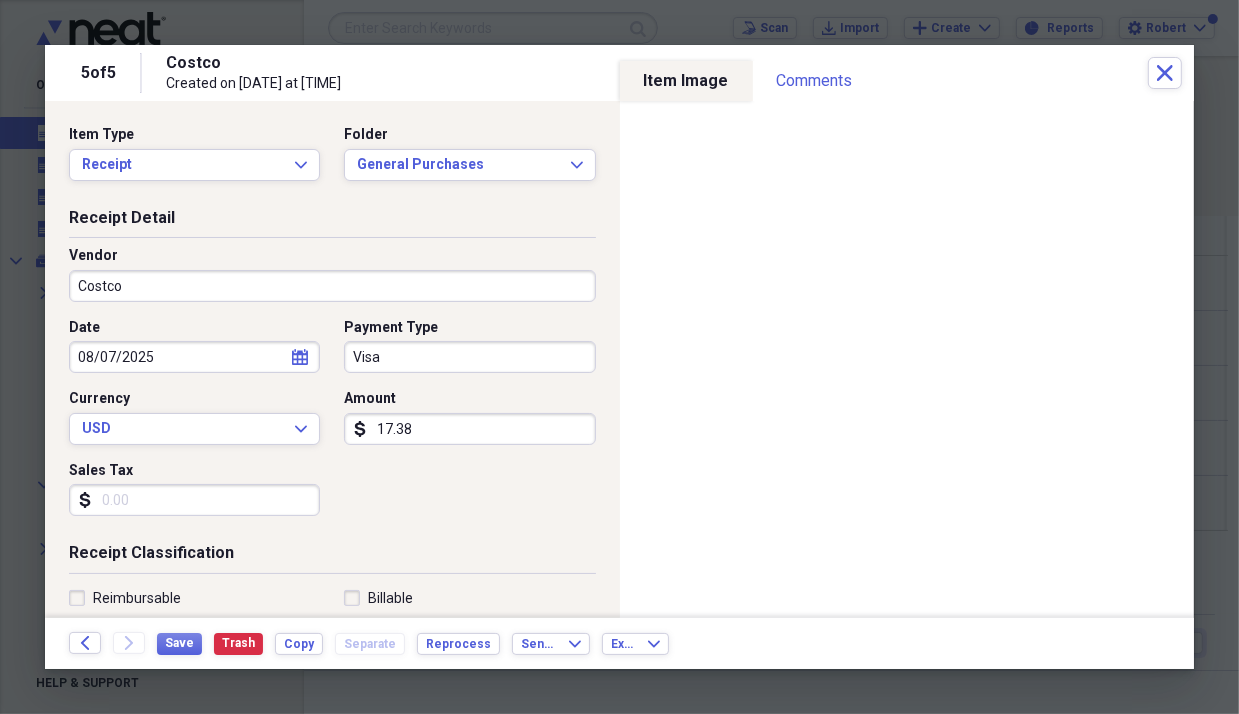 click on "Sales Tax" at bounding box center (194, 500) 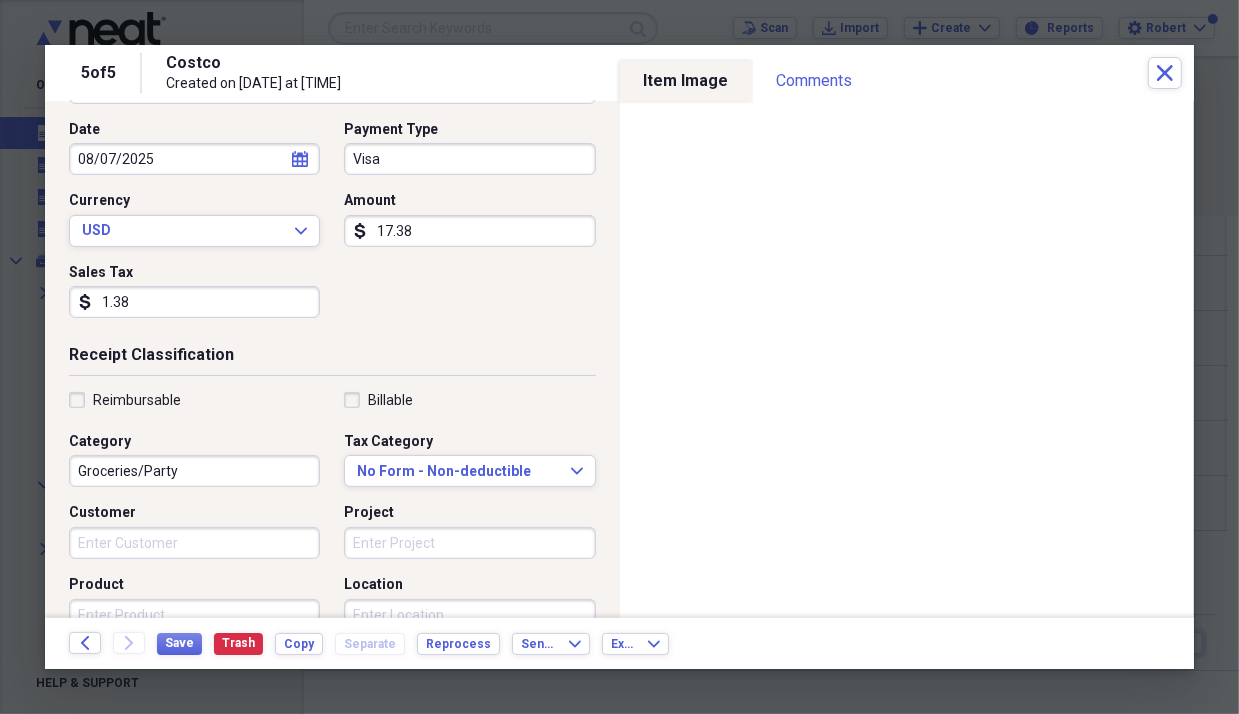 scroll, scrollTop: 200, scrollLeft: 0, axis: vertical 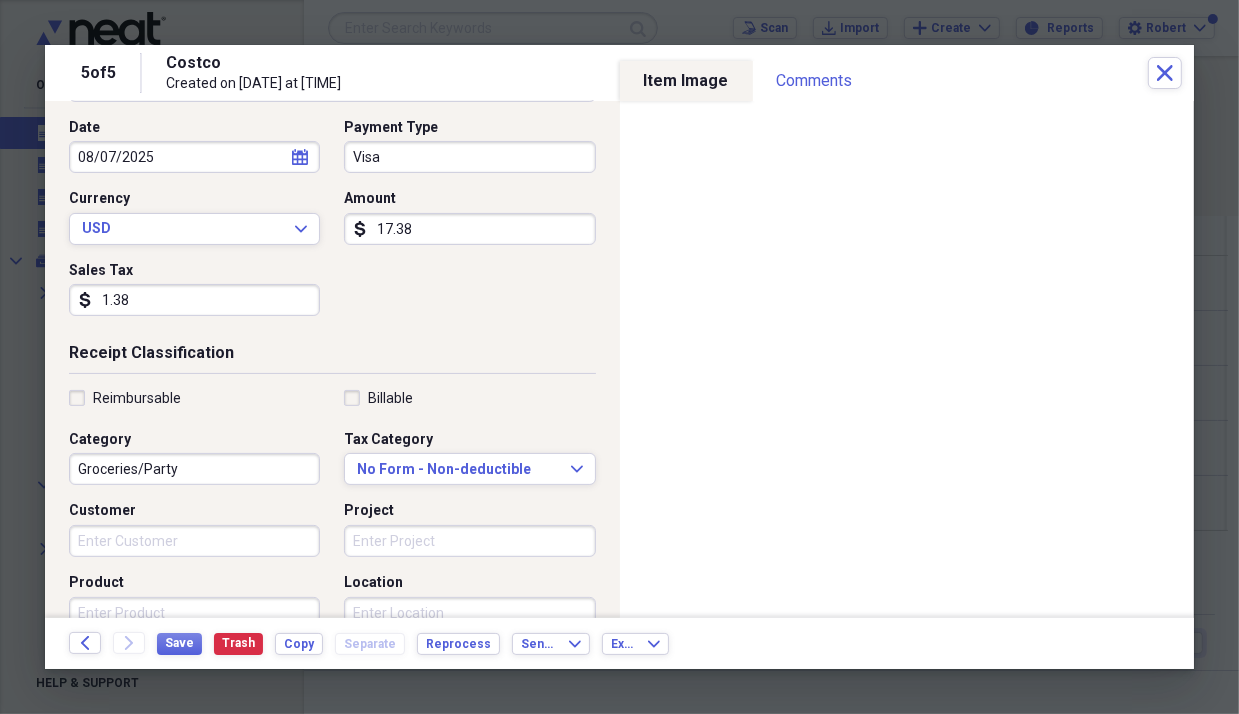 type on "1.38" 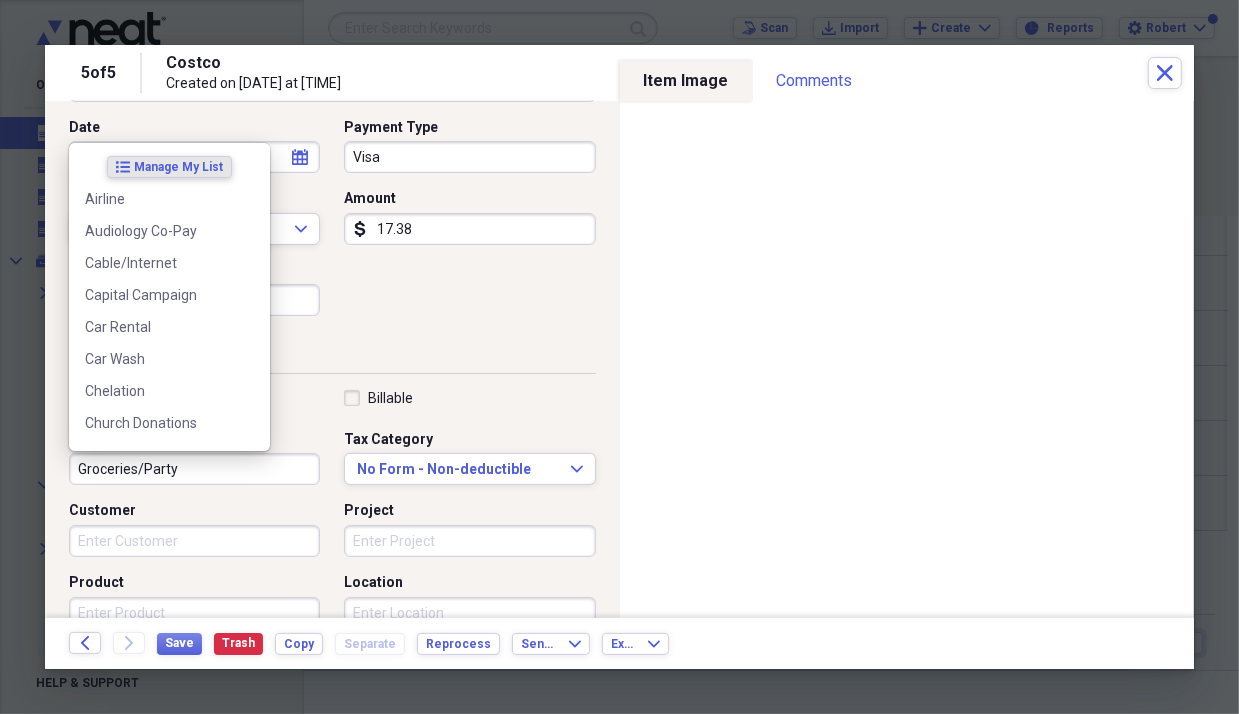 click on "Groceries/Party" at bounding box center (194, 469) 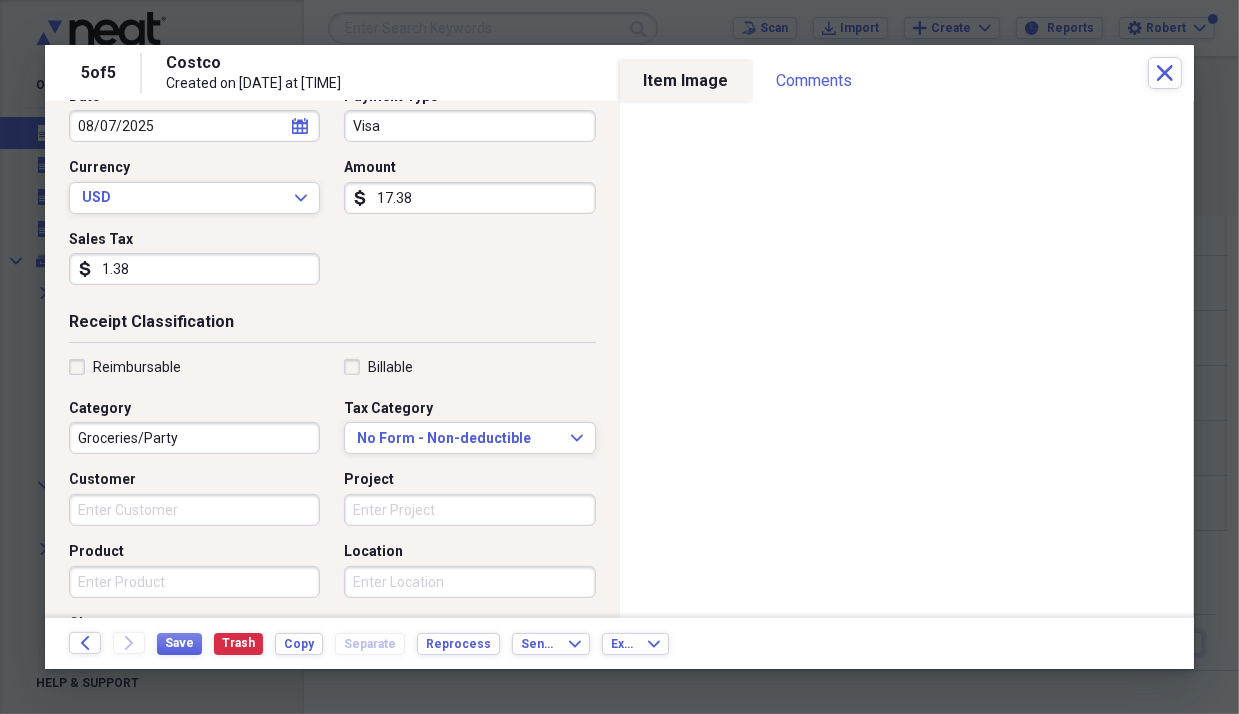 scroll, scrollTop: 300, scrollLeft: 0, axis: vertical 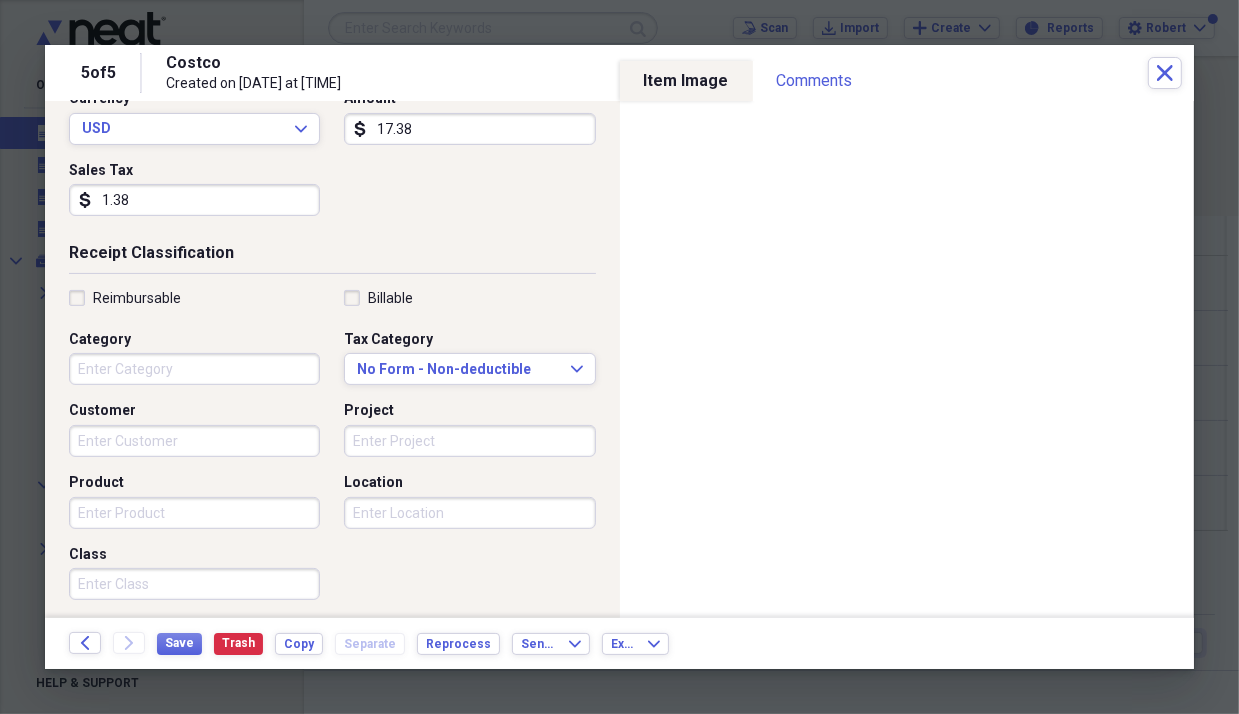 click on "Category" at bounding box center [194, 369] 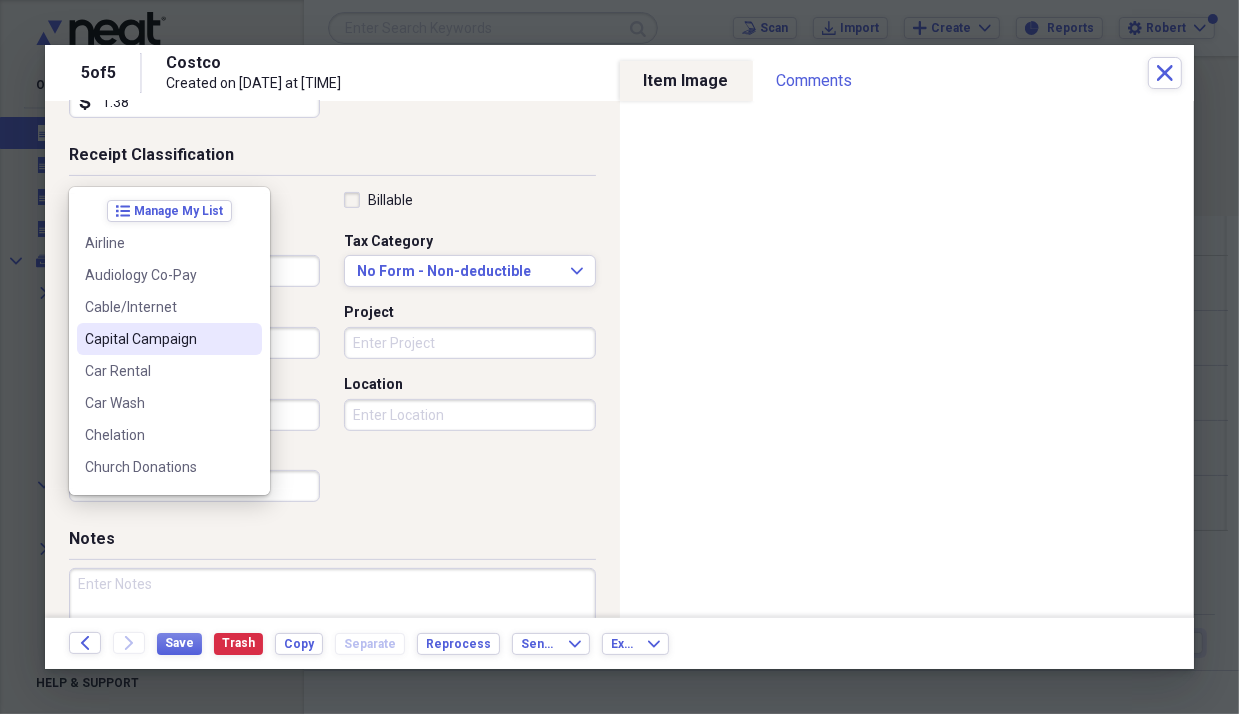 scroll, scrollTop: 496, scrollLeft: 0, axis: vertical 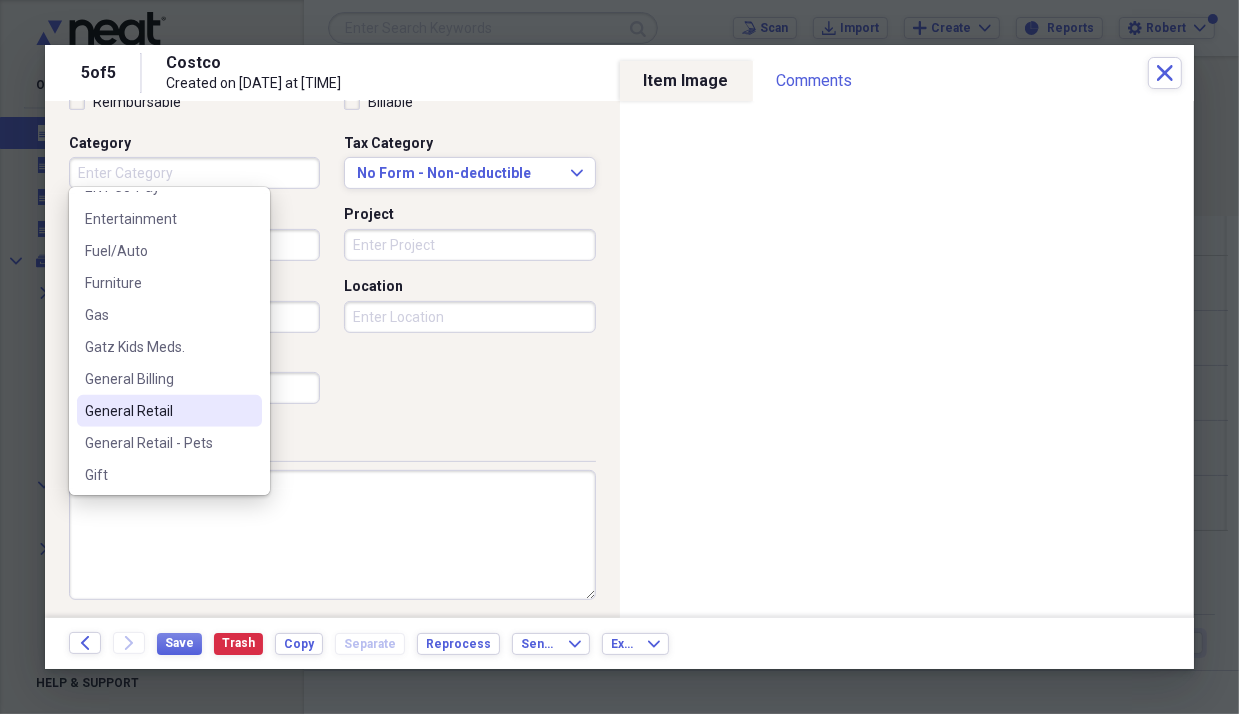 click on "General Retail" at bounding box center [157, 411] 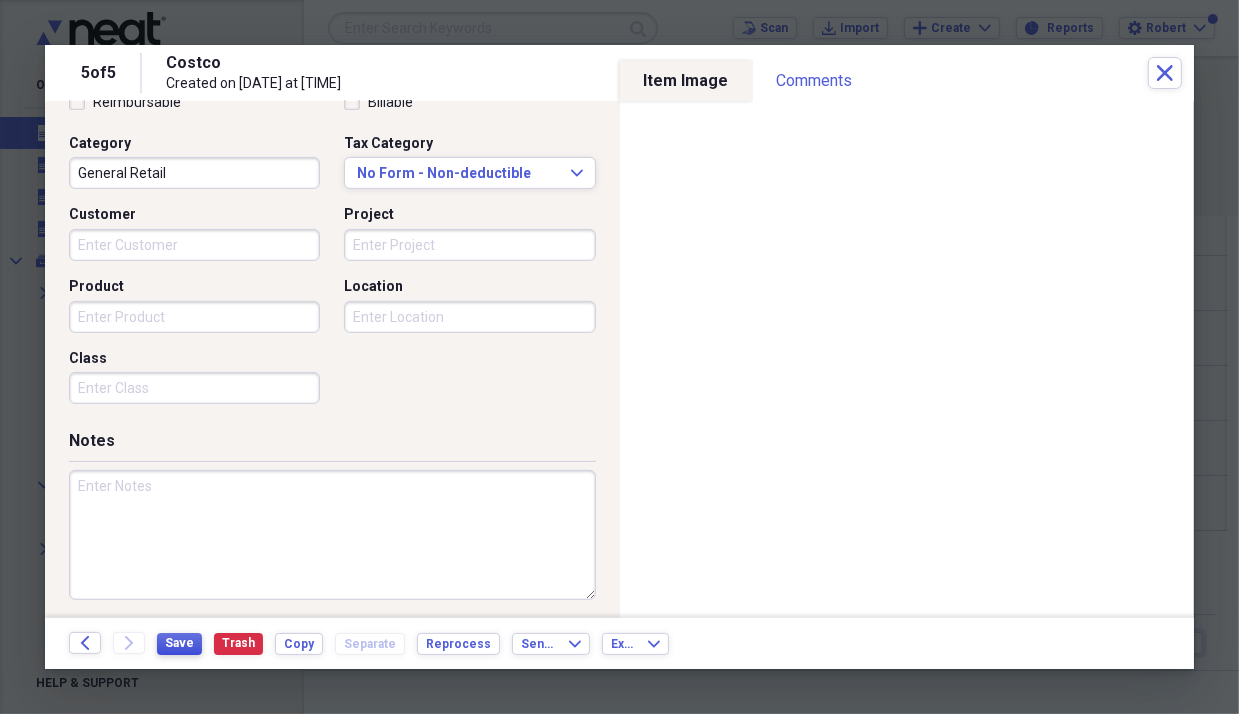 click on "Save" at bounding box center [179, 643] 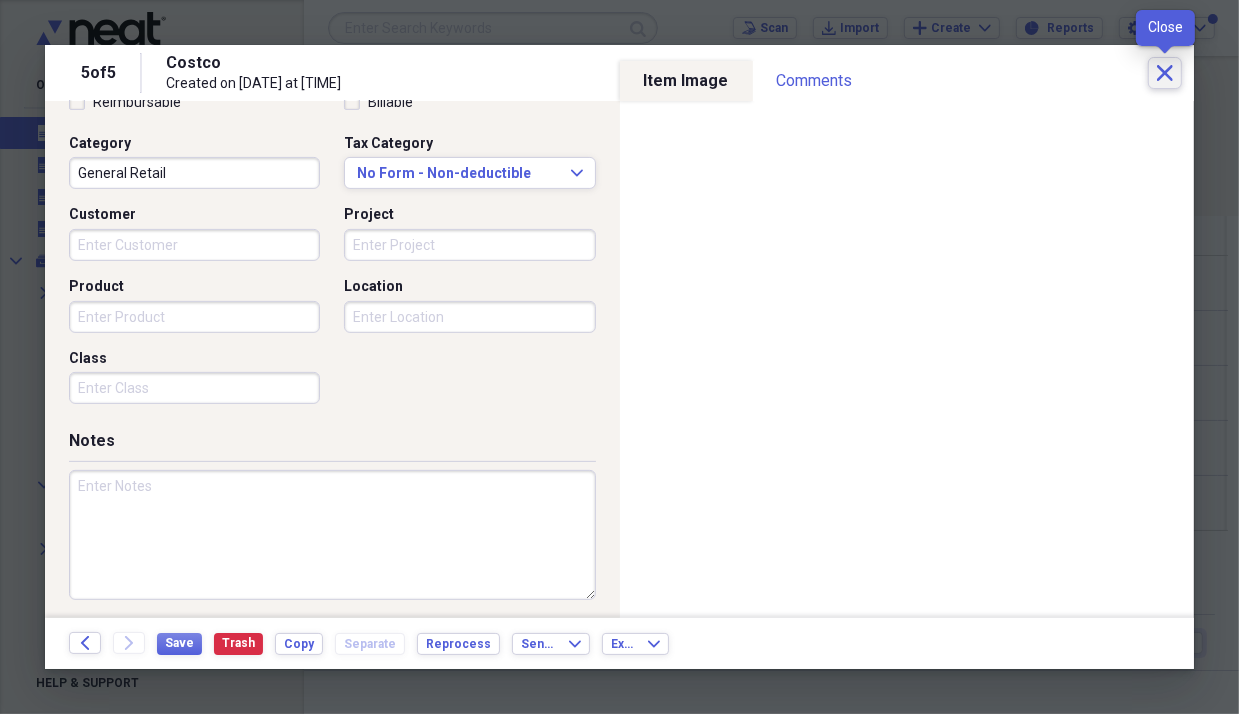 click 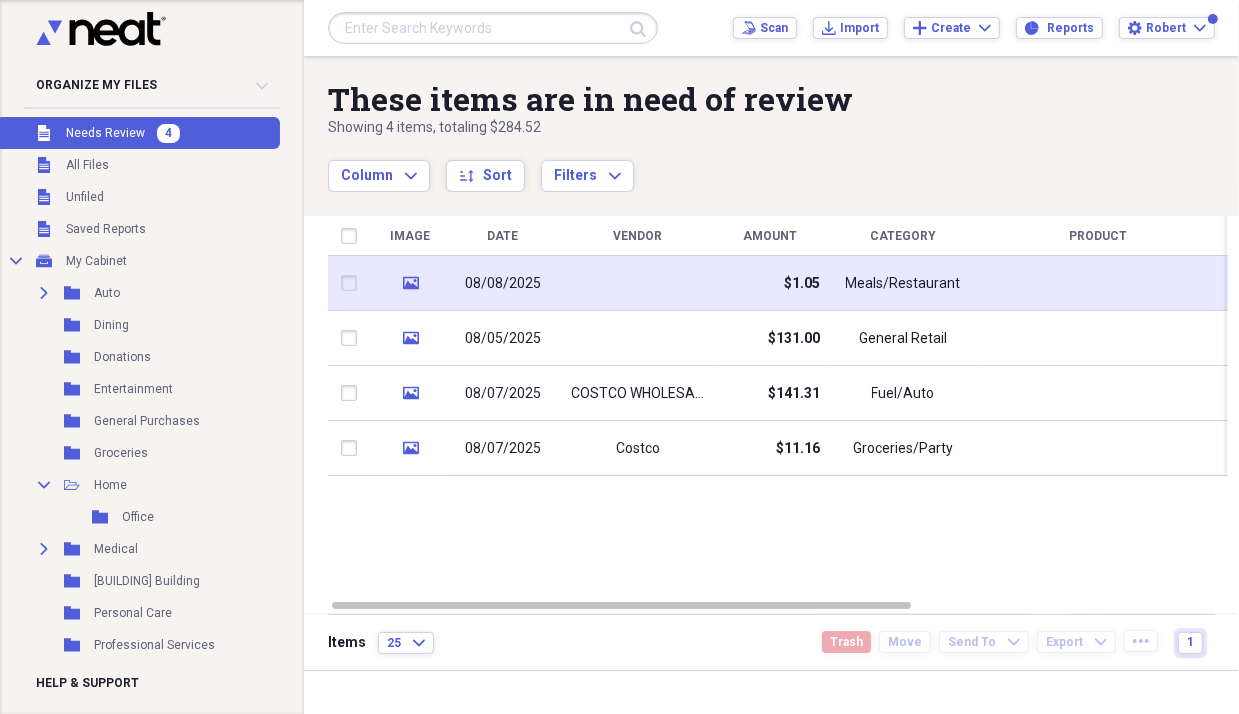 click on "08/08/2025" at bounding box center (503, 284) 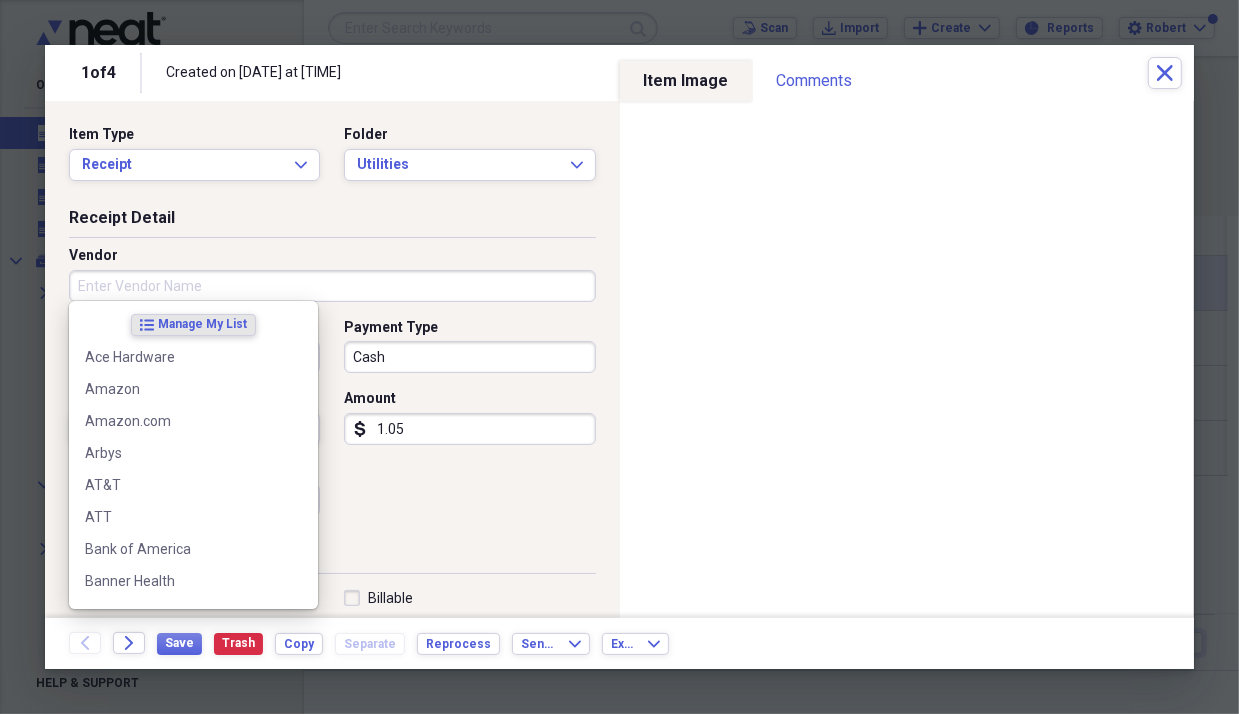 click on "Vendor" at bounding box center (332, 286) 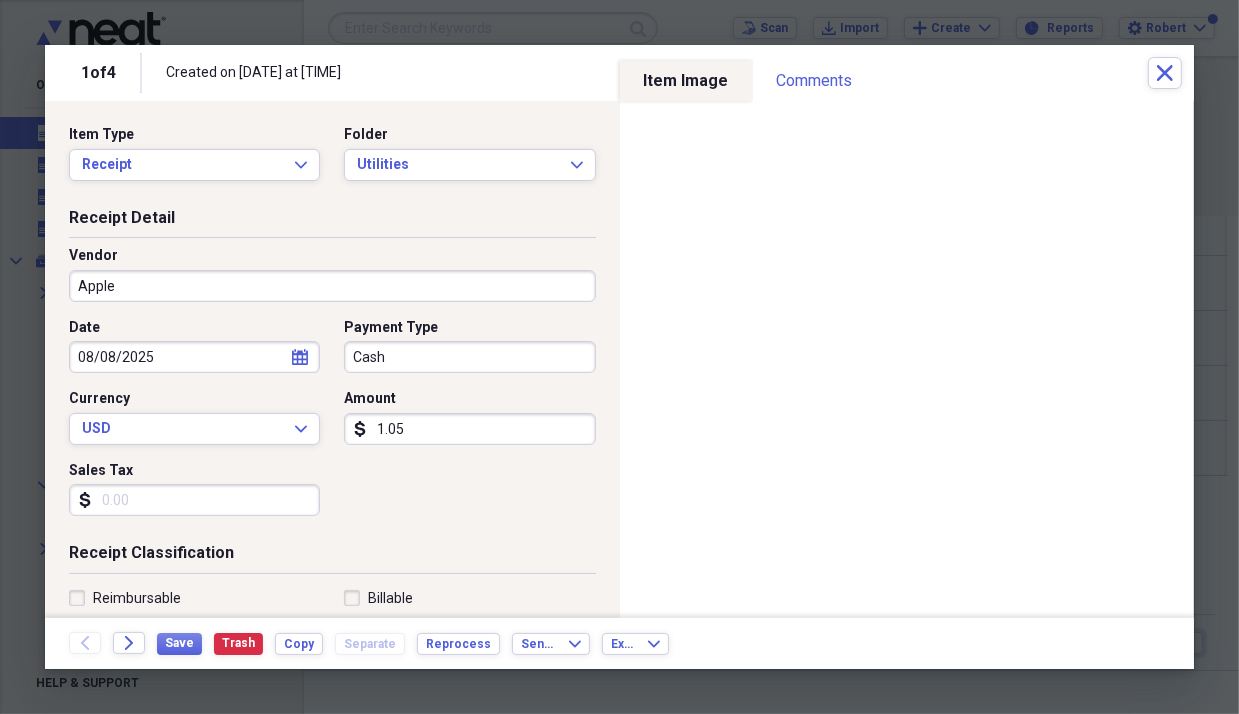 type on "Apple" 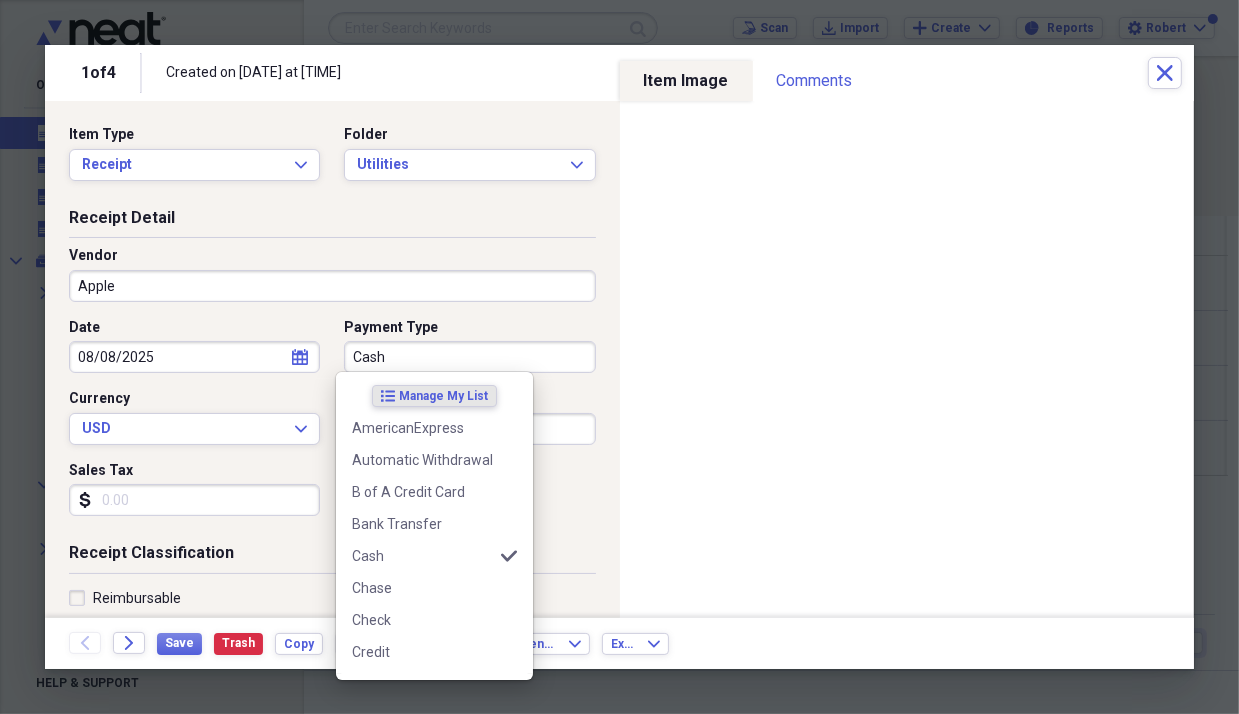 click on "Cash" at bounding box center (469, 357) 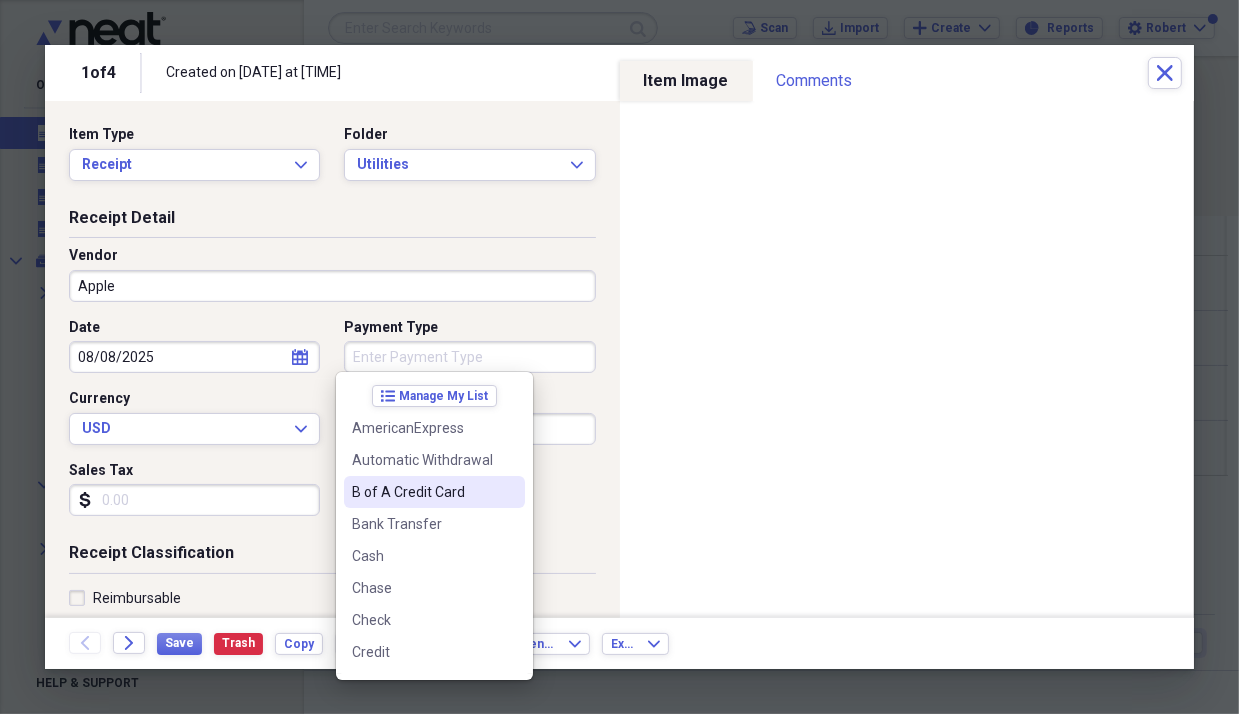 click on "B of A Credit Card" at bounding box center [422, 492] 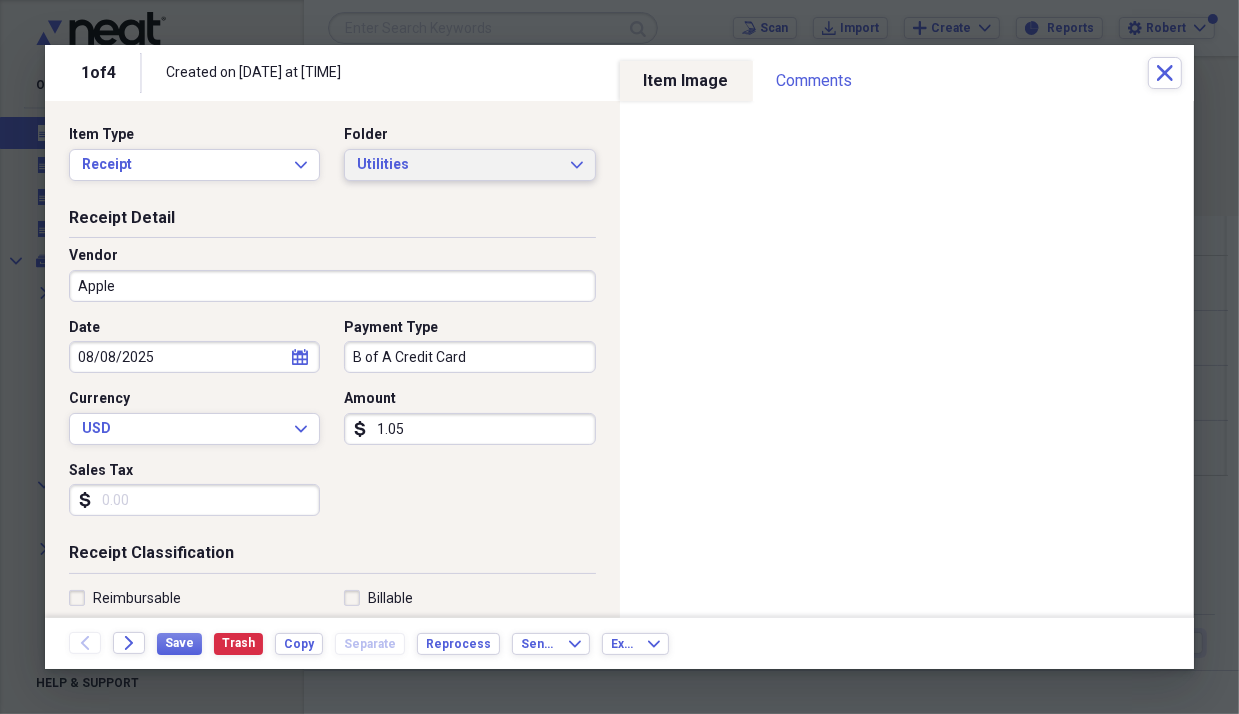 click on "Expand" 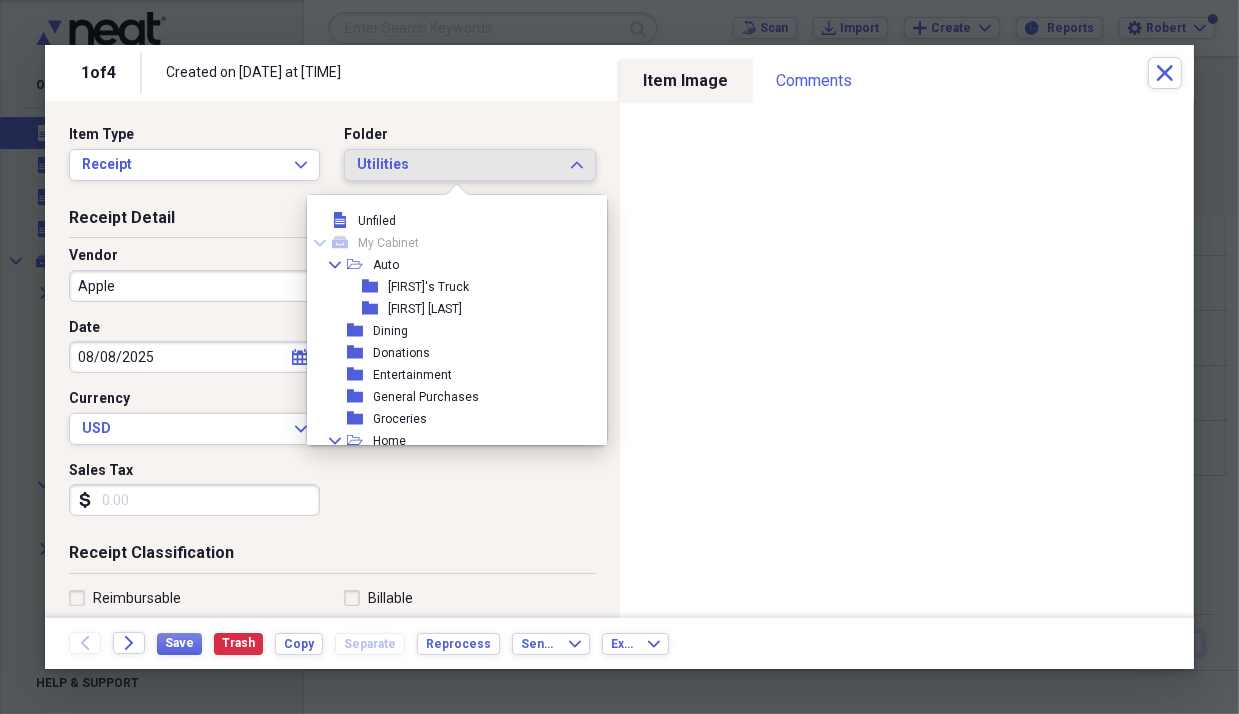 scroll, scrollTop: 100, scrollLeft: 0, axis: vertical 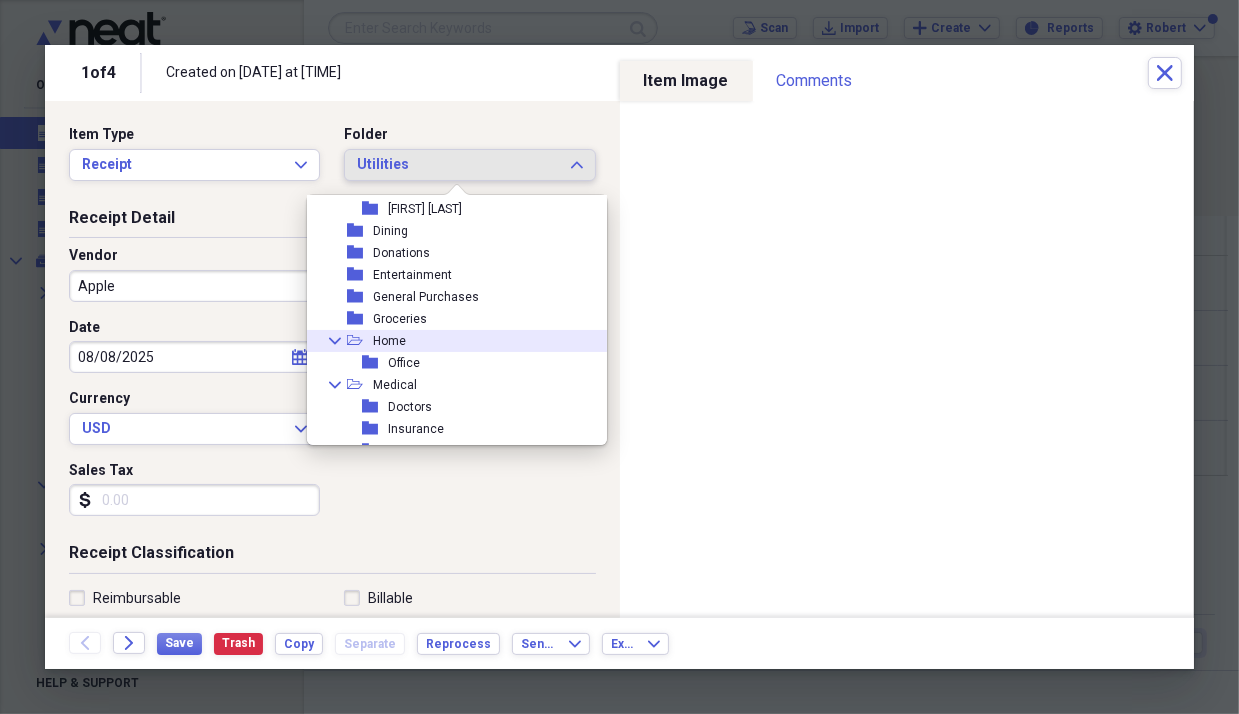 click on "open-folder" 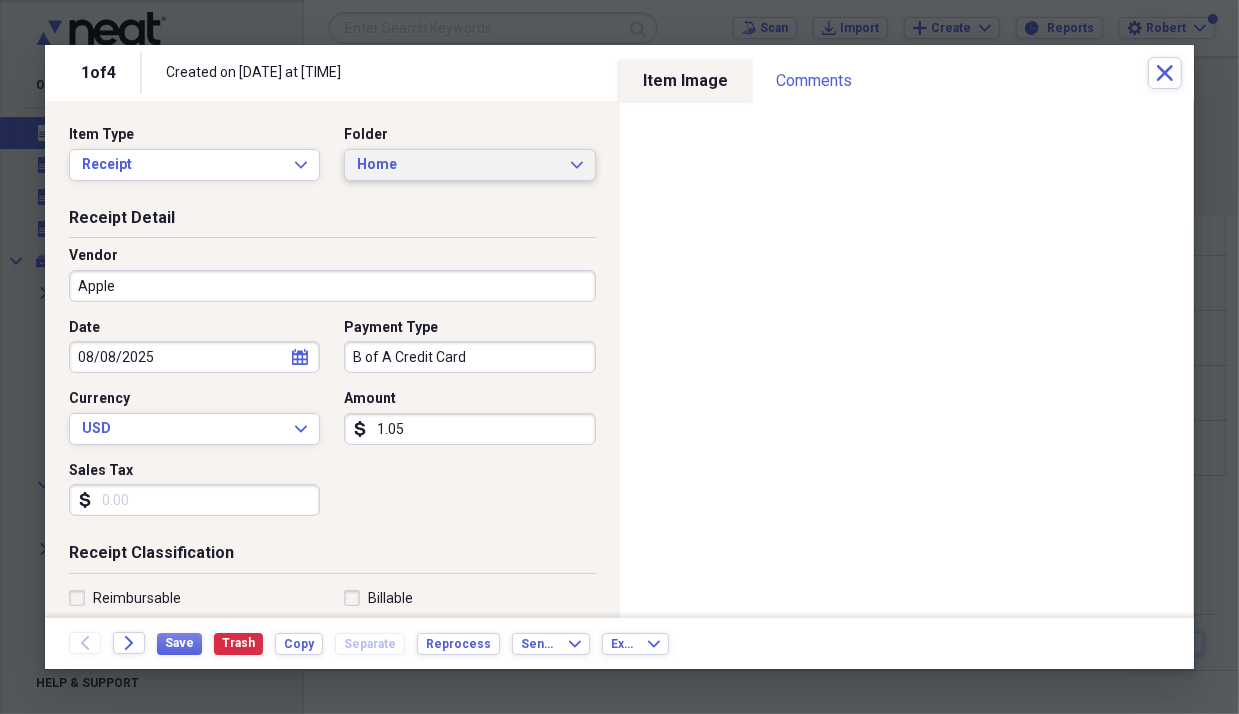 click on "Expand" 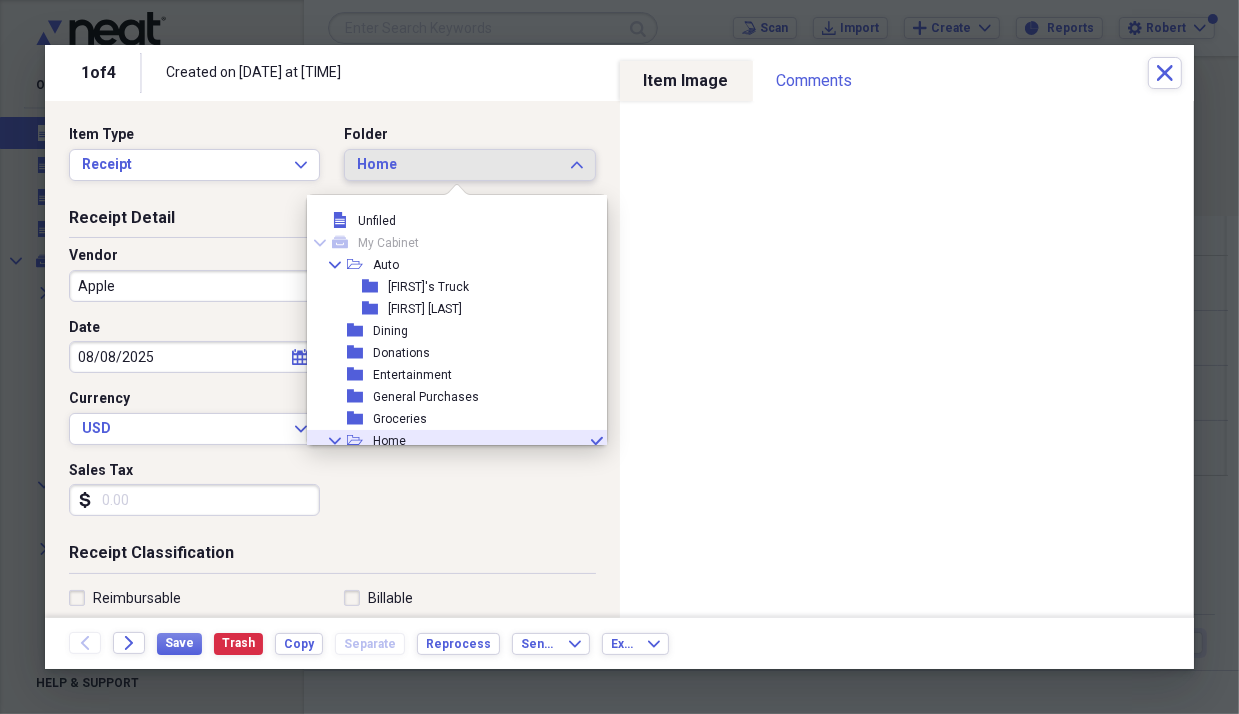 scroll, scrollTop: 120, scrollLeft: 0, axis: vertical 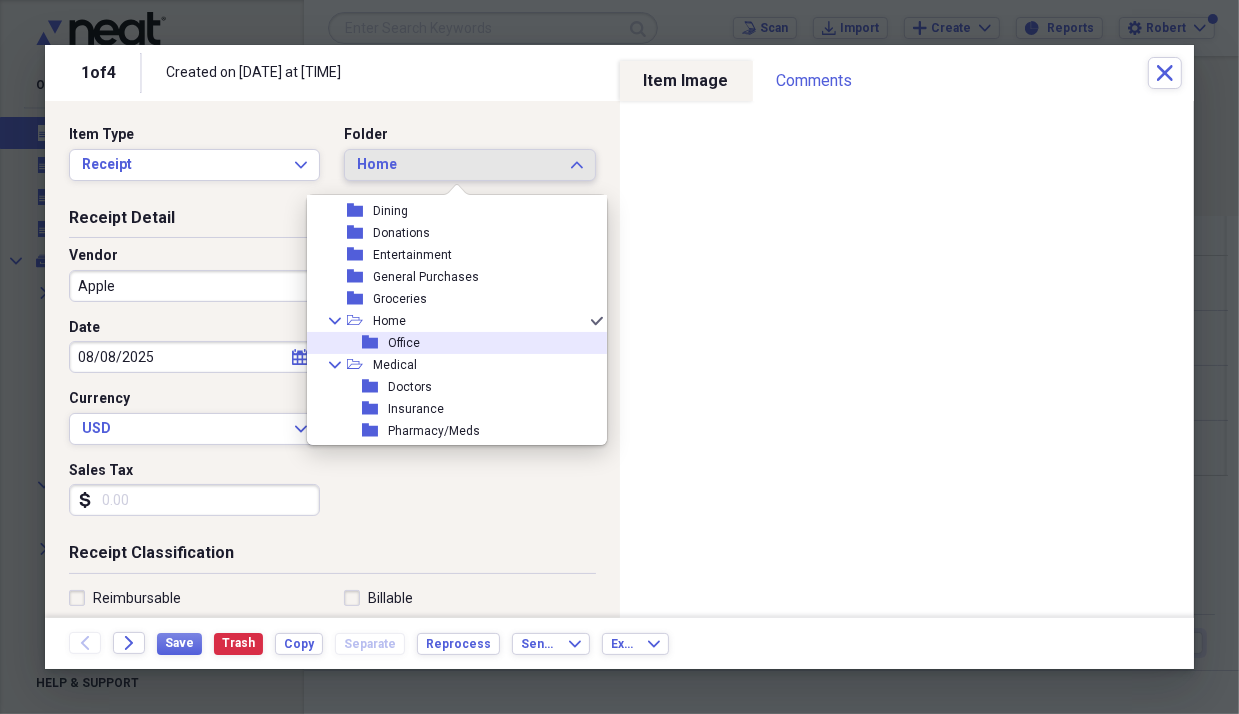 click on "folder" at bounding box center [375, 343] 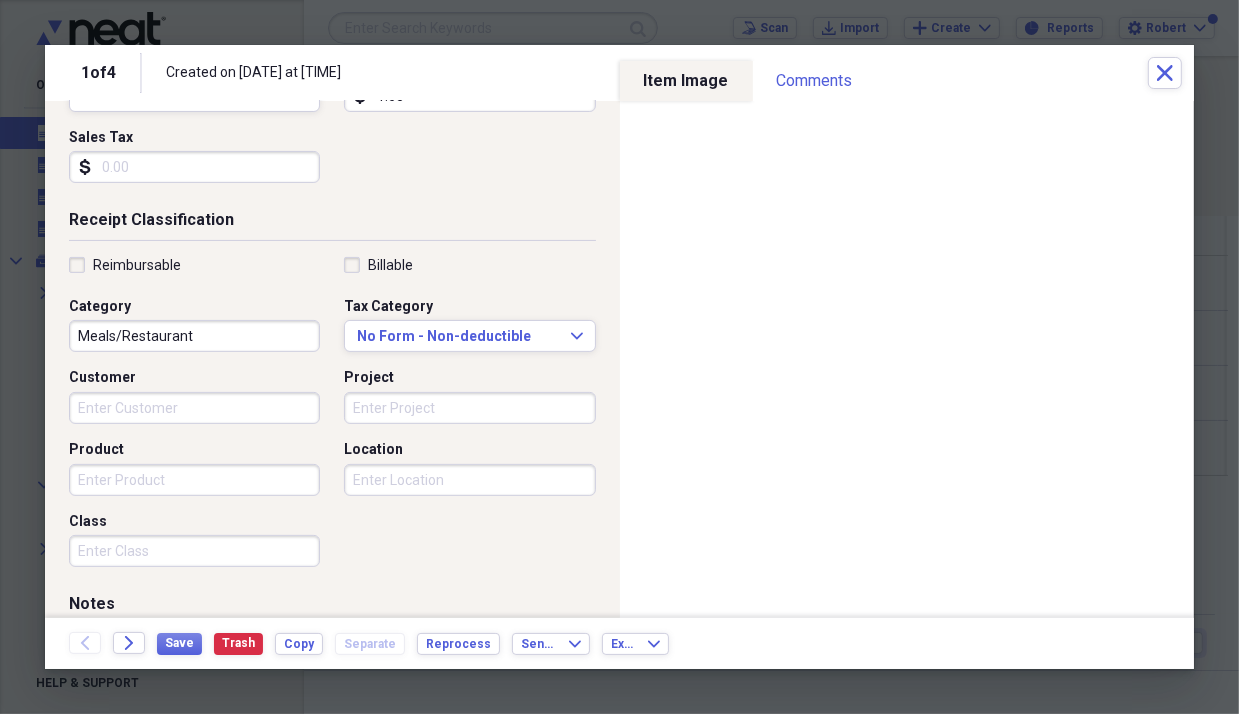 scroll, scrollTop: 300, scrollLeft: 0, axis: vertical 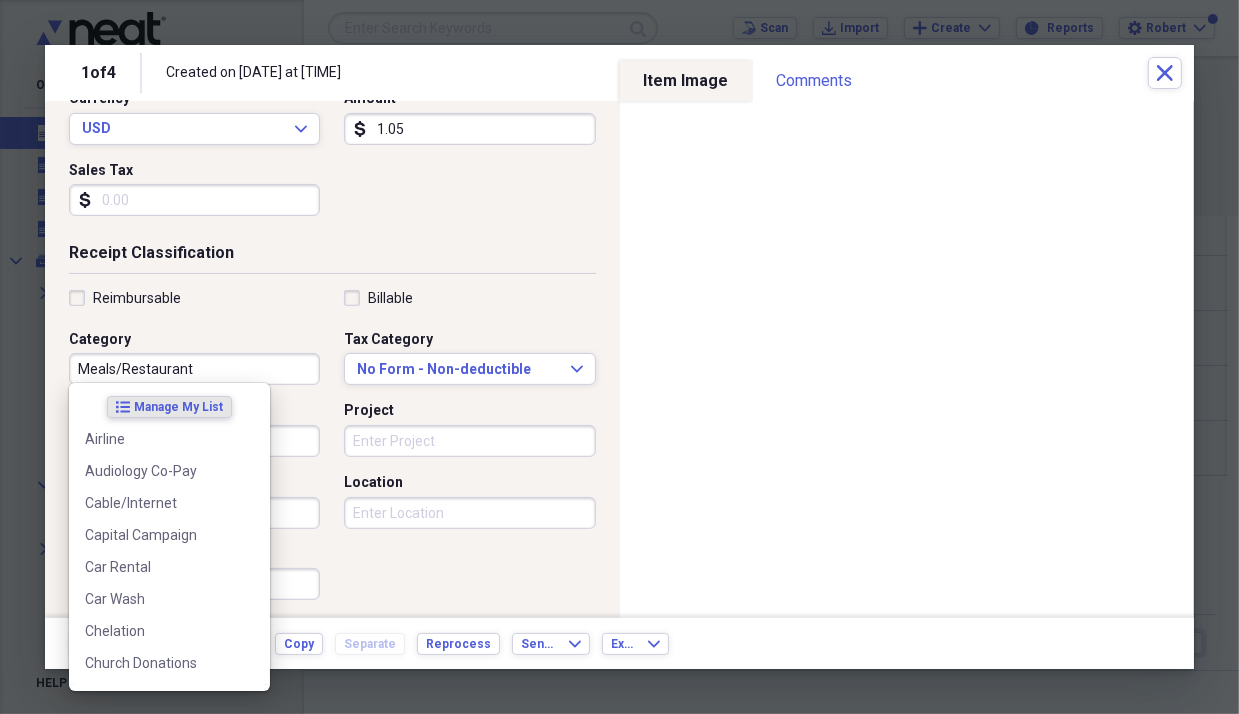 click on "Meals/Restaurant" at bounding box center (194, 369) 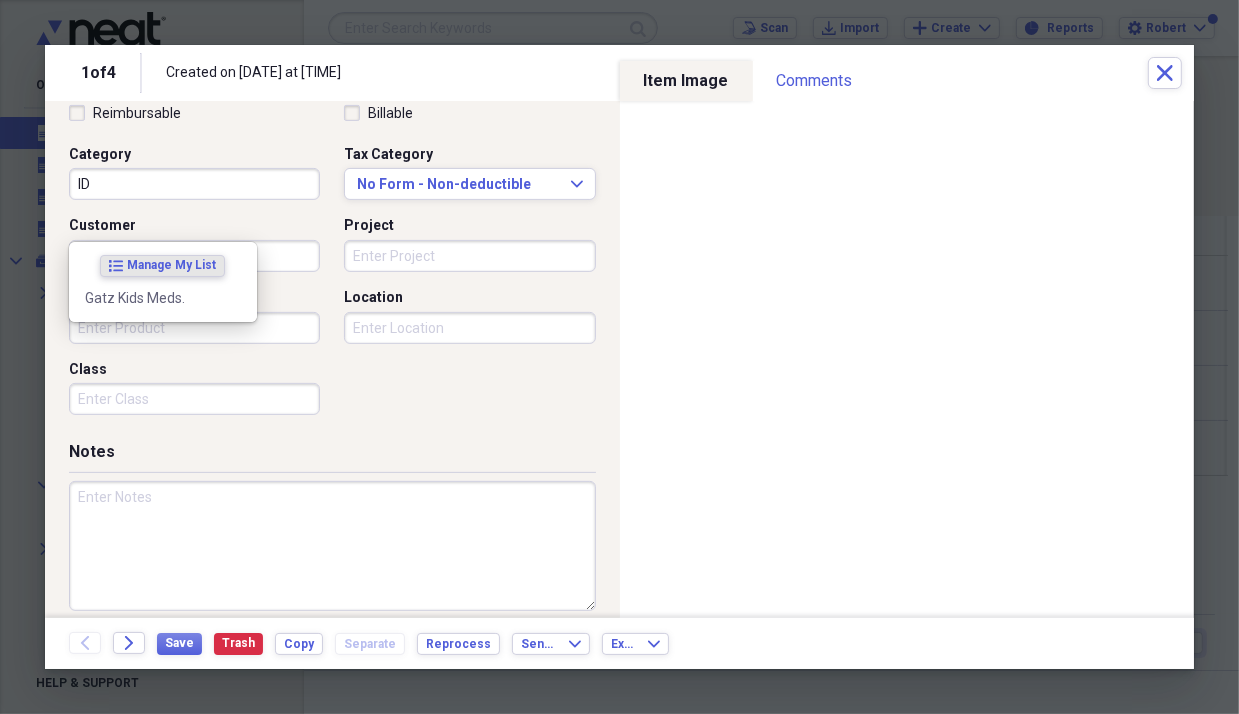 scroll, scrollTop: 496, scrollLeft: 0, axis: vertical 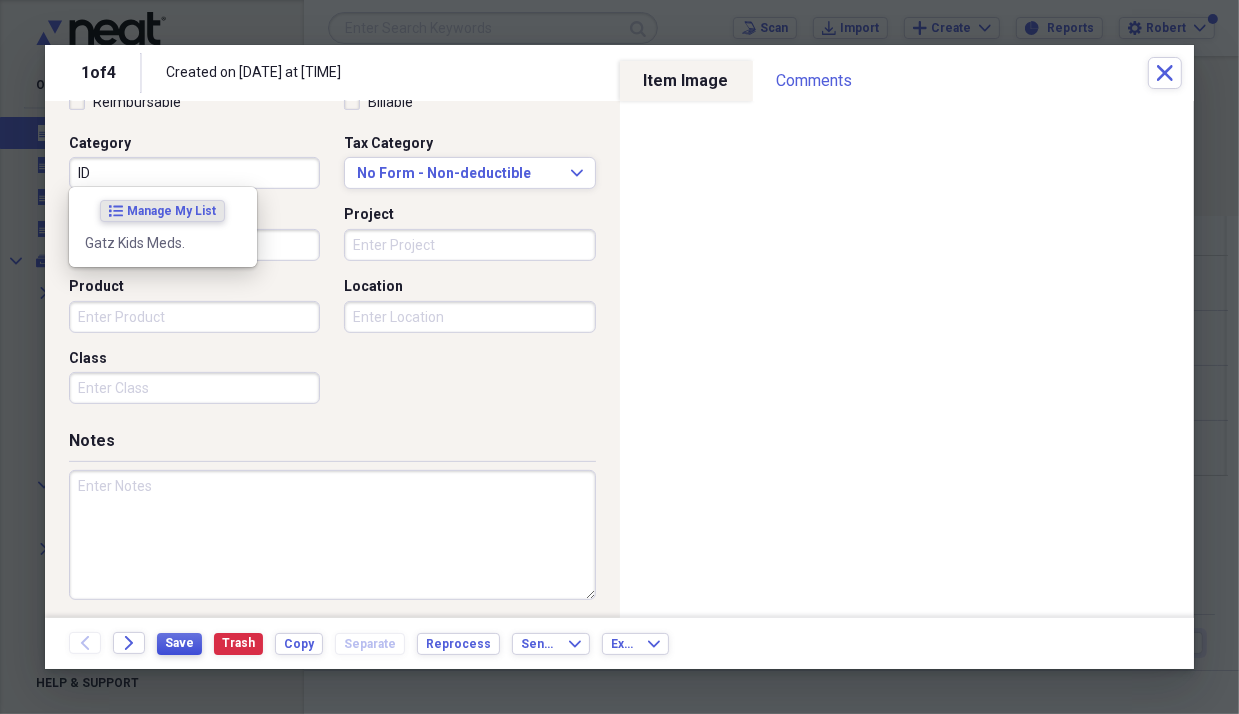 type on "ID" 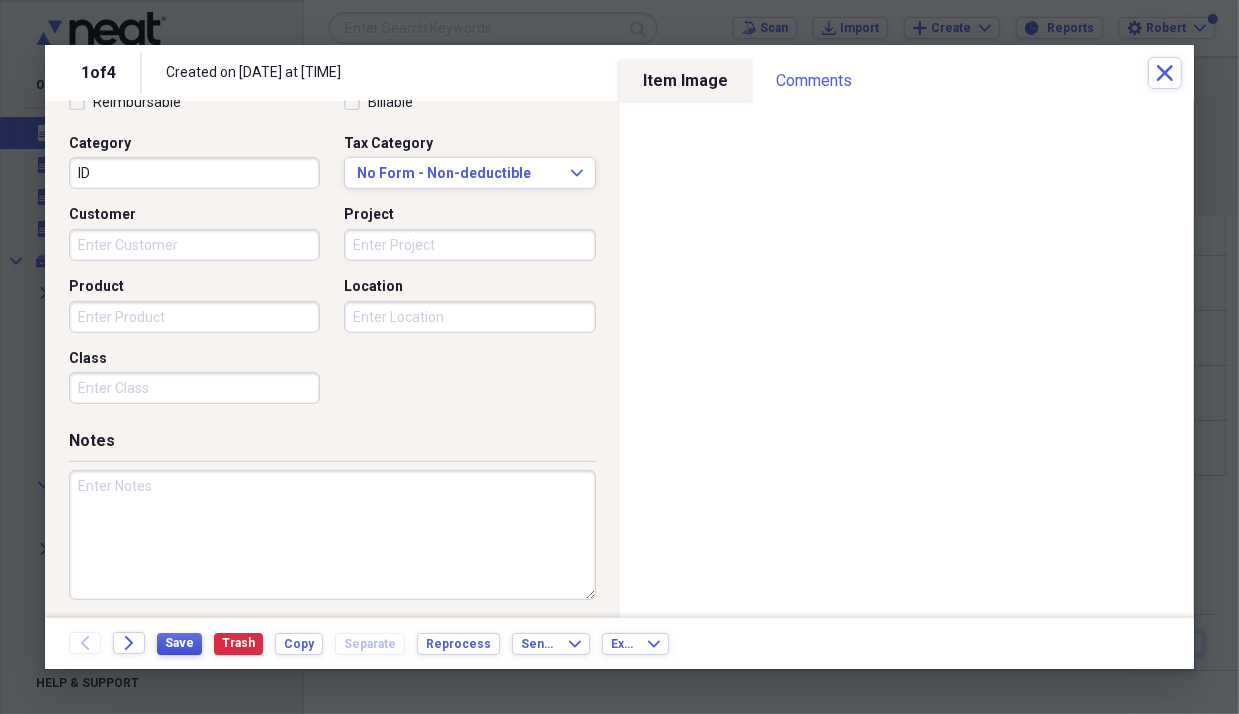 click on "Save" at bounding box center [179, 643] 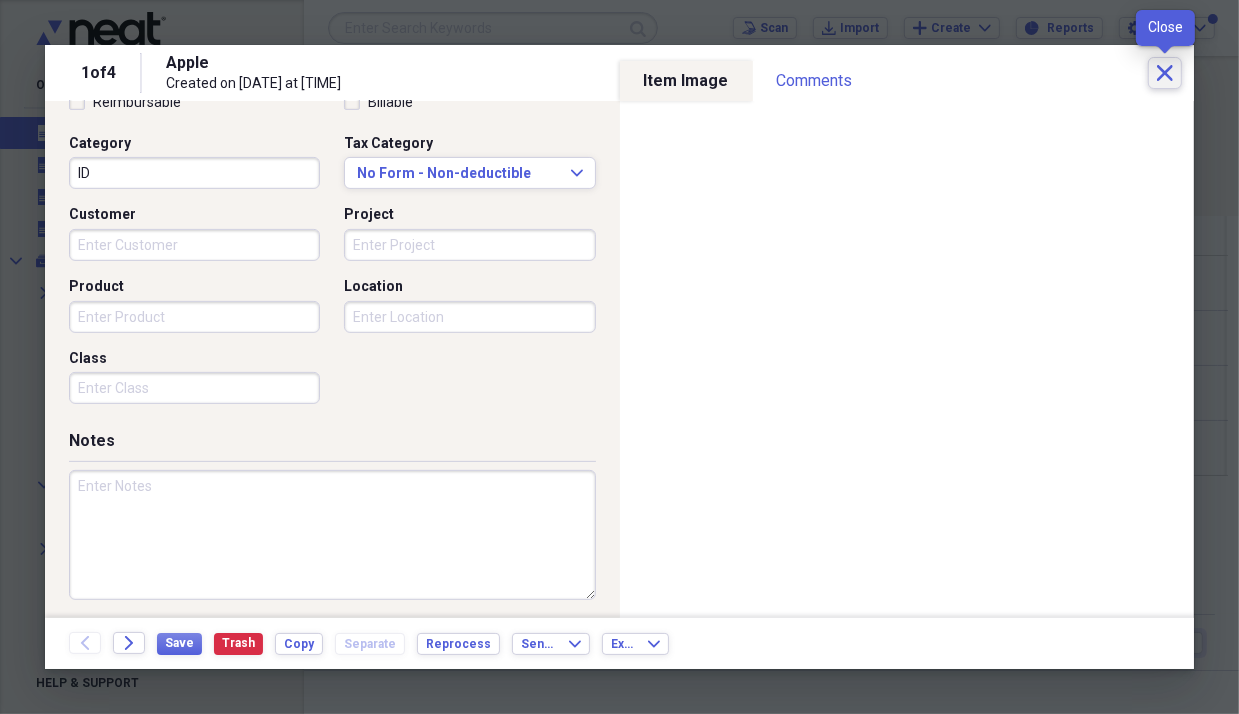 click on "Close" 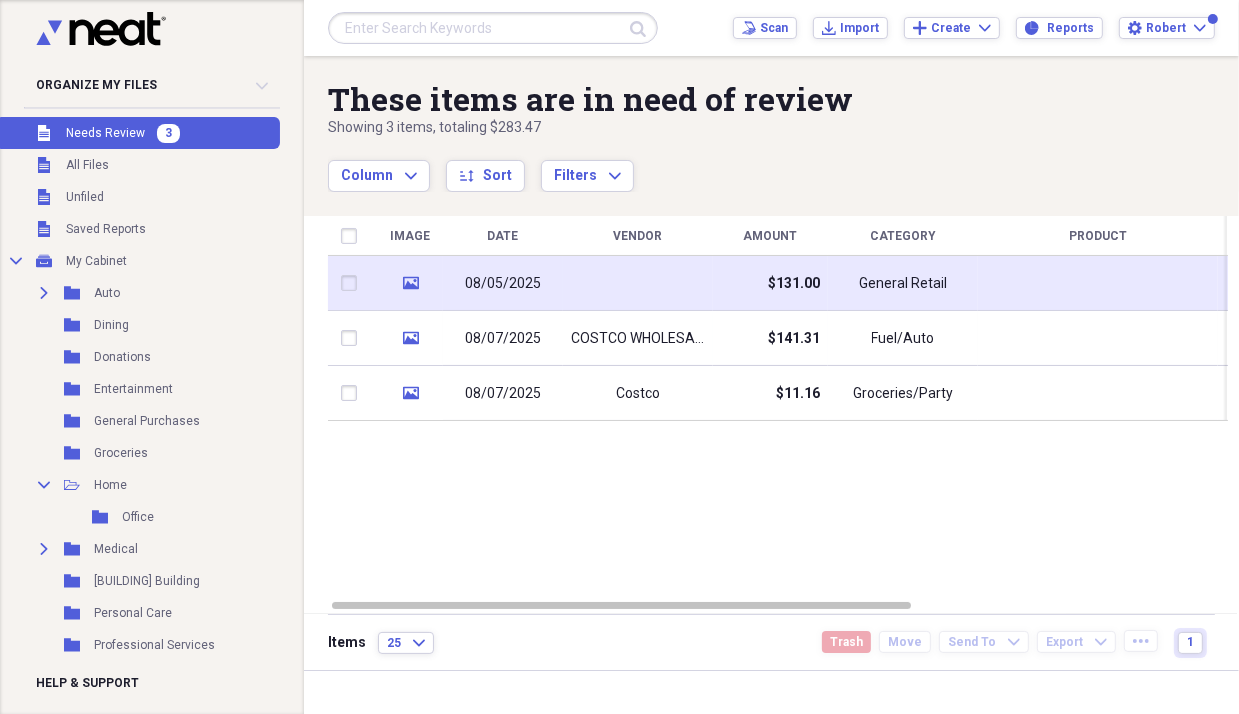 click on "08/05/2025" at bounding box center [503, 284] 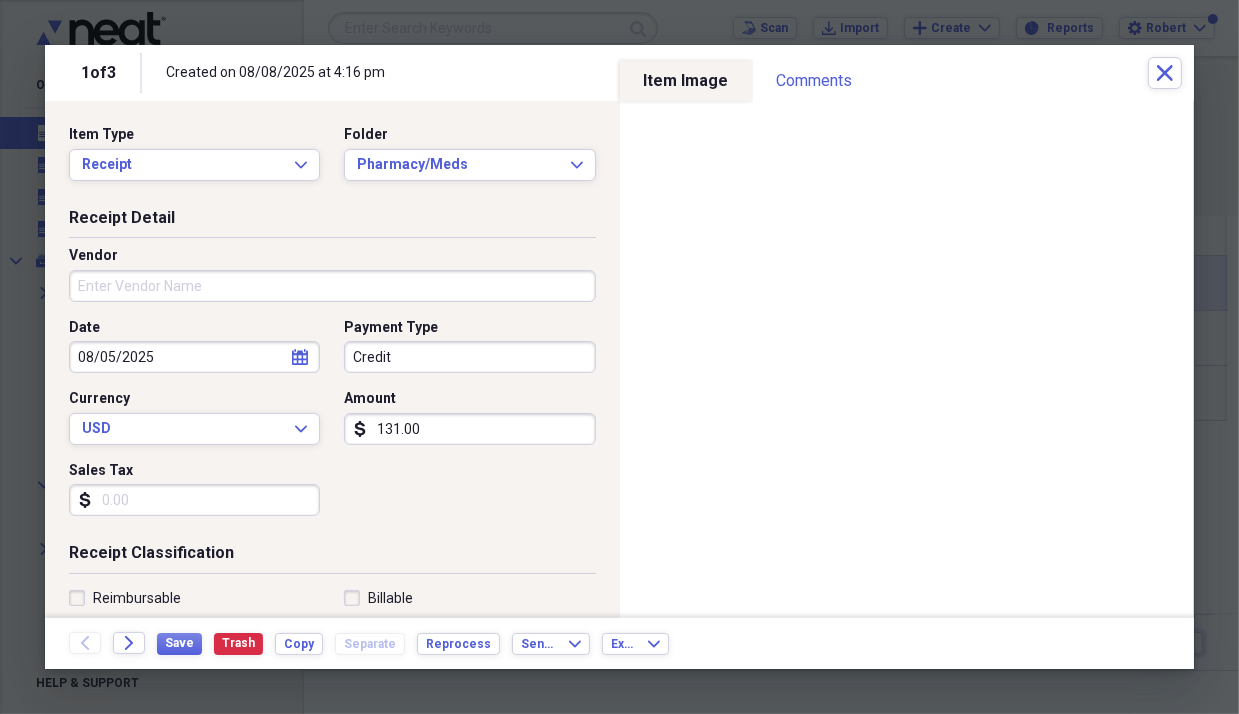 click on "Vendor" at bounding box center (332, 286) 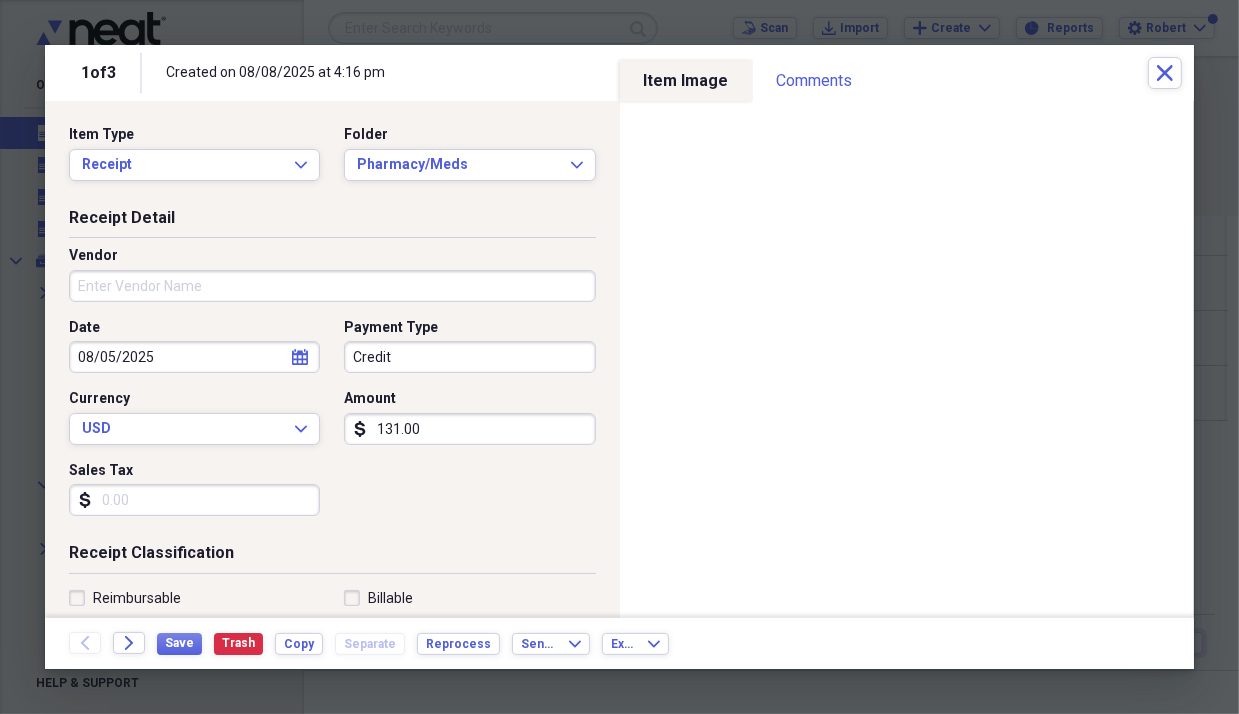 click on "Receipt Detail" at bounding box center [332, 222] 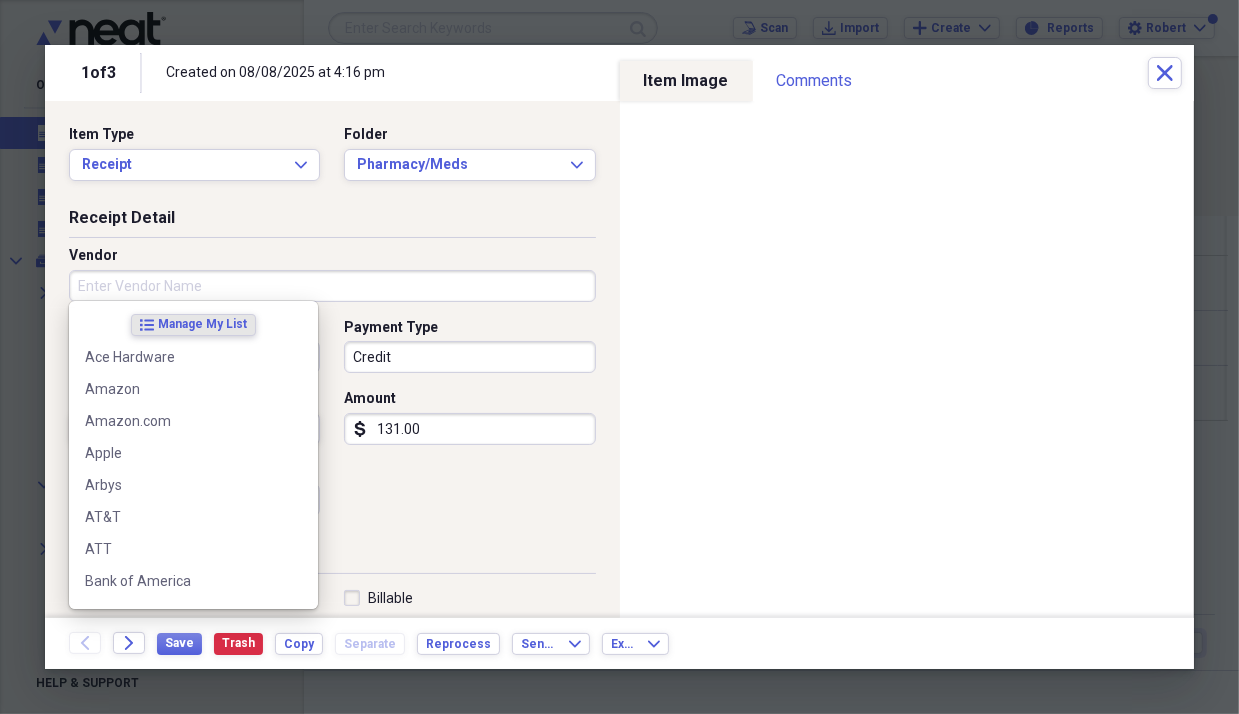 click on "Vendor" at bounding box center (332, 286) 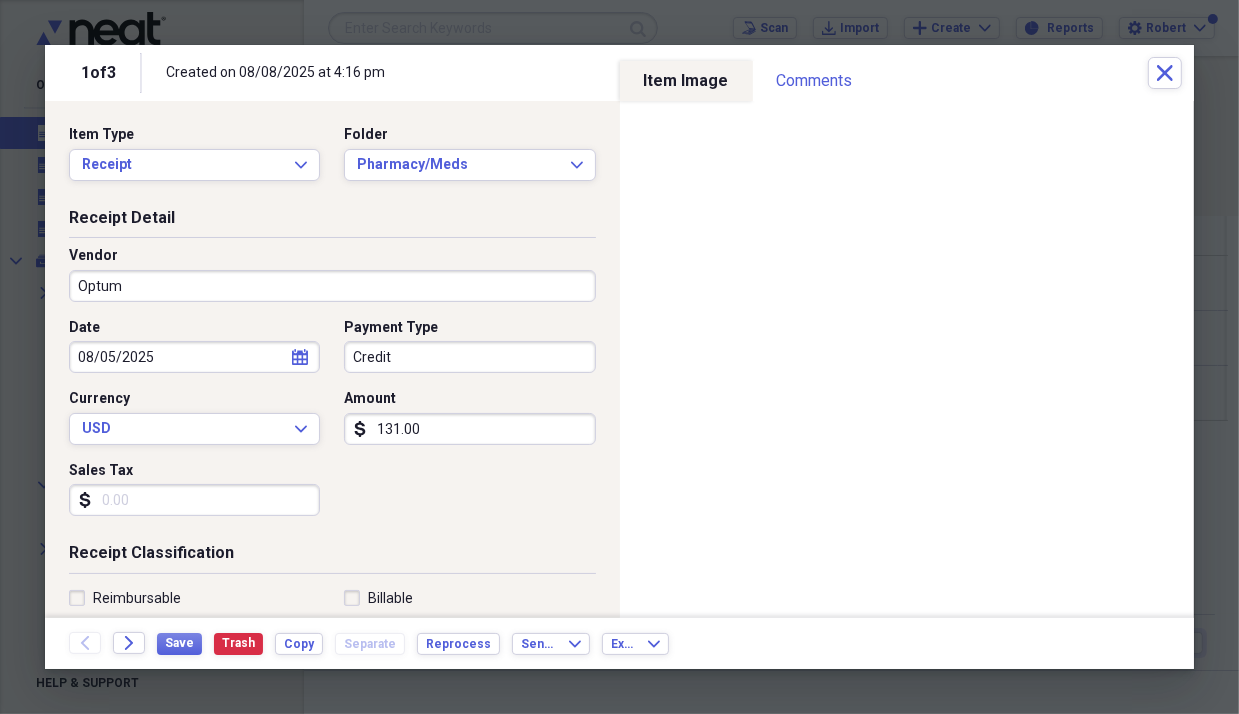 type on "Optum" 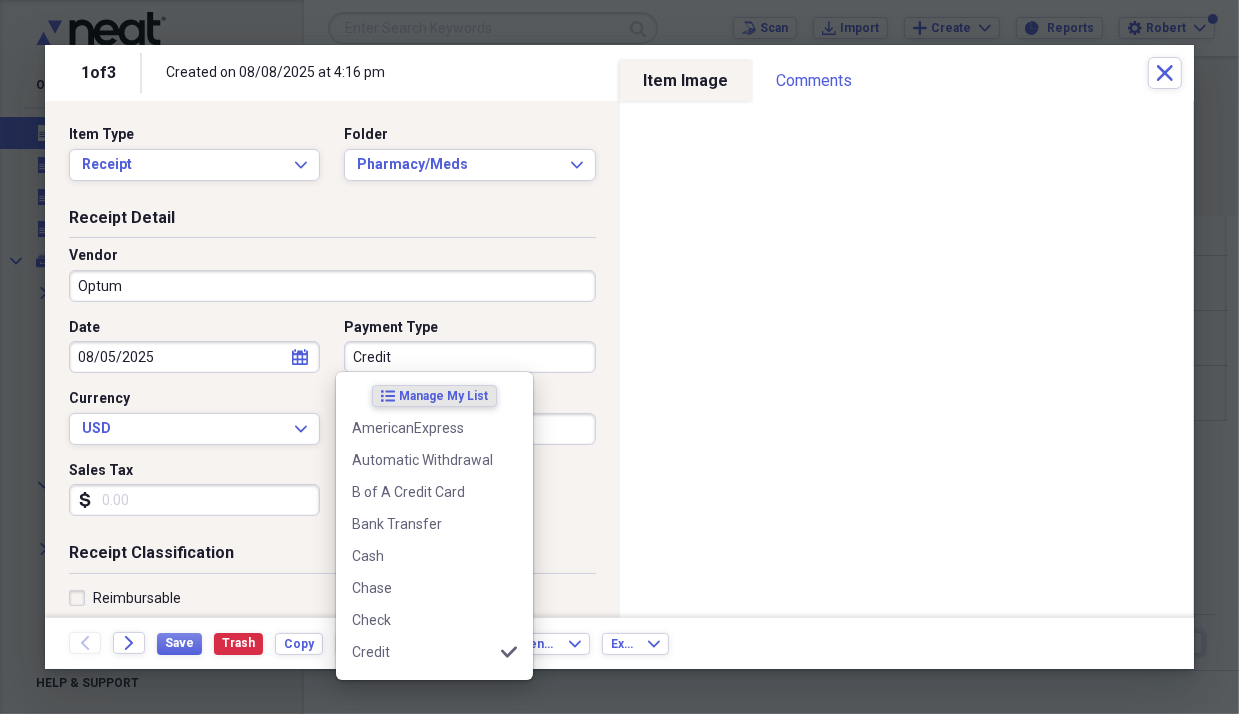 click on "Credit" at bounding box center (469, 357) 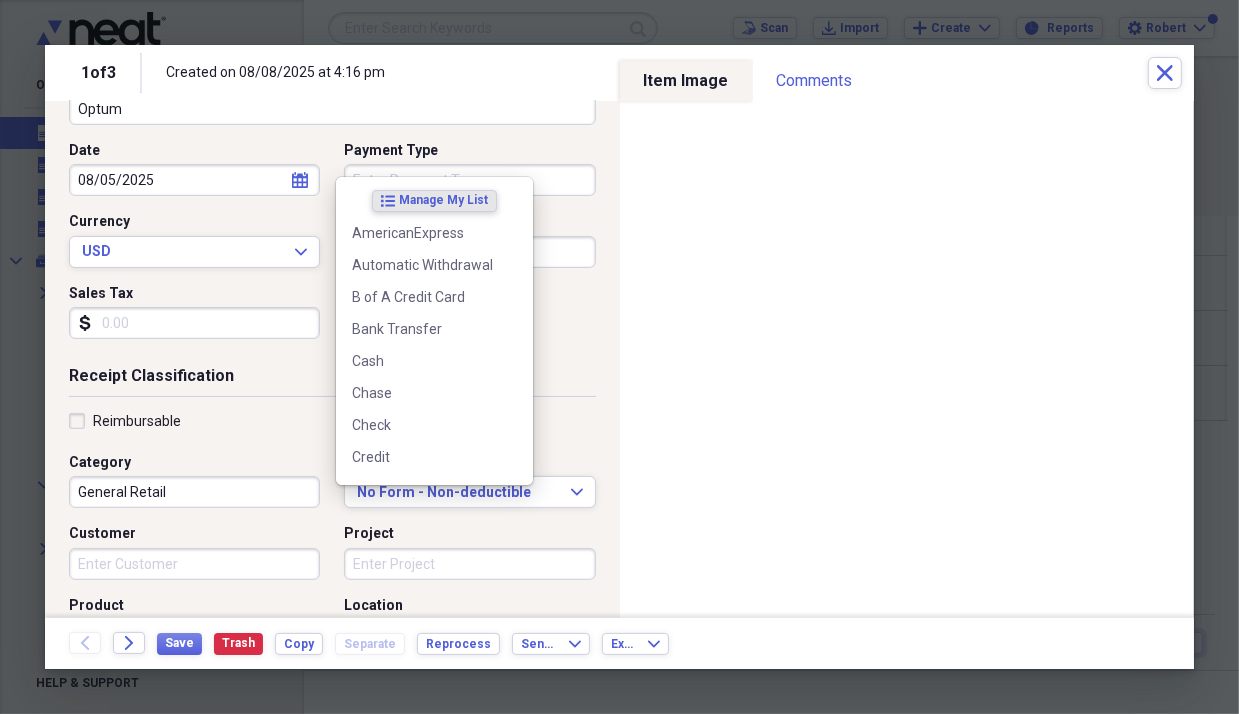 scroll, scrollTop: 200, scrollLeft: 0, axis: vertical 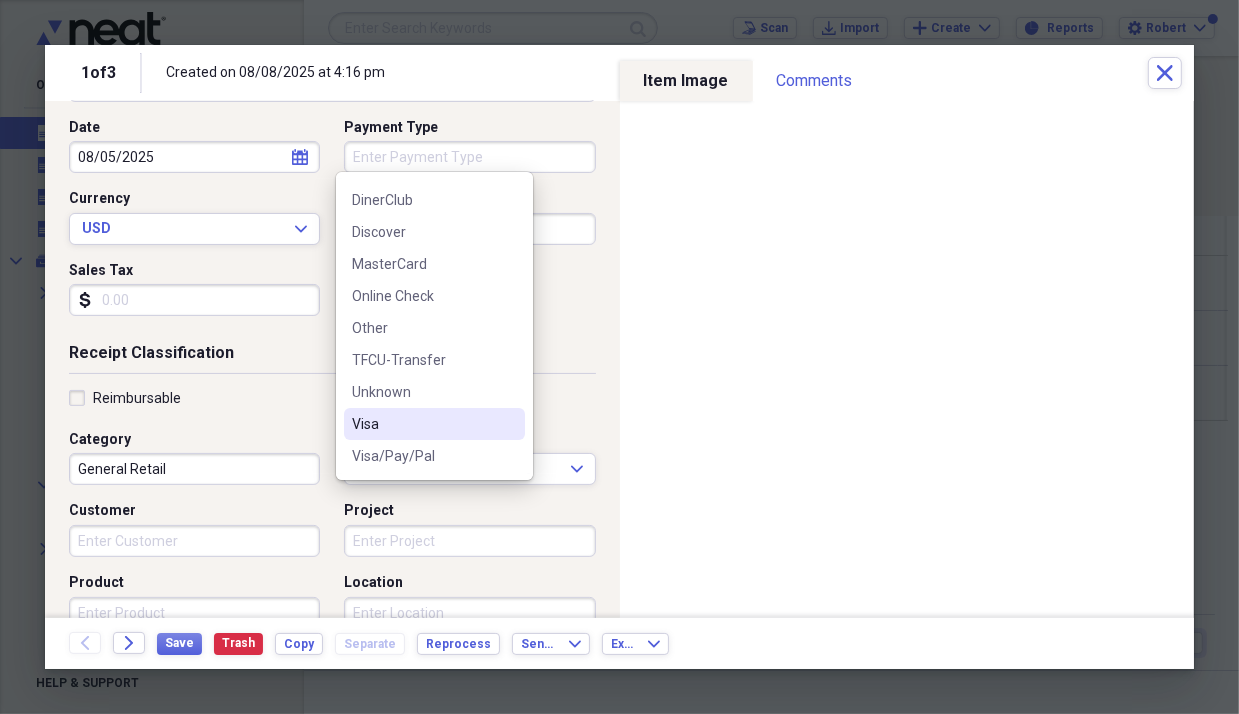 click on "Visa" at bounding box center [422, 424] 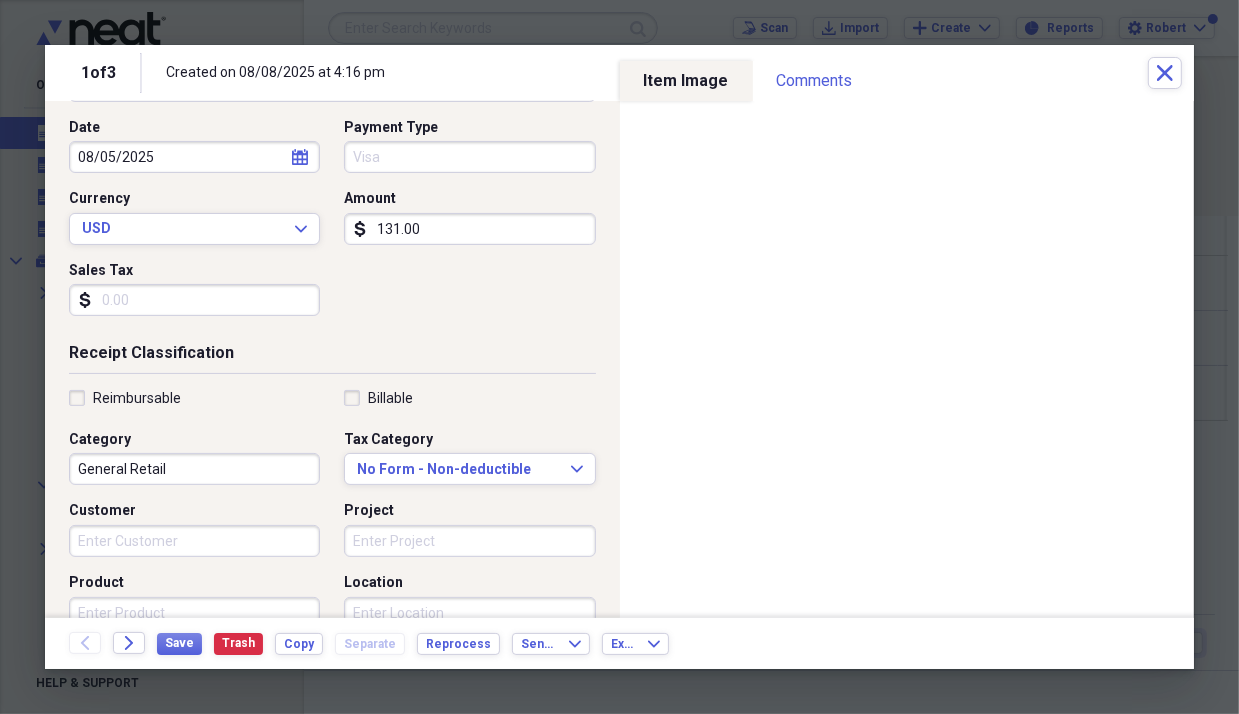 type on "Visa" 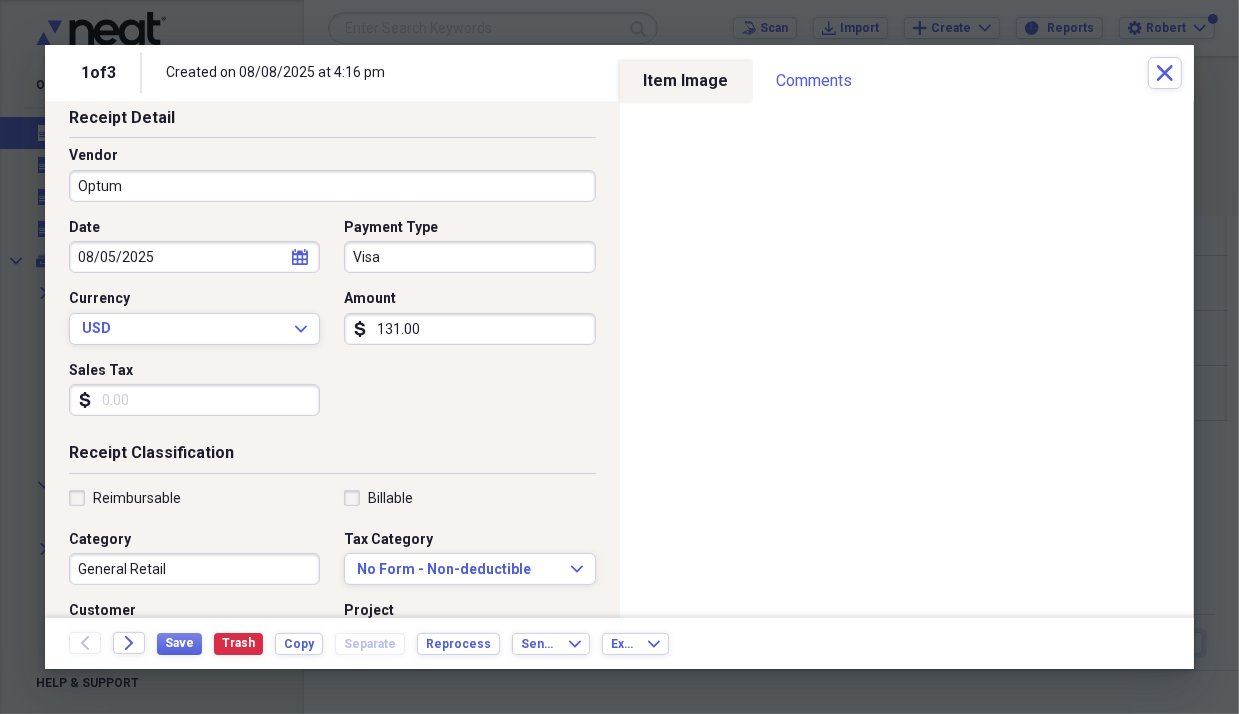 scroll, scrollTop: 200, scrollLeft: 0, axis: vertical 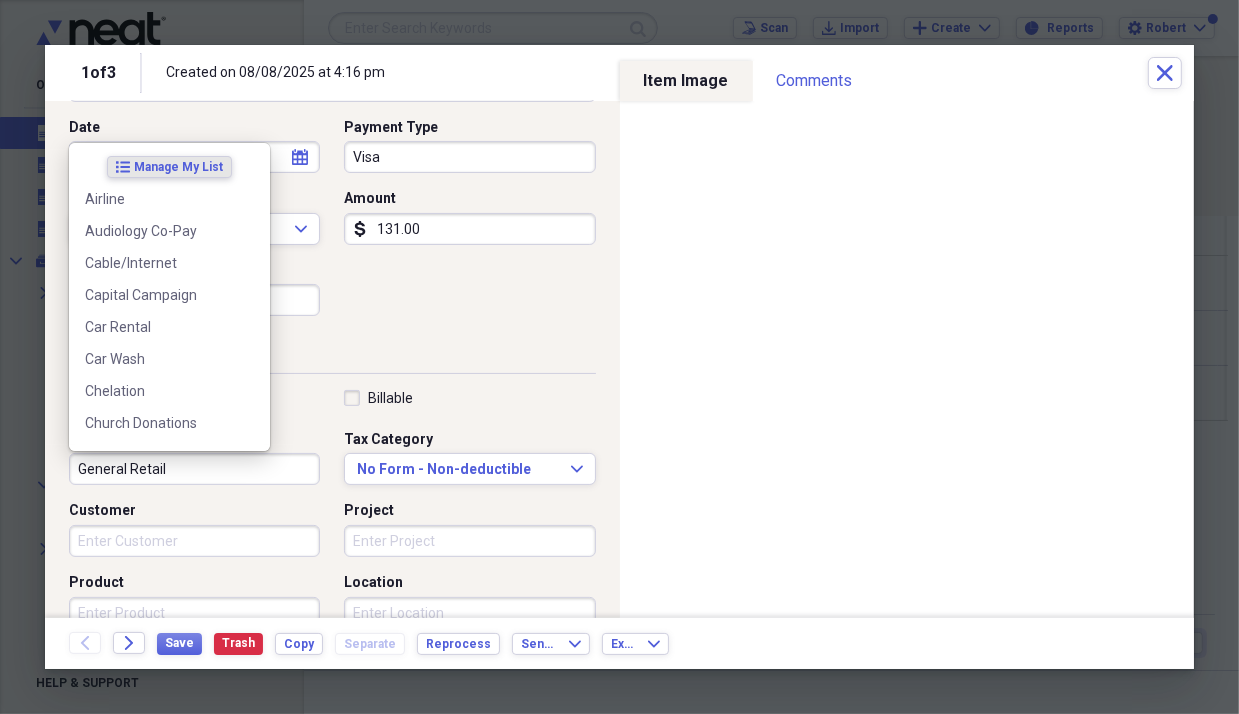 click on "General Retail" at bounding box center (194, 469) 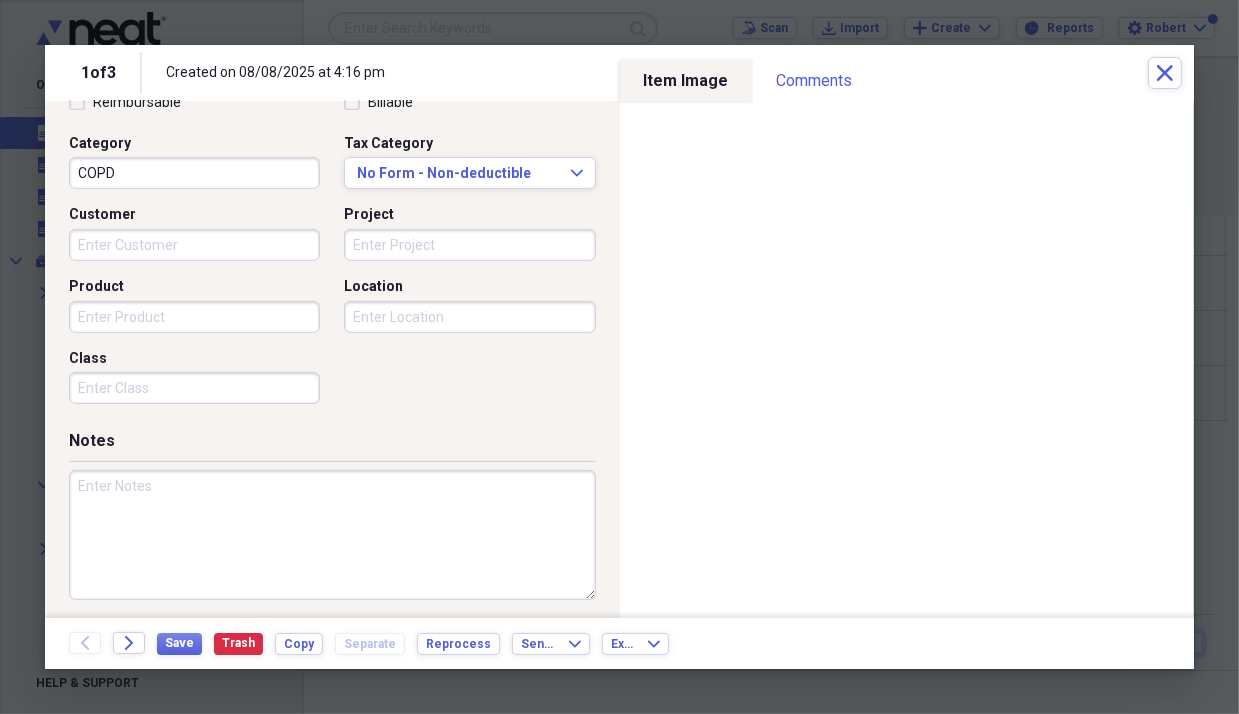 scroll, scrollTop: 0, scrollLeft: 0, axis: both 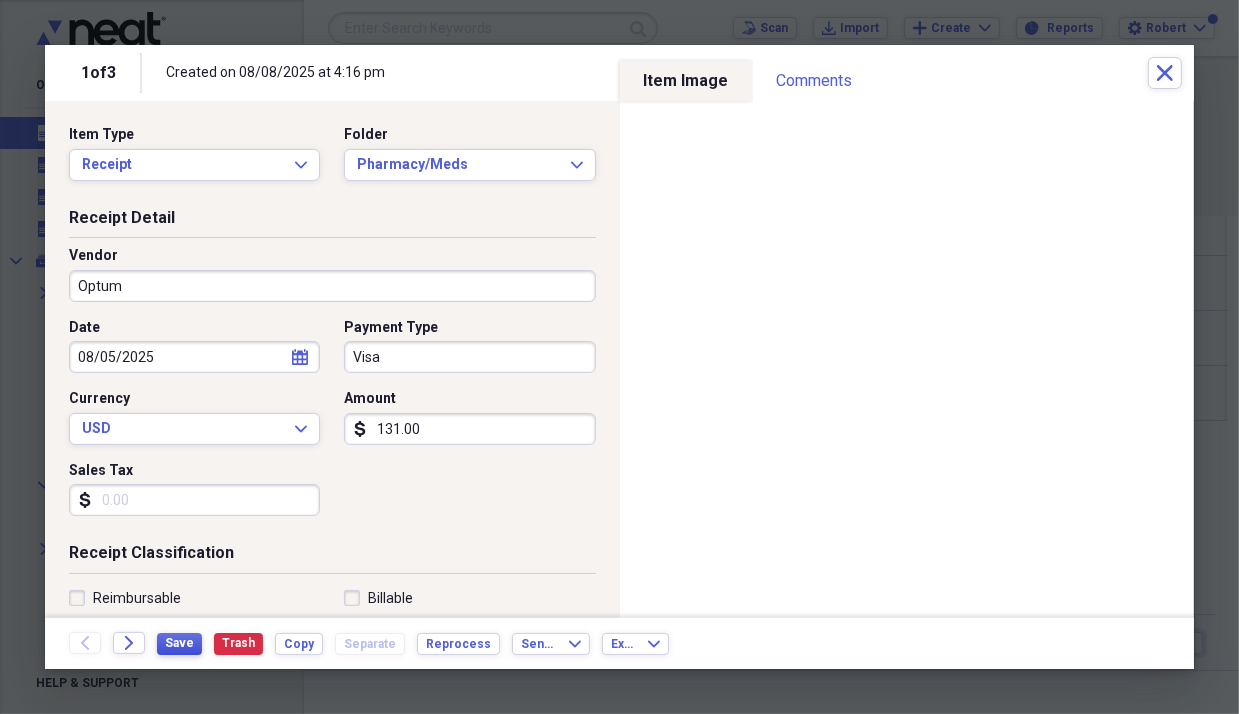 type on "COPD" 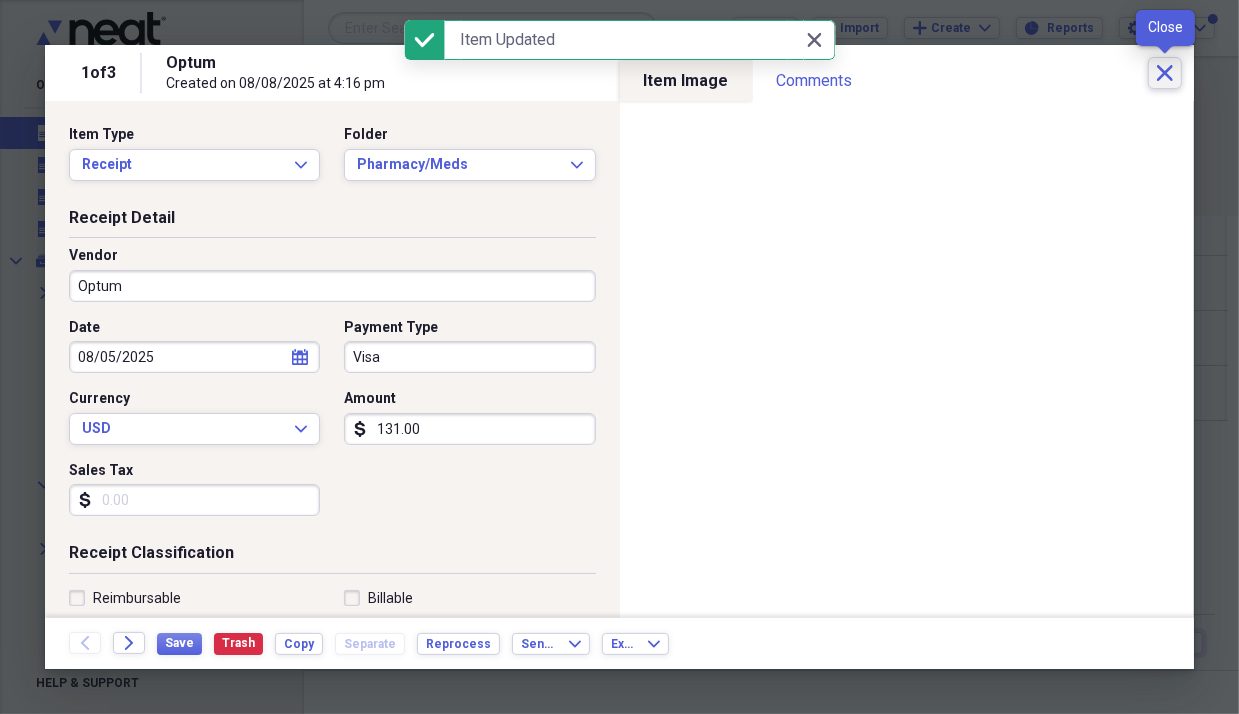 click 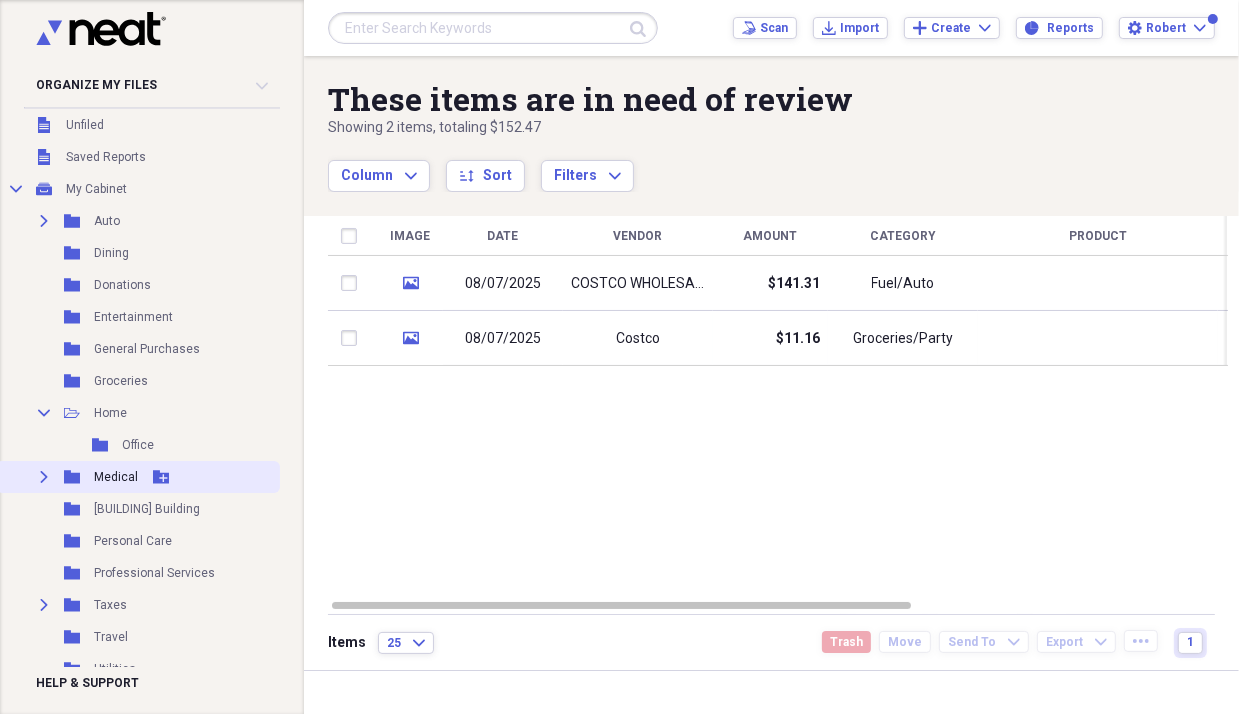 scroll, scrollTop: 100, scrollLeft: 0, axis: vertical 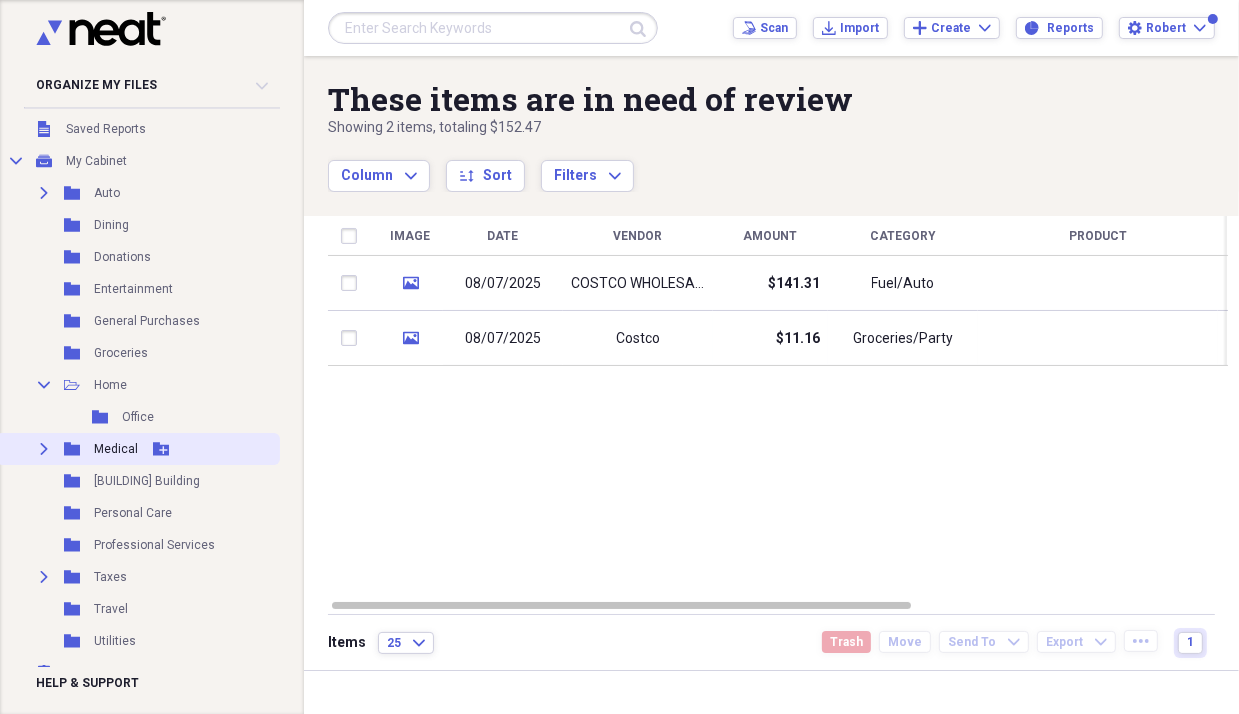 click 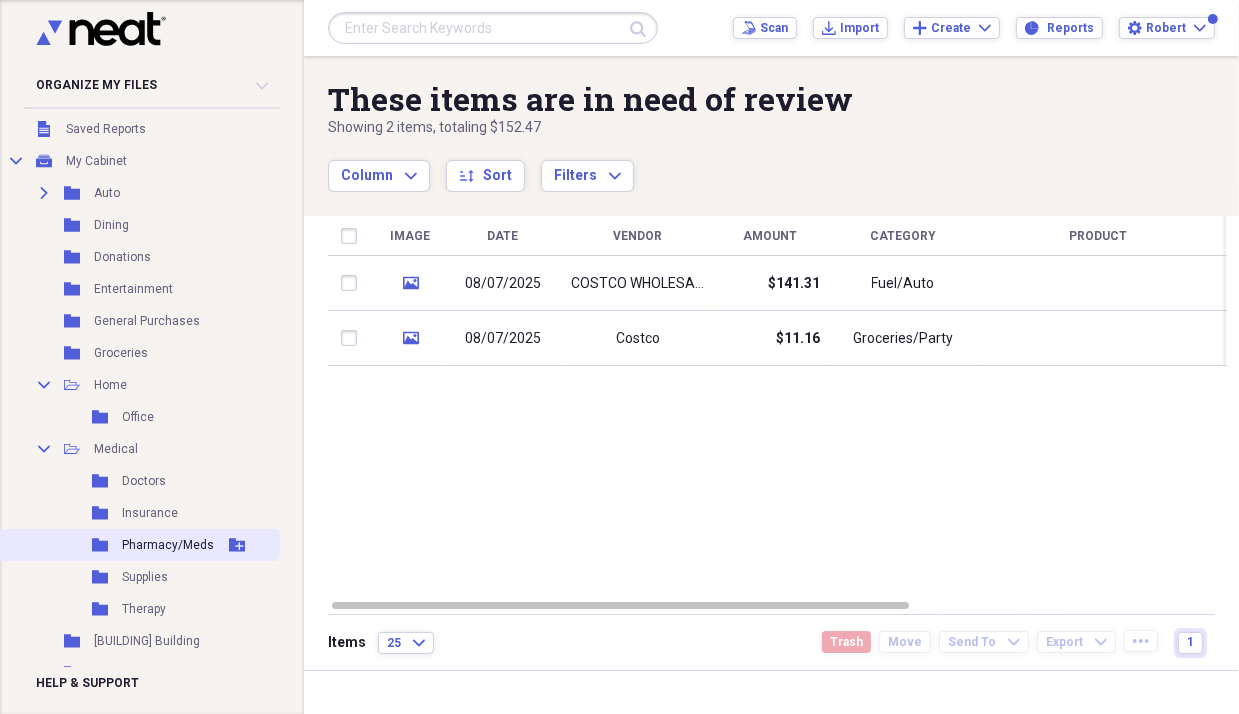 click on "Folder" 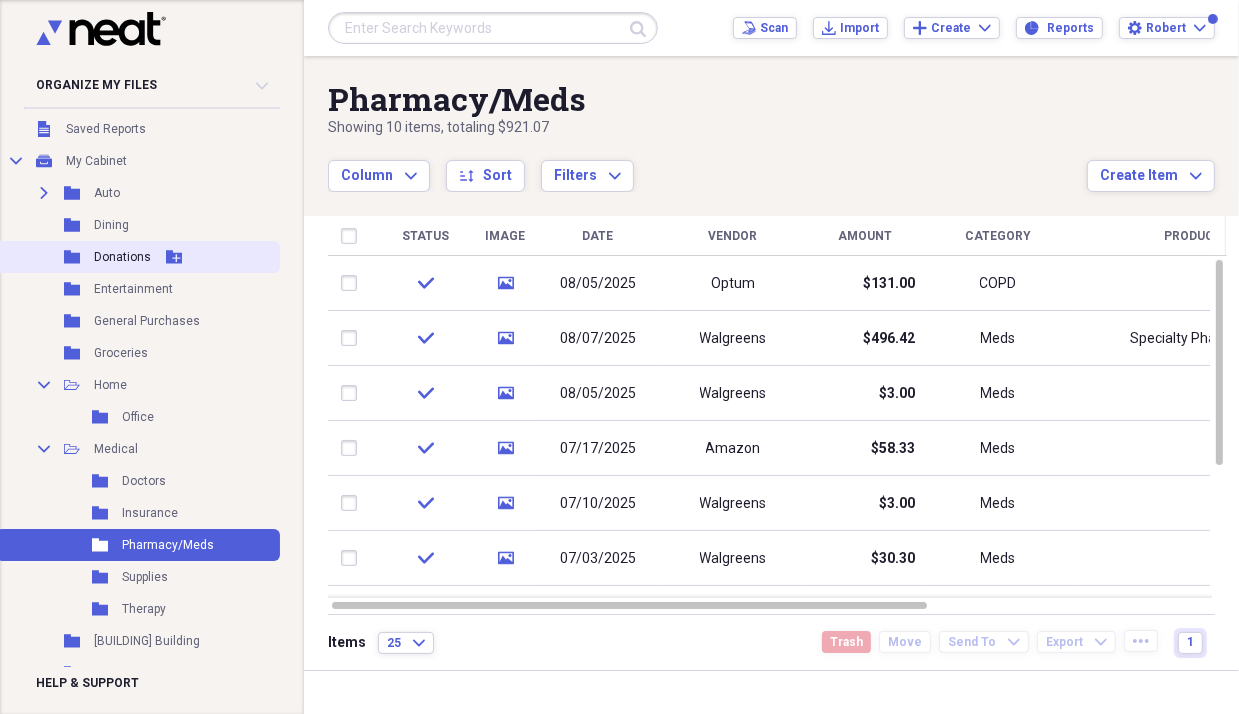 scroll, scrollTop: 0, scrollLeft: 0, axis: both 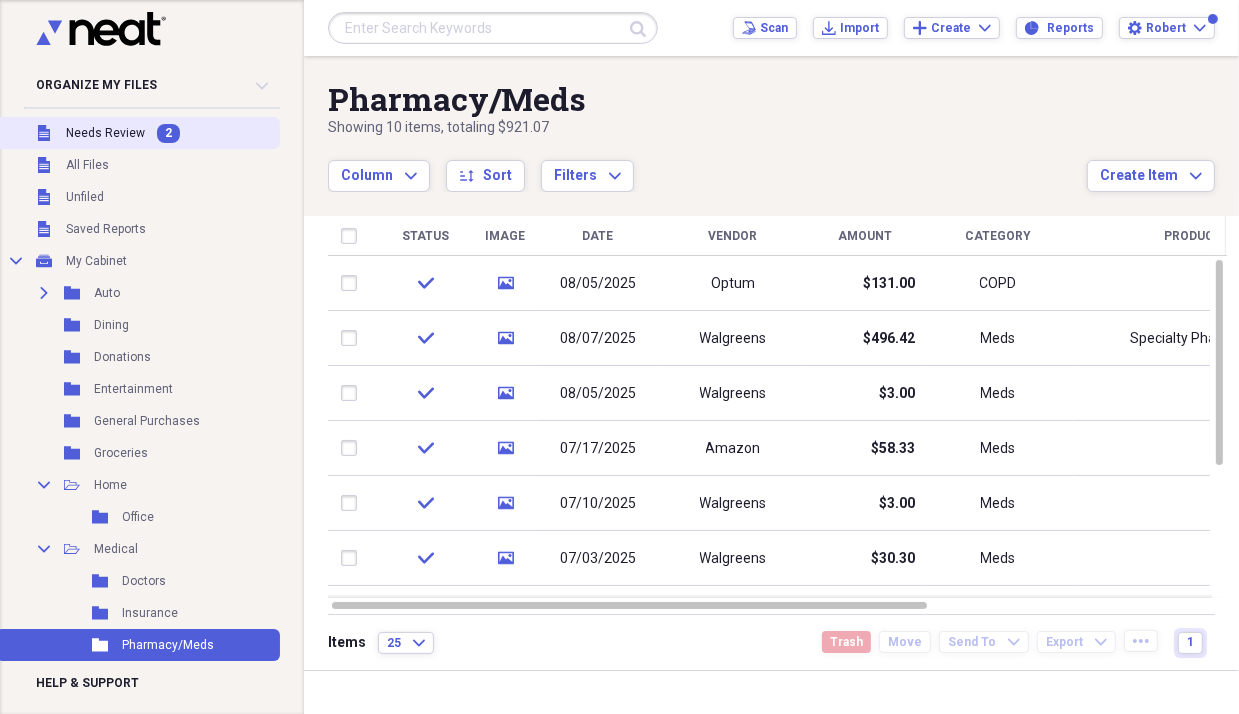 click on "Needs Review" at bounding box center [105, 133] 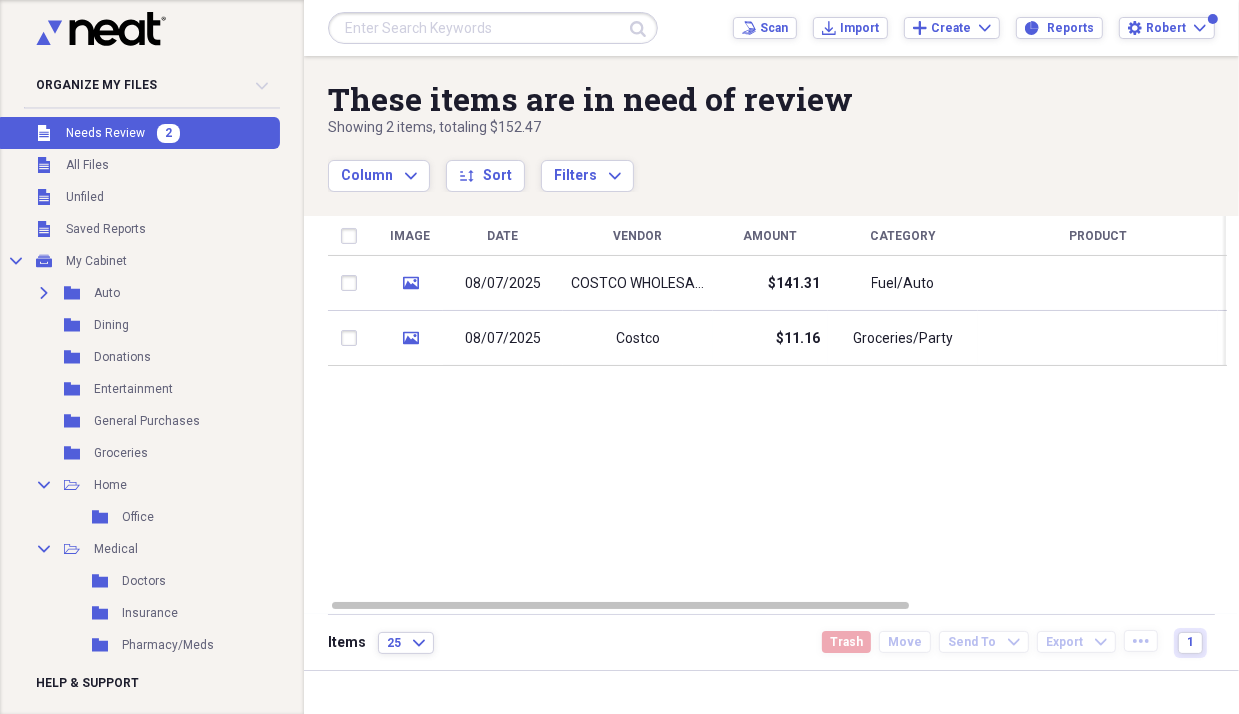 click on "Needs Review" at bounding box center (105, 133) 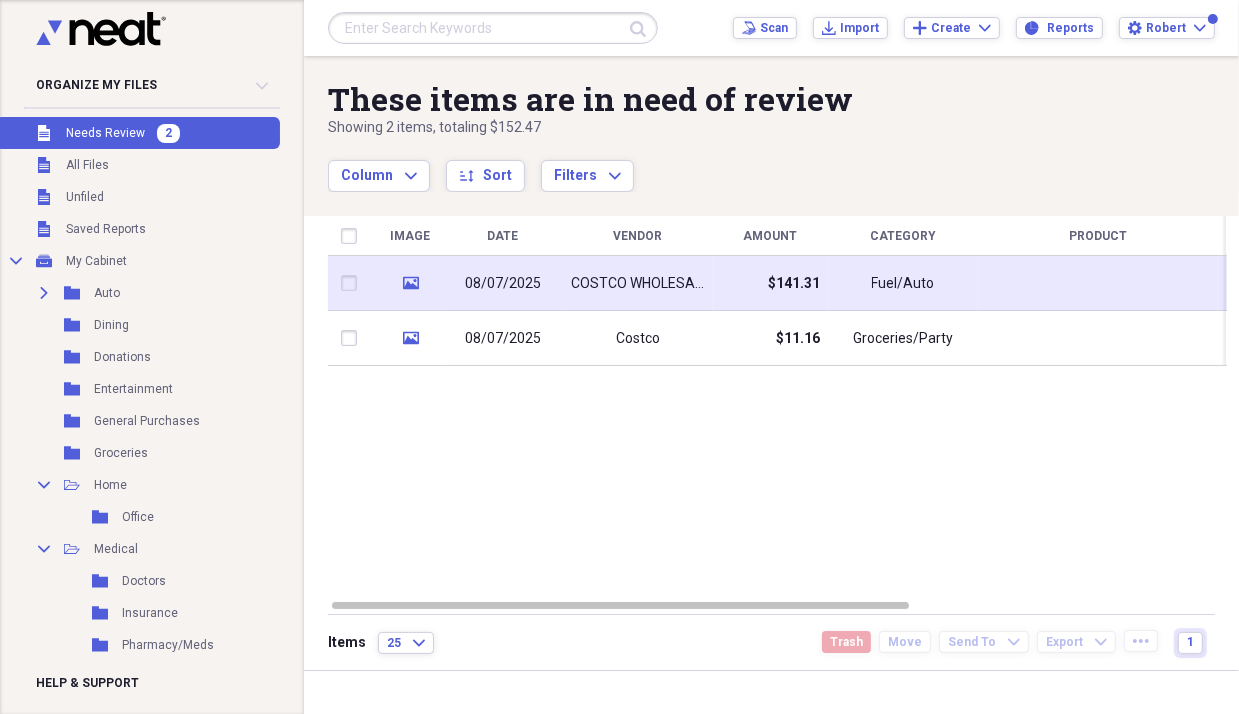 click on "COSTCO WHOLESALE" at bounding box center [638, 283] 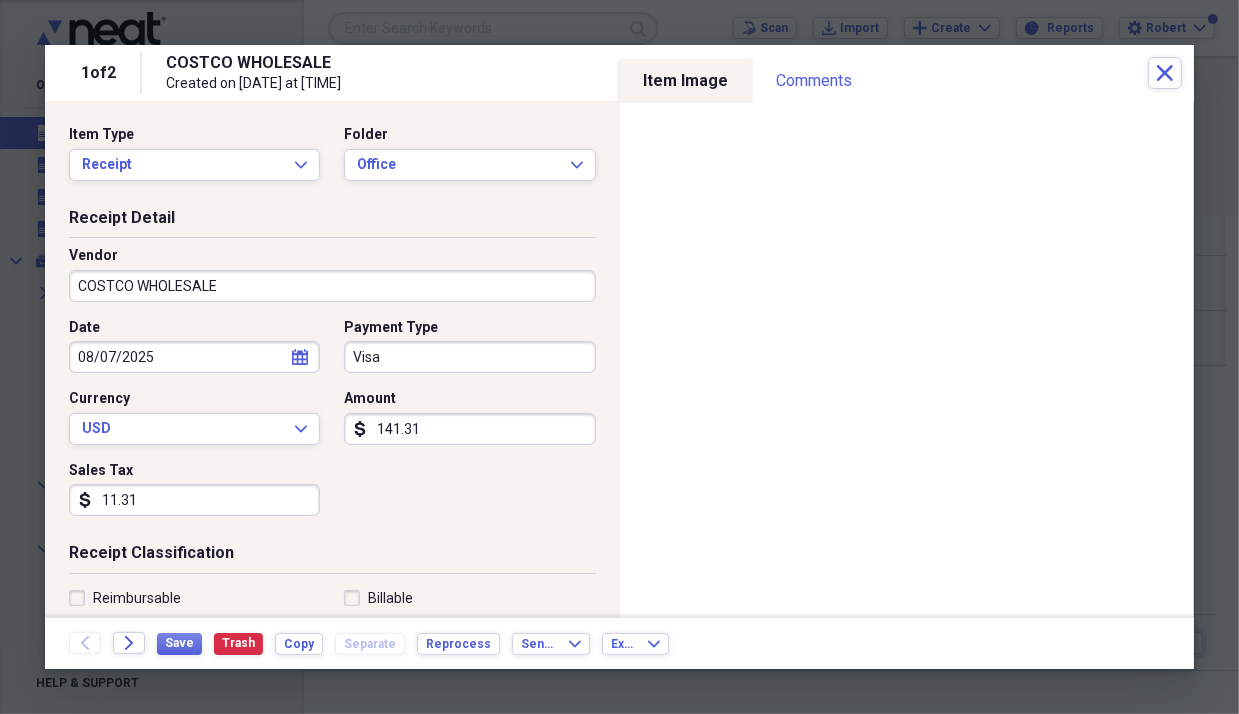 click on "COSTCO WHOLESALE" at bounding box center [332, 286] 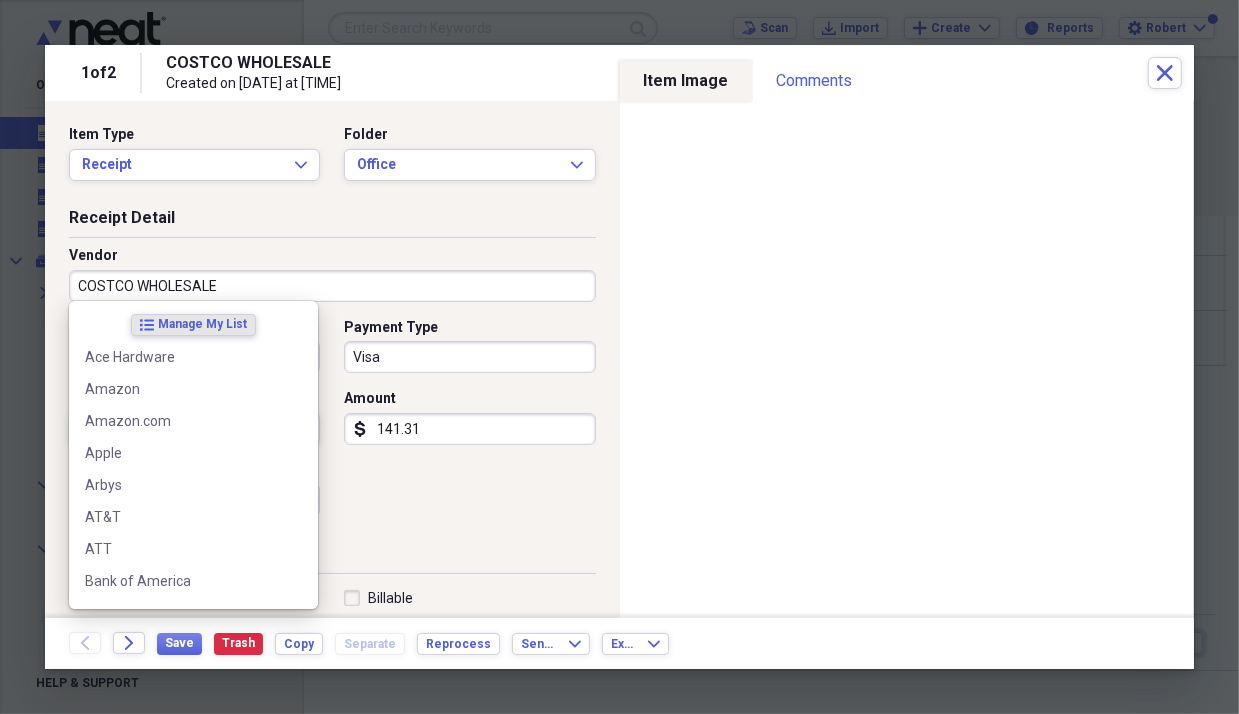 click on "COSTCO WHOLESALE" at bounding box center [332, 286] 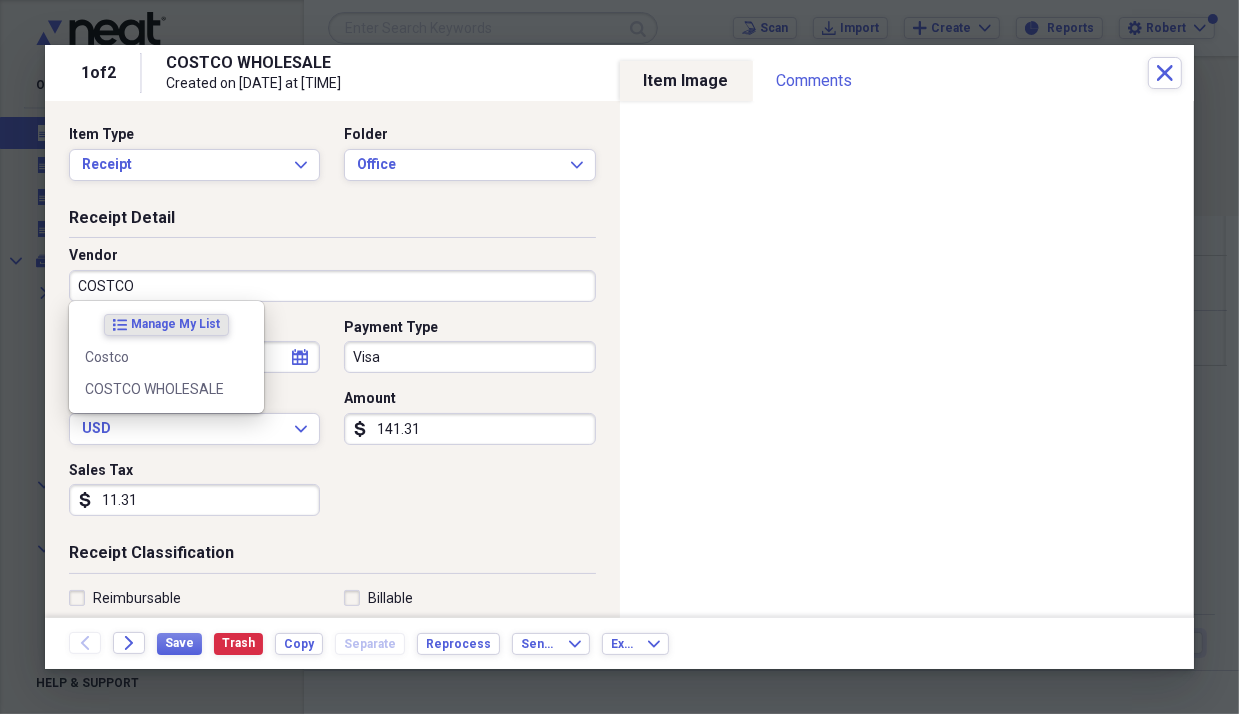 type on "COSTCO" 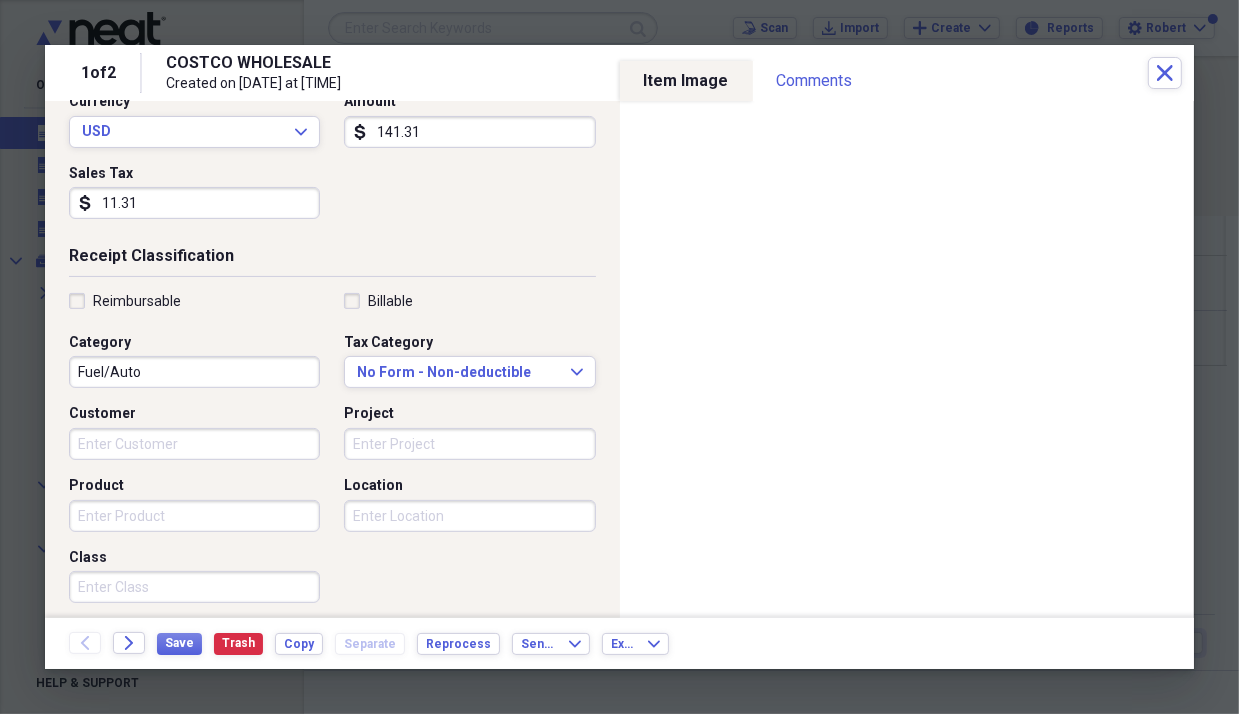 scroll, scrollTop: 300, scrollLeft: 0, axis: vertical 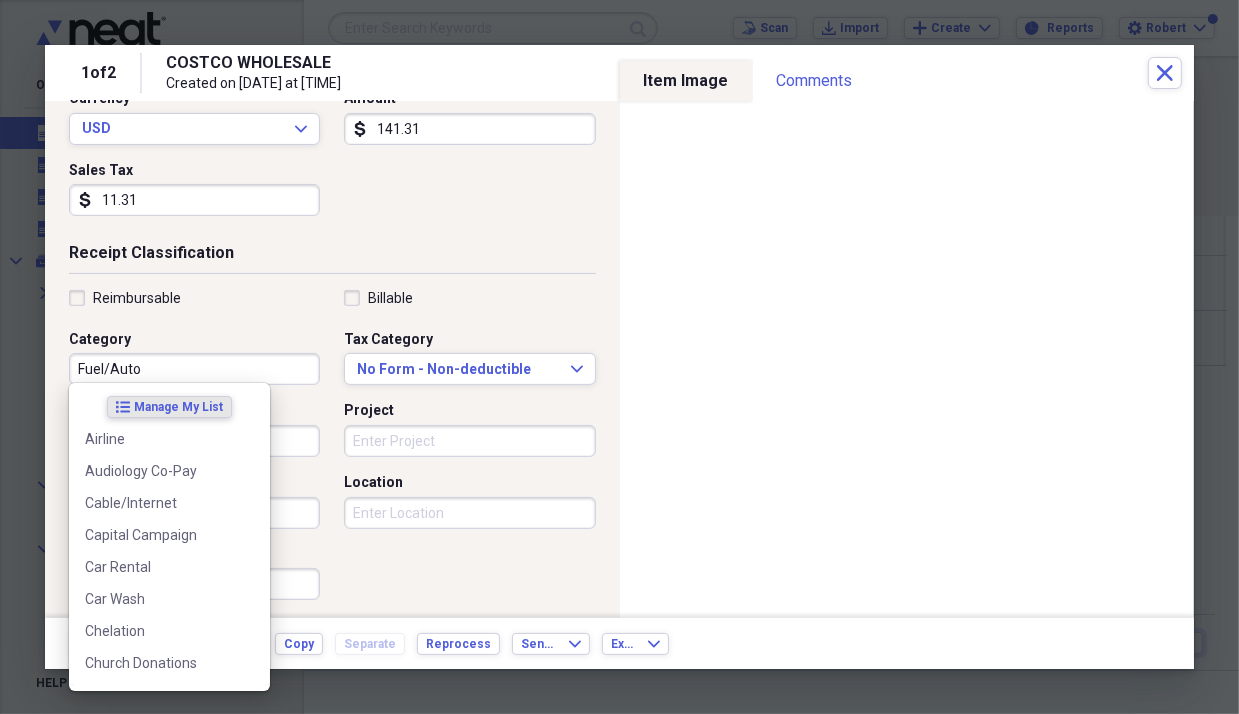 click on "Fuel/Auto" at bounding box center (194, 369) 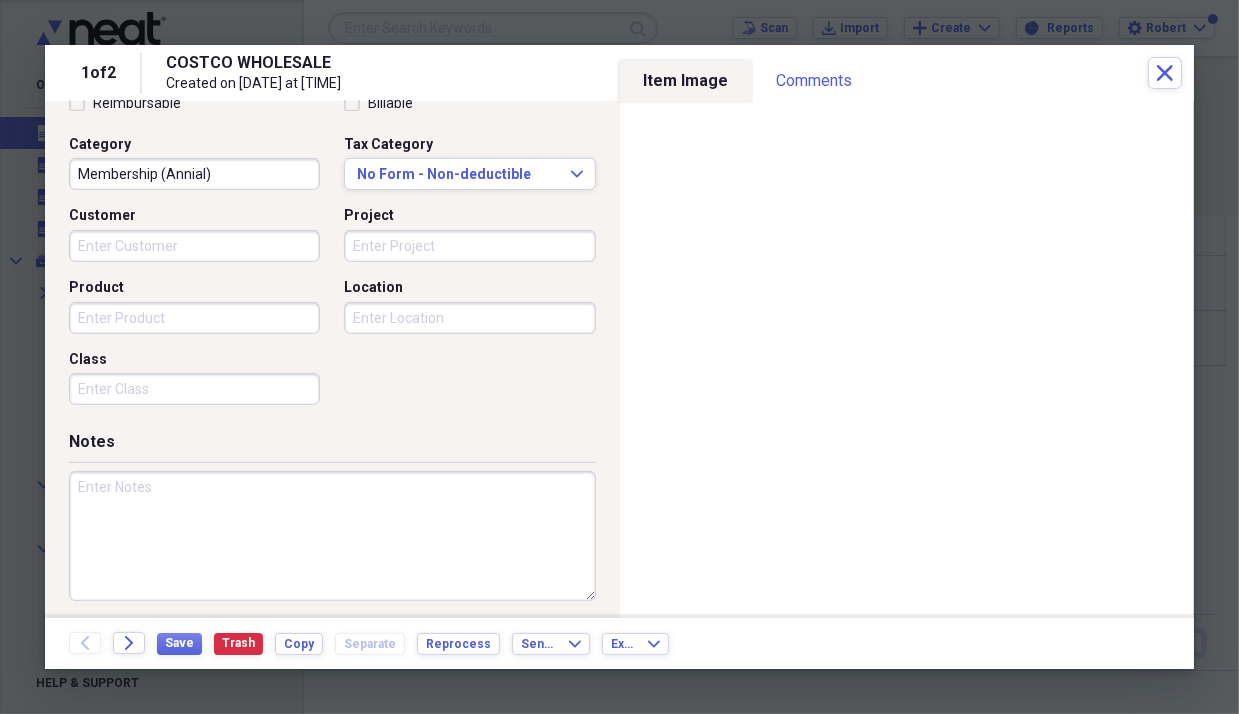 scroll, scrollTop: 496, scrollLeft: 0, axis: vertical 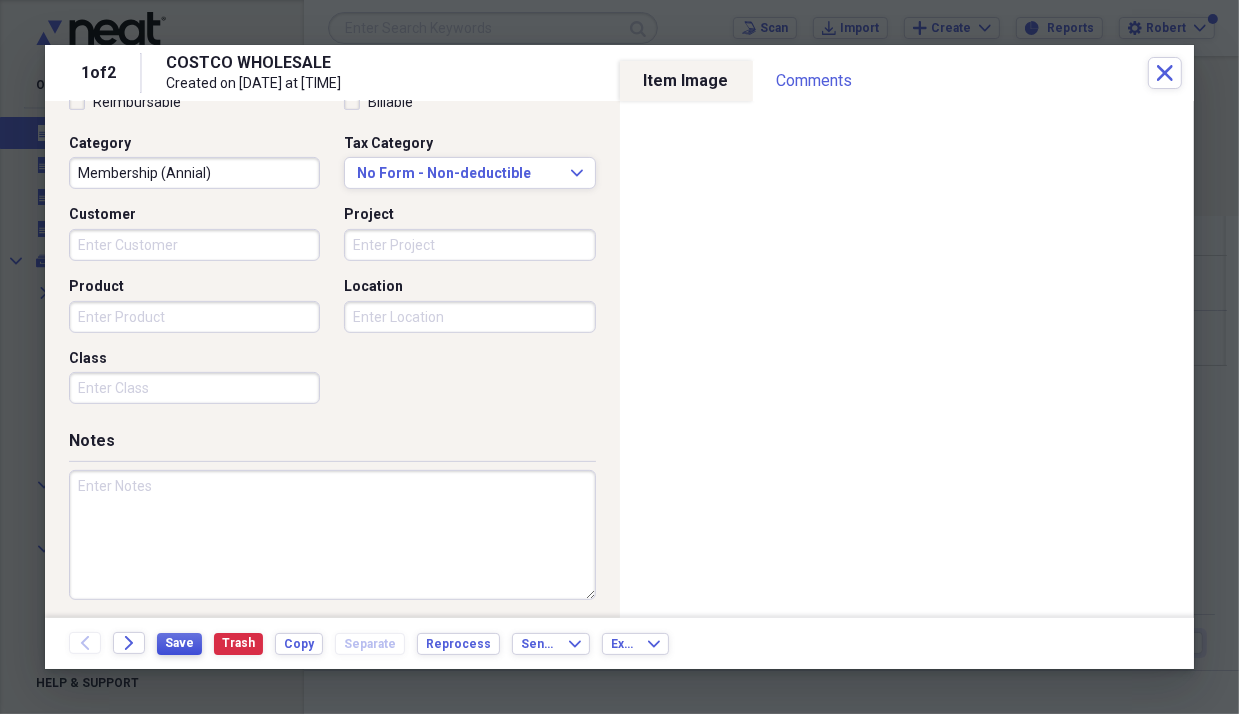 type on "Membership (Annial)" 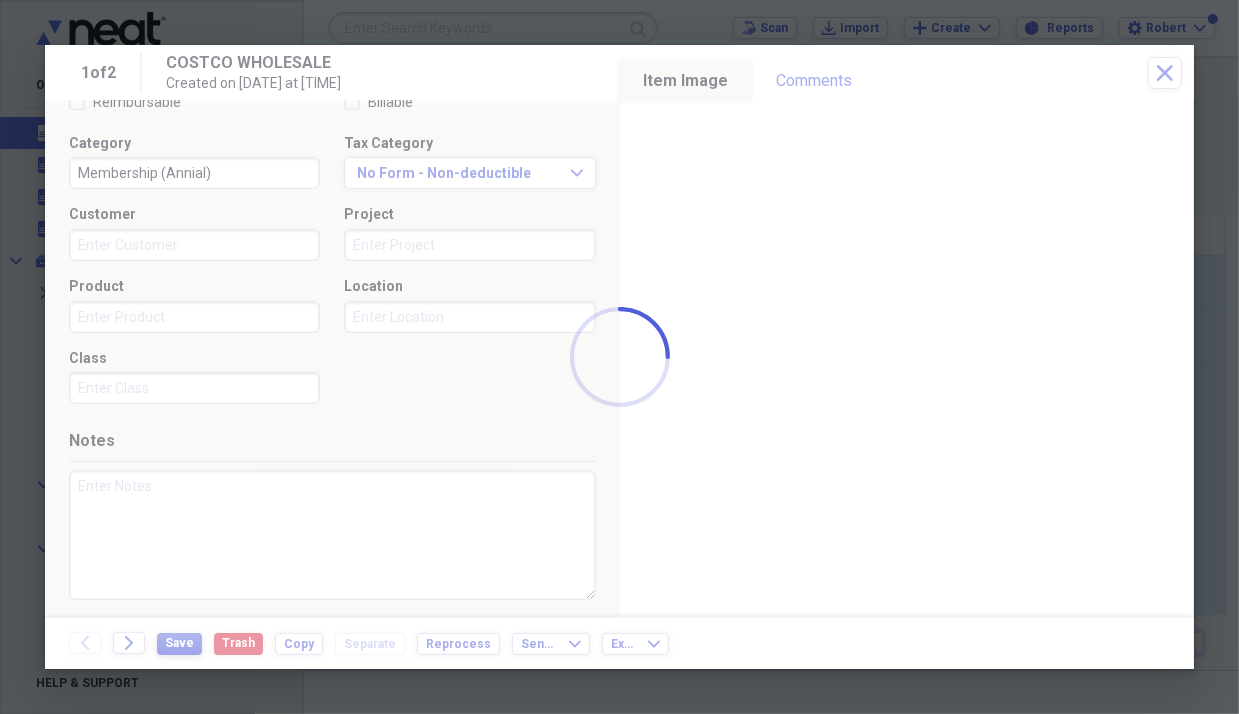 type on "COSTCO" 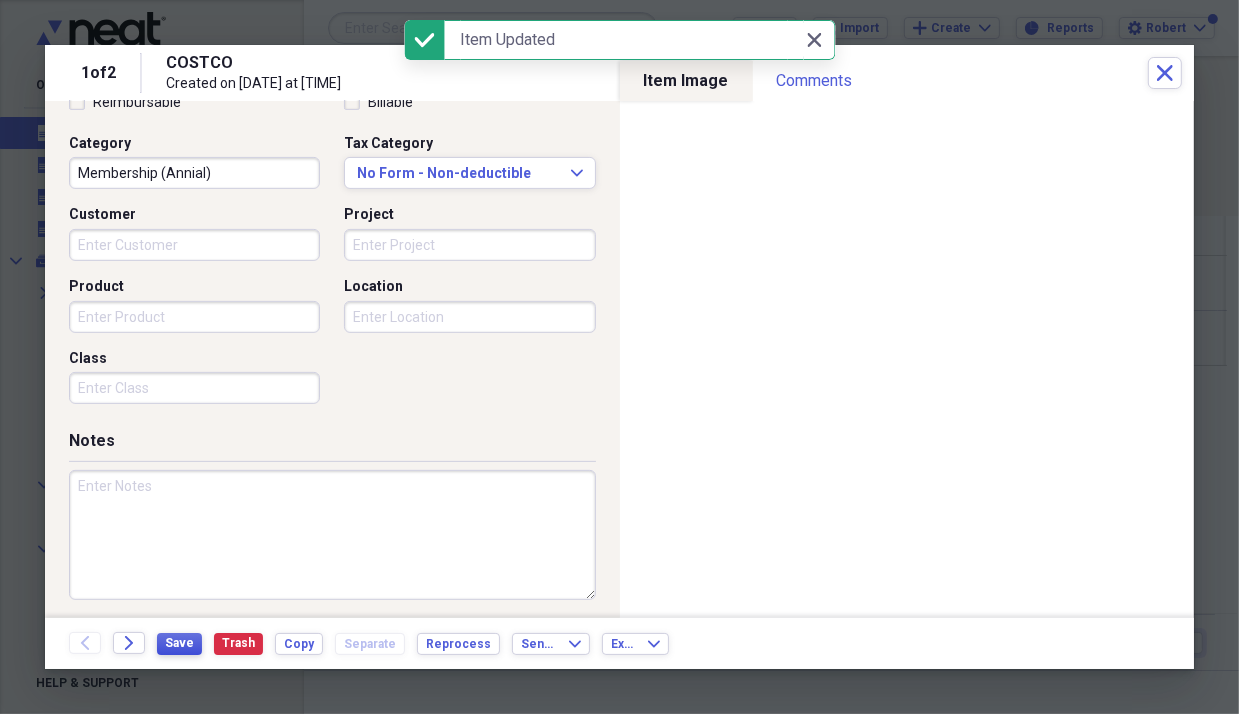scroll, scrollTop: 0, scrollLeft: 0, axis: both 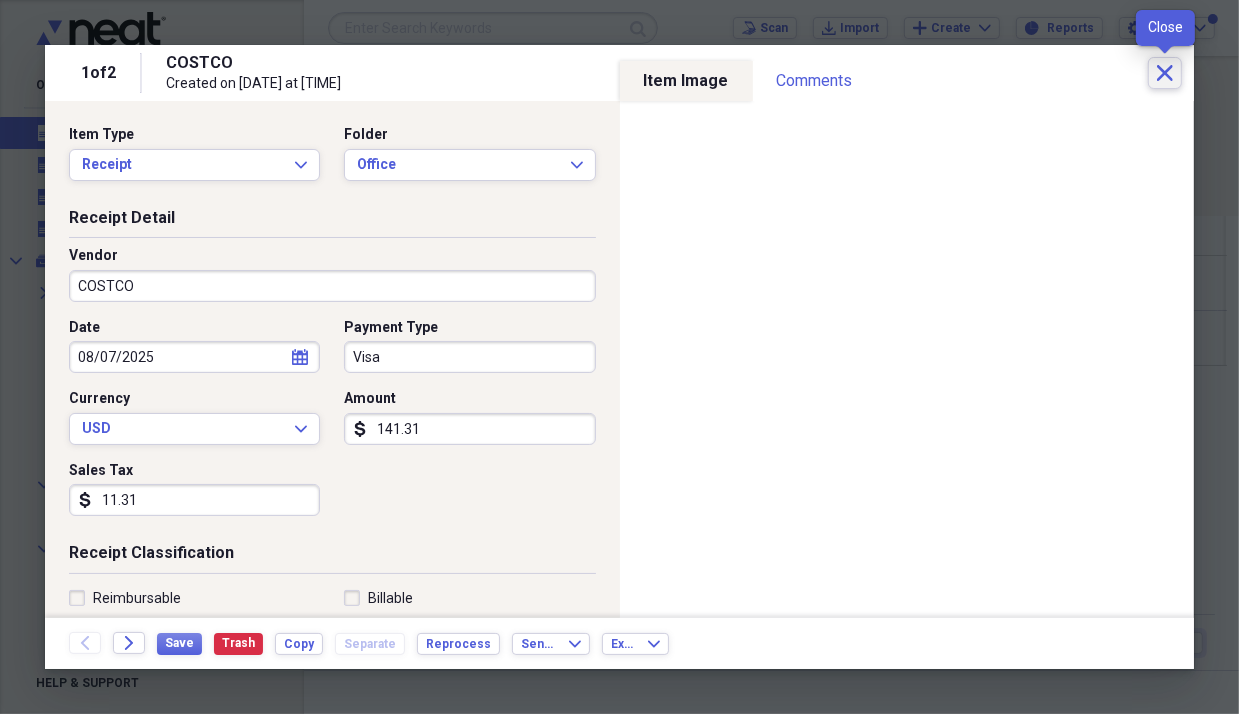 click 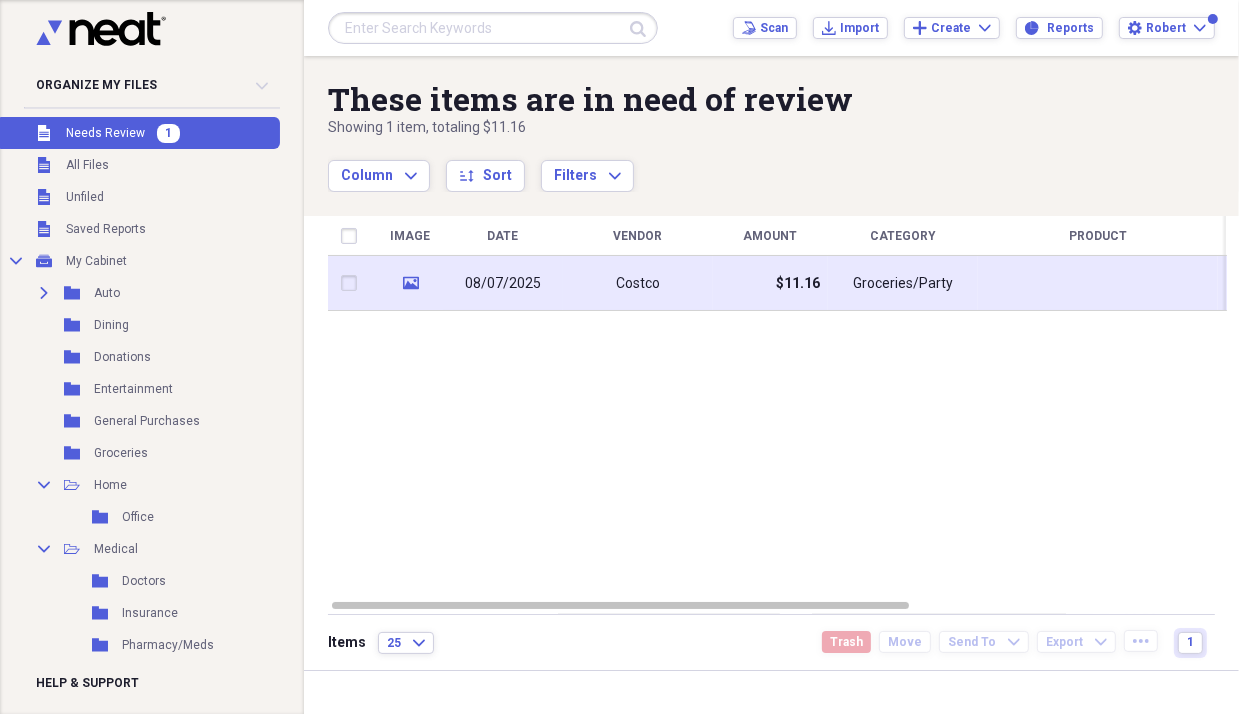 click on "08/07/2025" at bounding box center [503, 284] 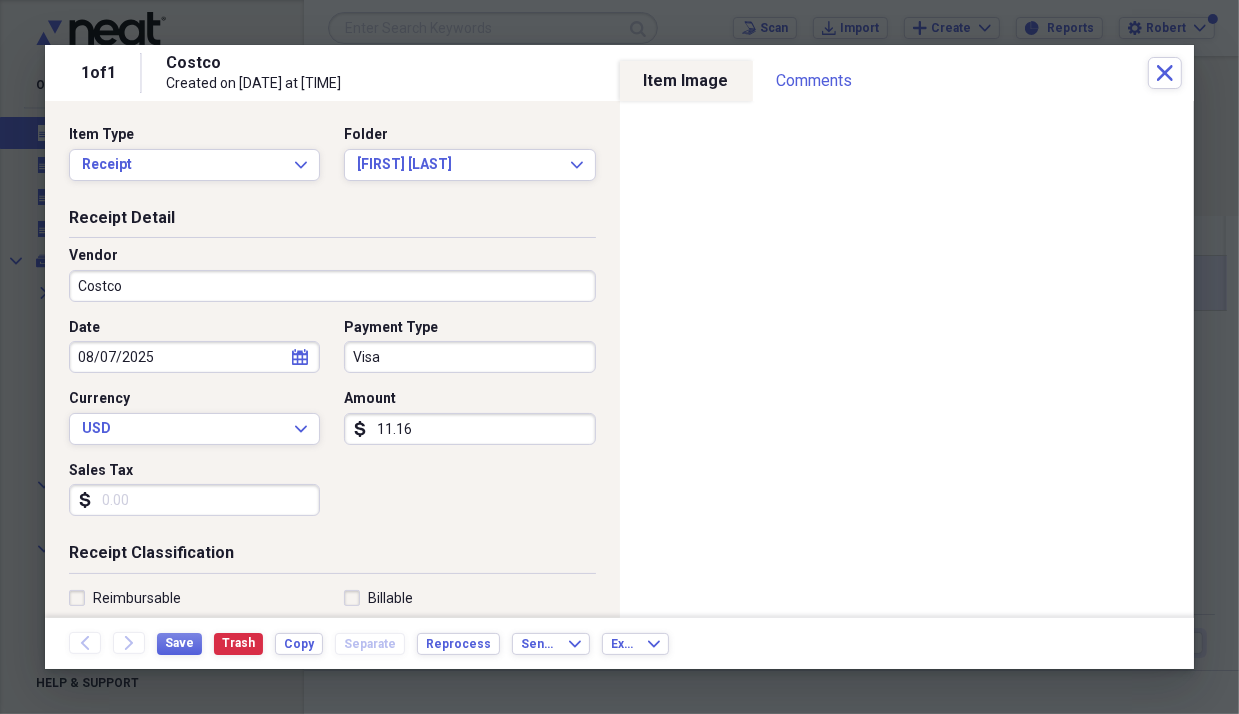 click on "Costco" at bounding box center (332, 286) 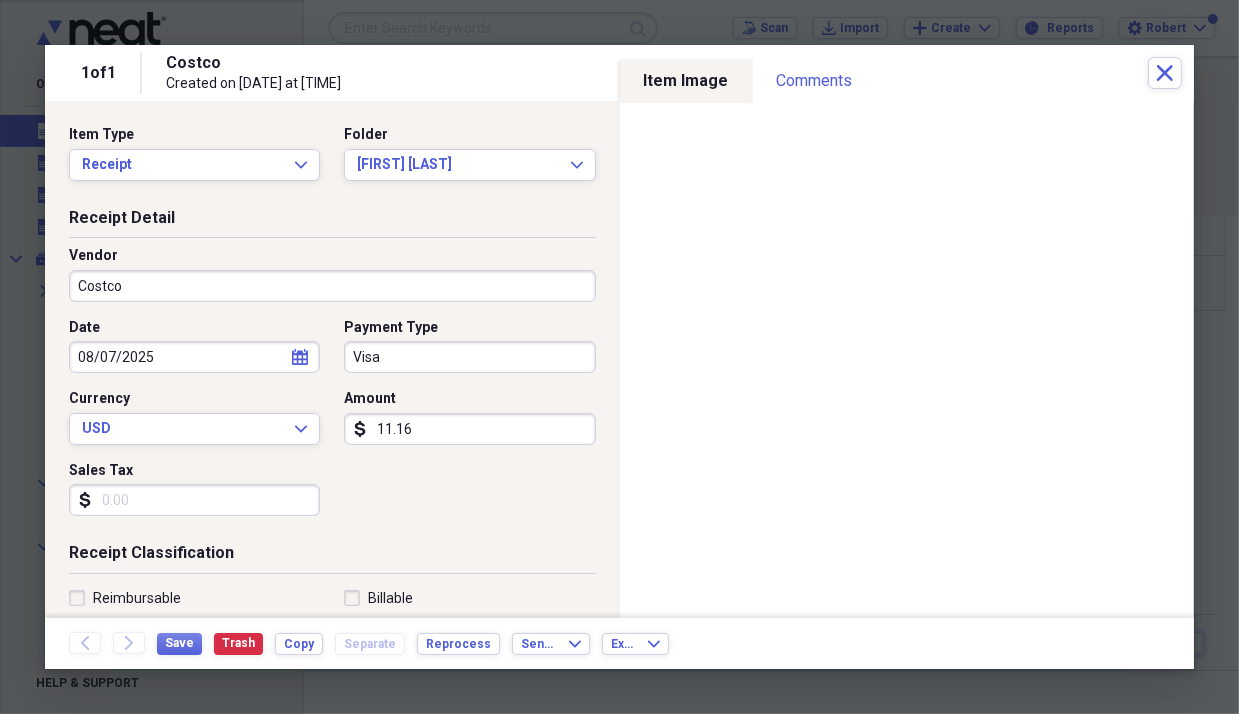 click on "Vendor" at bounding box center (332, 256) 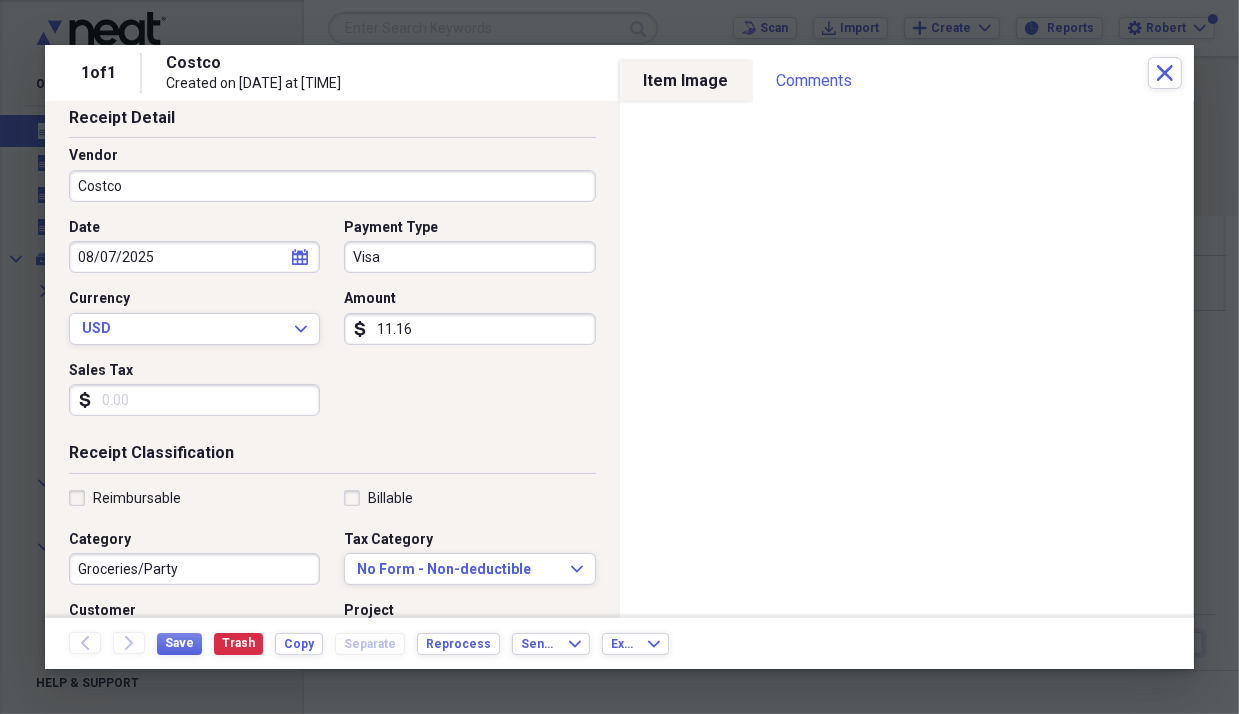 scroll, scrollTop: 200, scrollLeft: 0, axis: vertical 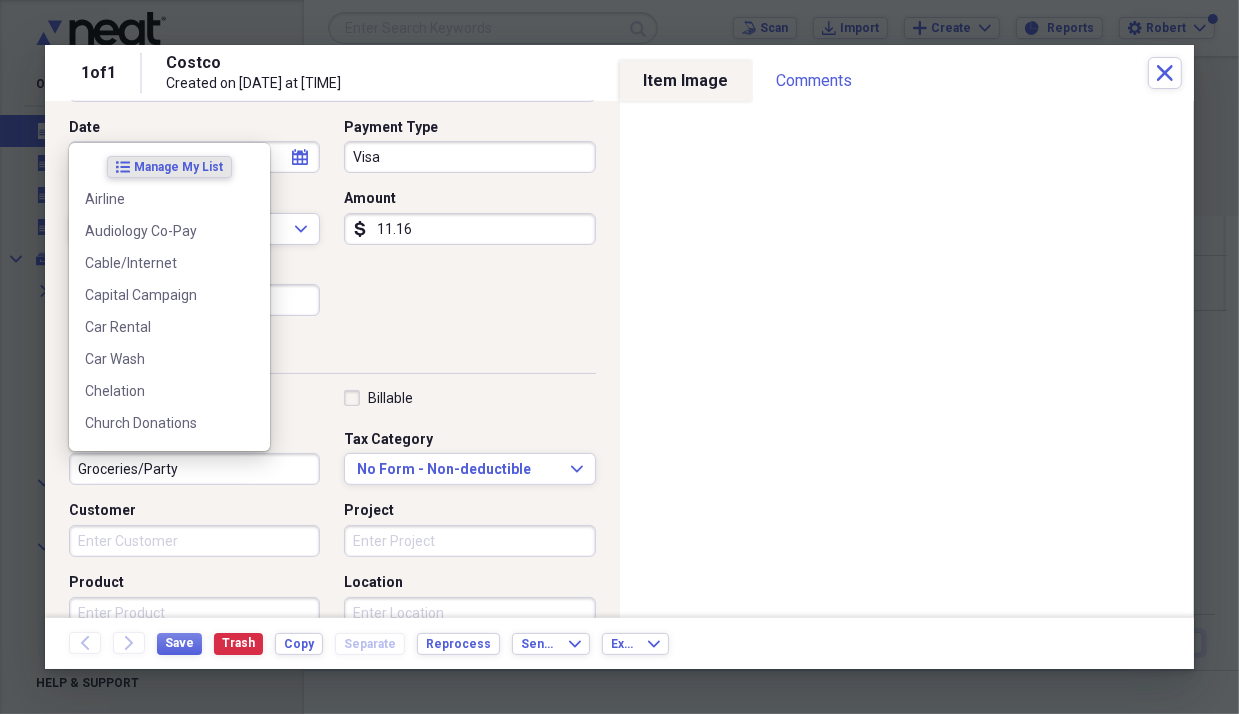 click on "Groceries/Party" at bounding box center [194, 469] 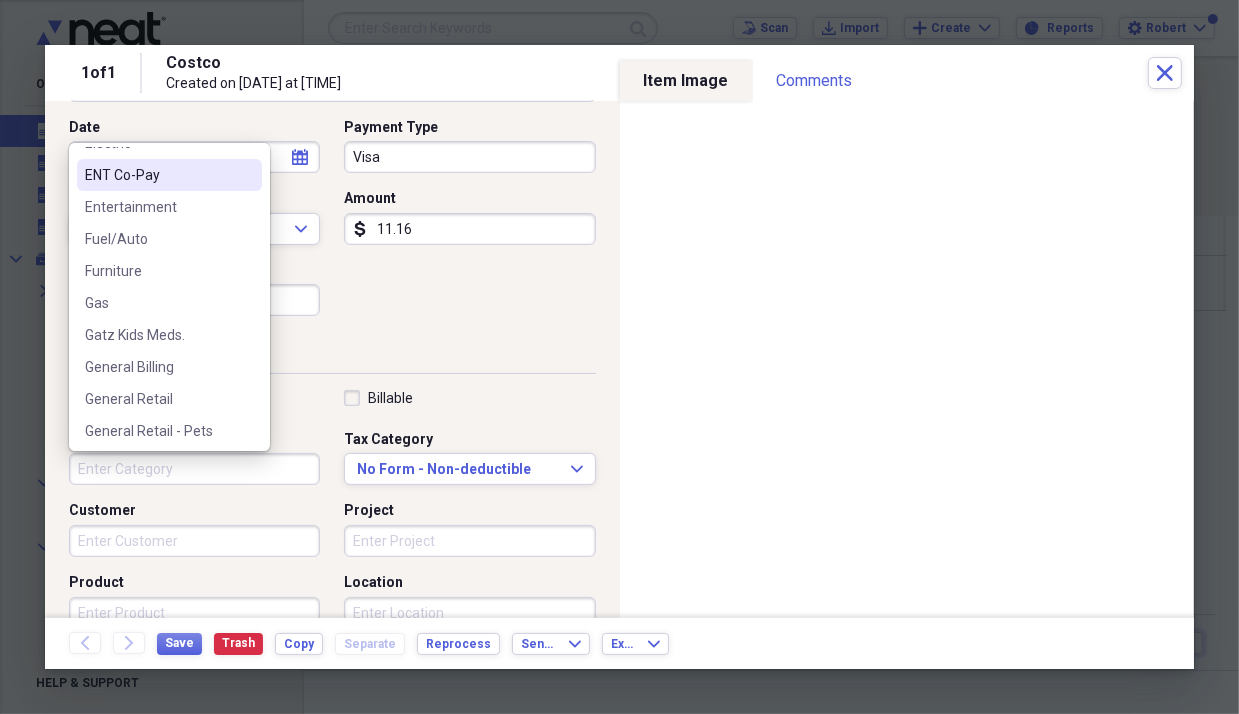 scroll, scrollTop: 500, scrollLeft: 0, axis: vertical 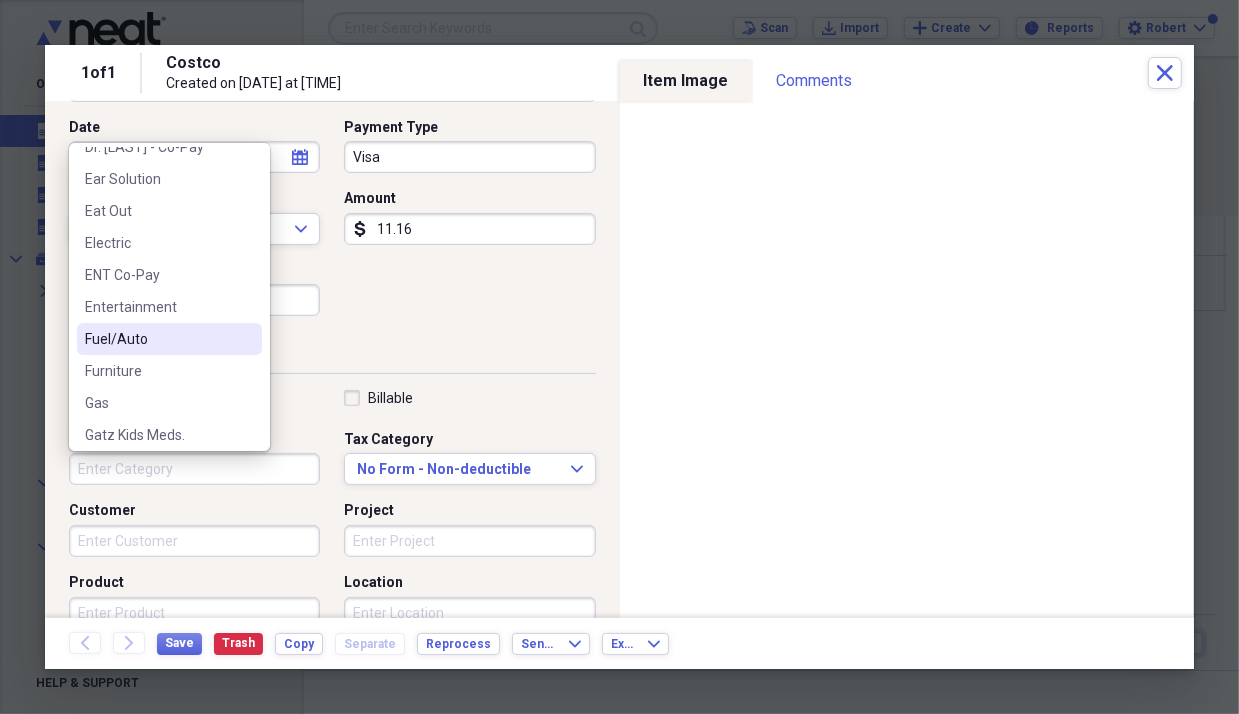 click on "list Manage My List Airline Audiology Co-Pay Cable/Internet Capital Campaign Car Rental Car Wash Chelation Church Donations Cloud Storage COPD Countertops Decor Dental Dining Dr. [LAST] - Co-Pay Ear Solution Eat Out Electric ENT Co-Pay Entertainment Fuel/Auto Furniture Gas Gatz Kids Meds. General Billing General Retail General Retail - Pets Gift Gift-[FIRST] Groceries Groceries/Party Haircut Home Security ID Landline Lodging/Hotel Manicure Massage Meals/Restaurant Meals/Restaurants Meds Membership (Annial) Microsoft 365 Neat Scanner Program None Parking Phone/Telecom Phones Pizza Postal/Shipping Sanexas Sewers Snack Snacks Sun Glasses supplements Supplies Supplies- Taxi Transportation Trash Utilities Water" at bounding box center [169, 297] 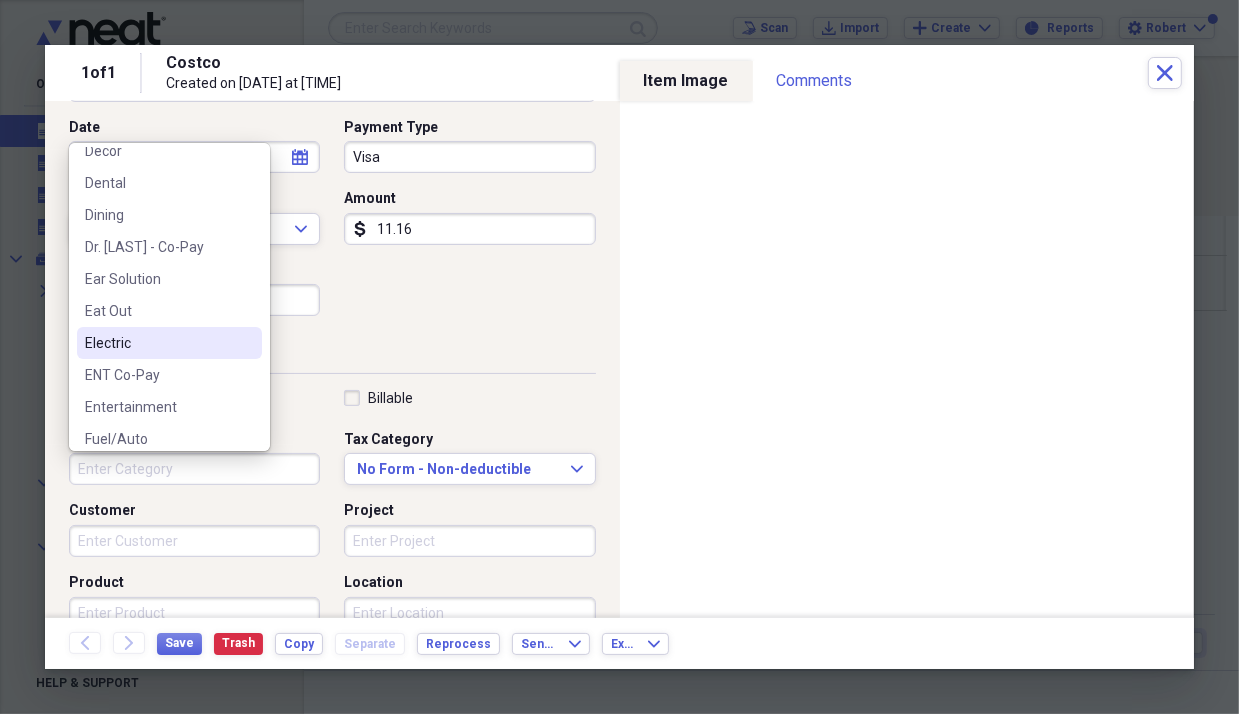 scroll, scrollTop: 300, scrollLeft: 0, axis: vertical 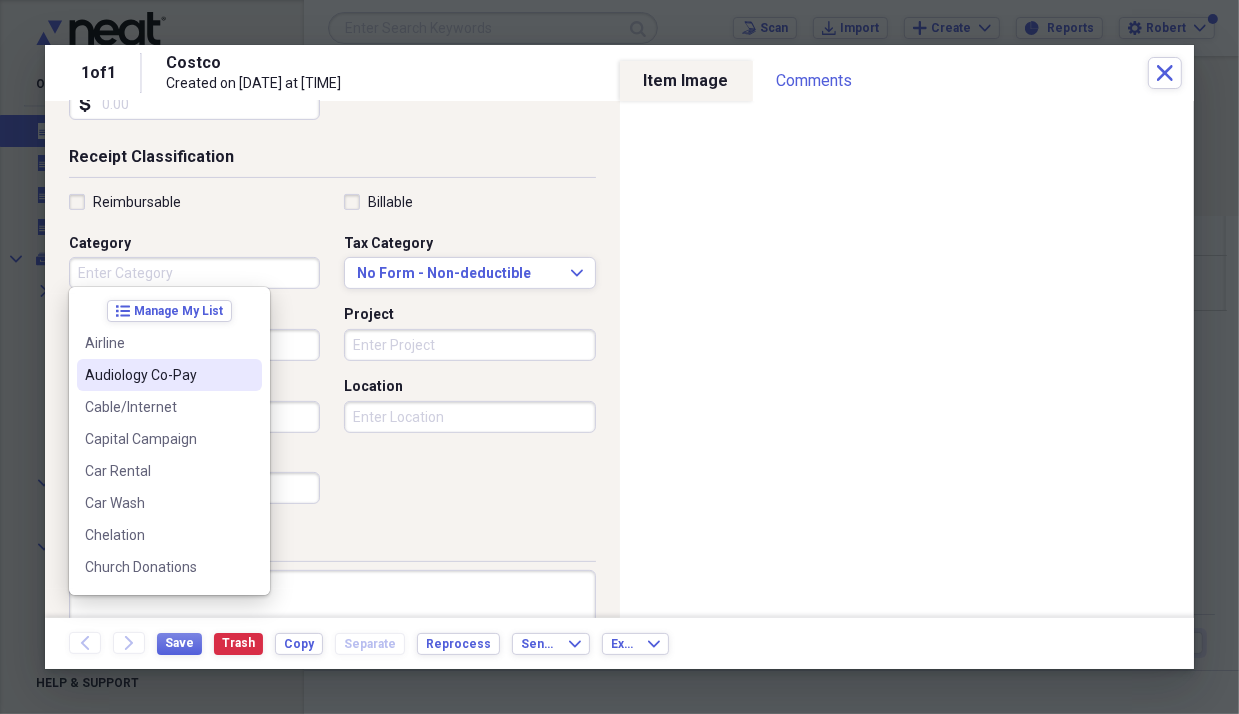 click on "Category" at bounding box center (194, 273) 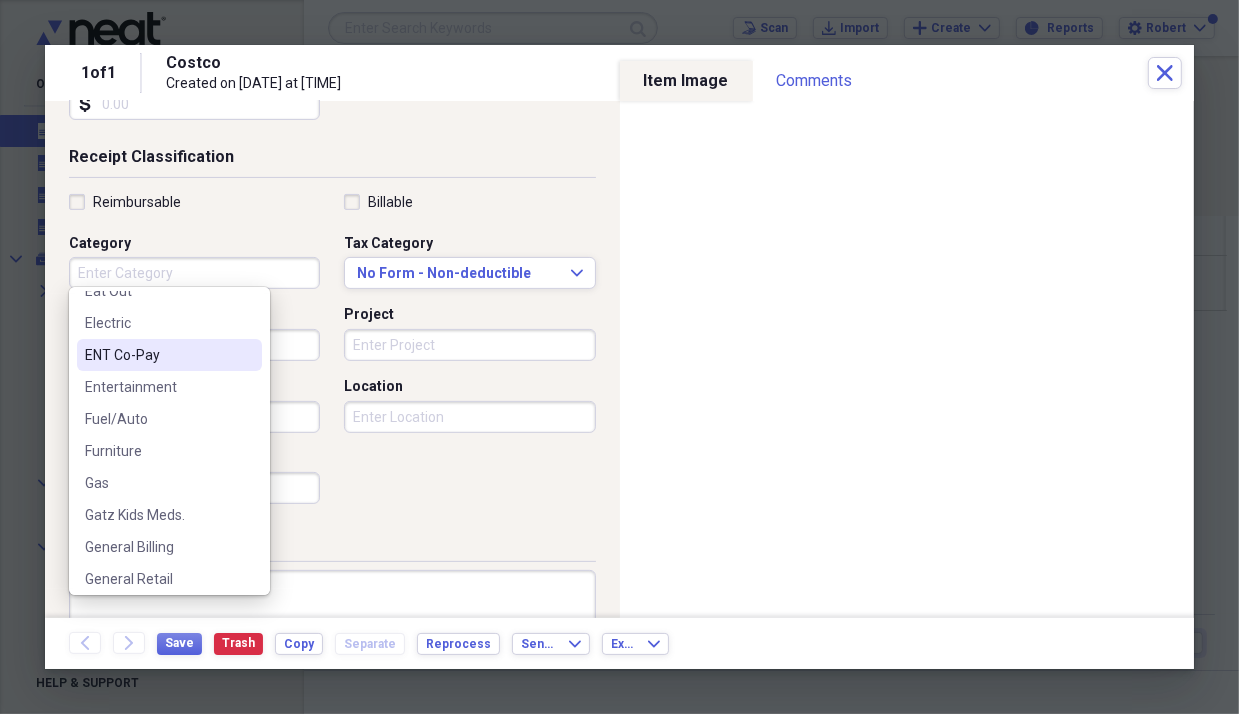 scroll, scrollTop: 600, scrollLeft: 0, axis: vertical 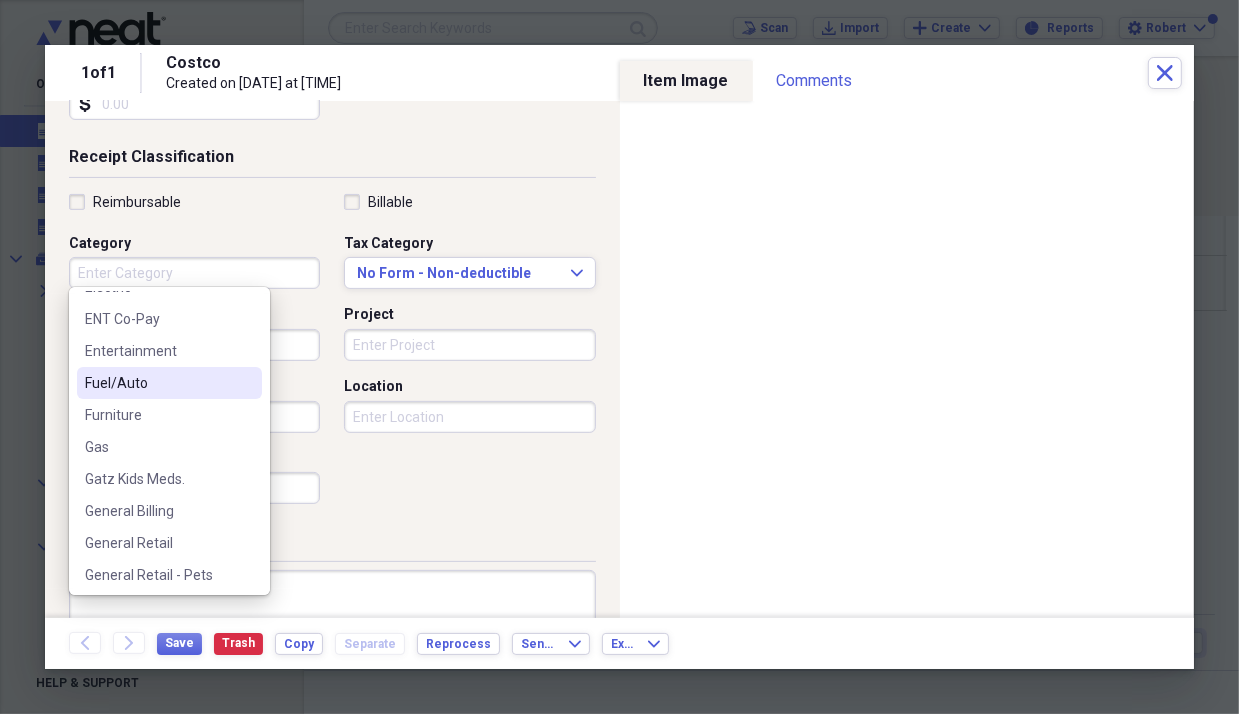 click on "Fuel/Auto" at bounding box center [157, 383] 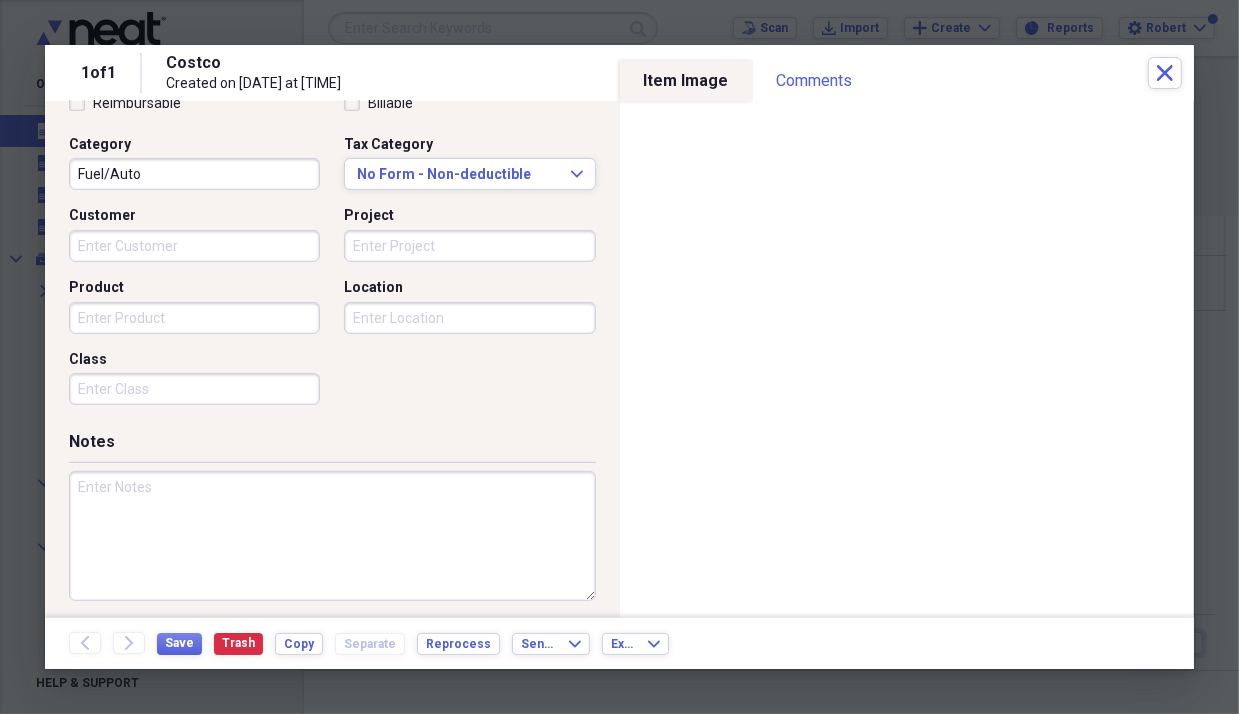 scroll, scrollTop: 496, scrollLeft: 0, axis: vertical 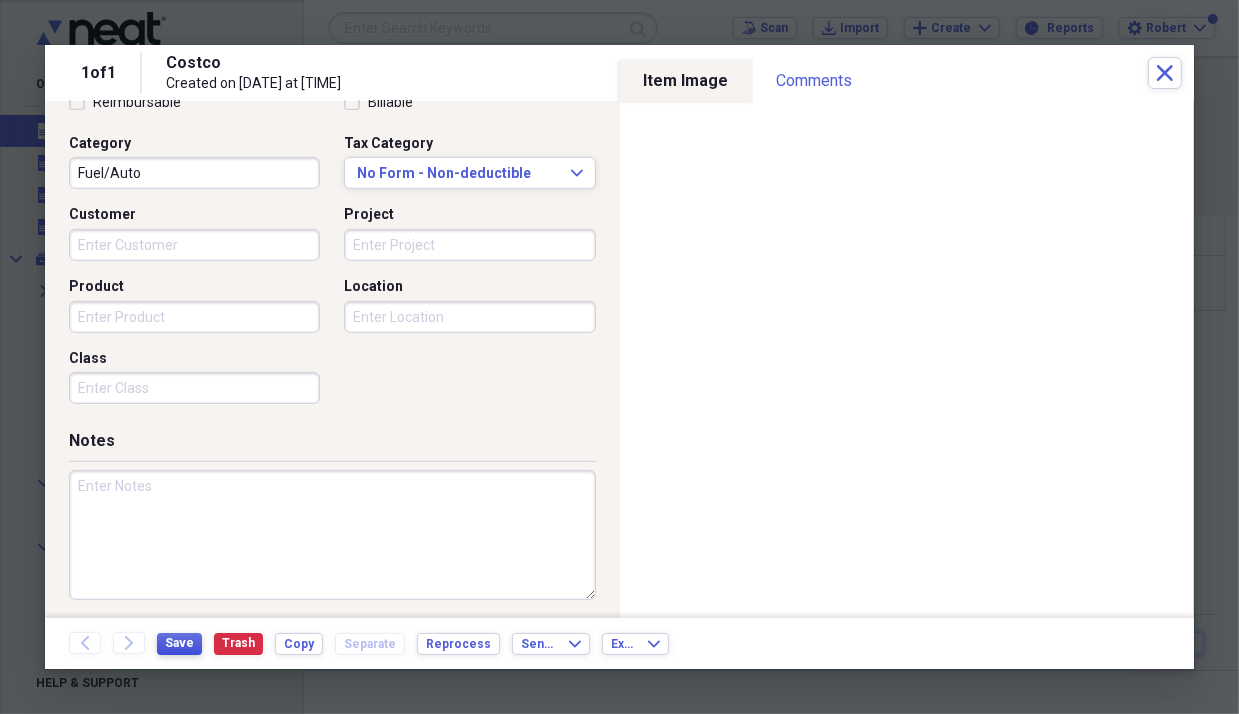 click on "Save" at bounding box center [179, 643] 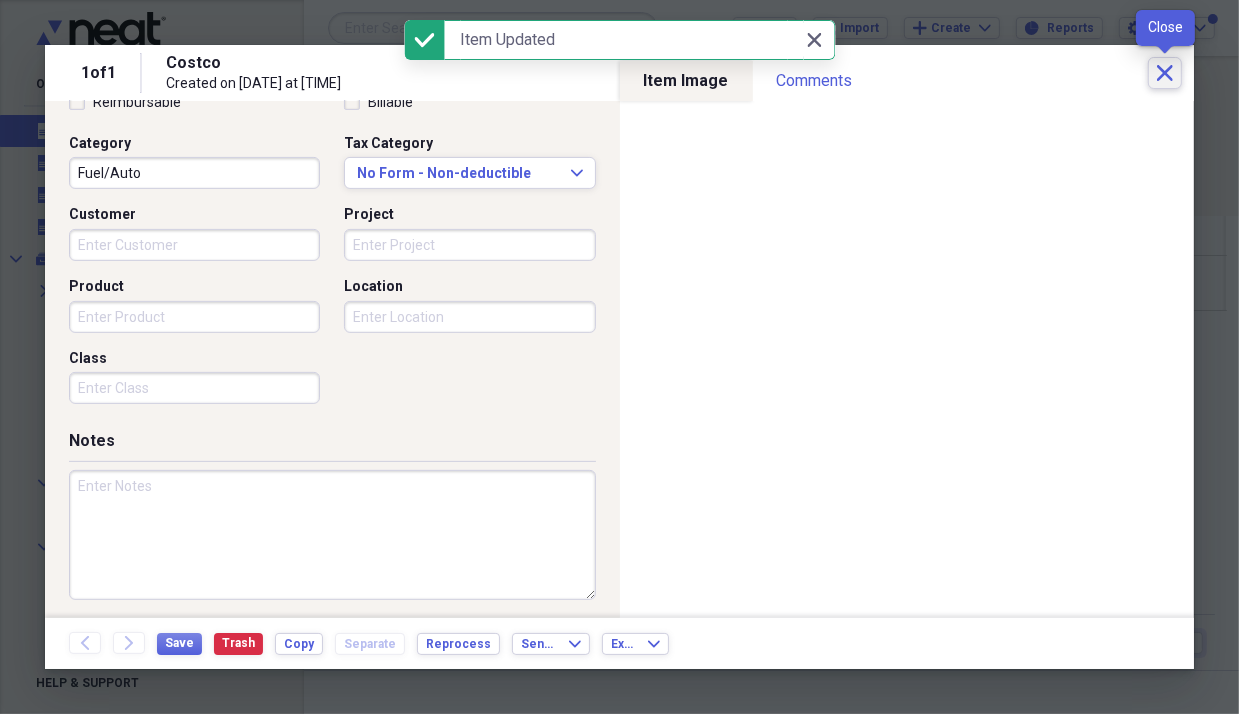 click on "Close" at bounding box center (1165, 73) 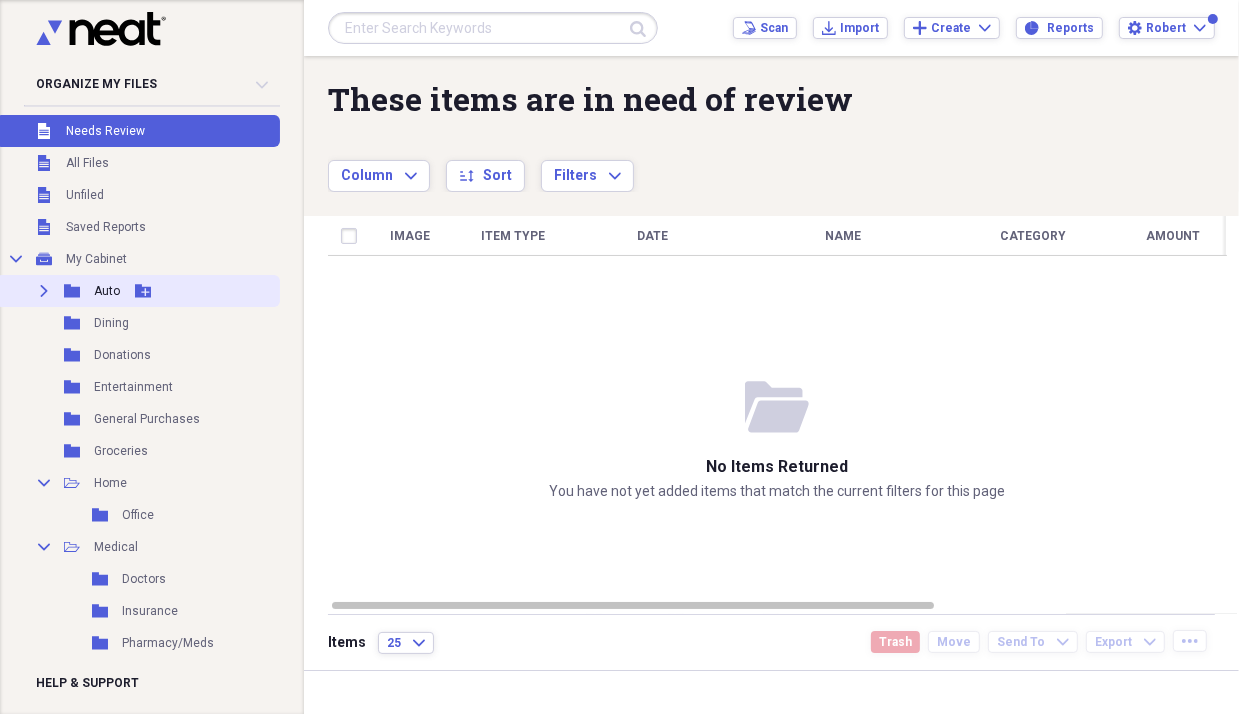 click on "Auto" at bounding box center (107, 291) 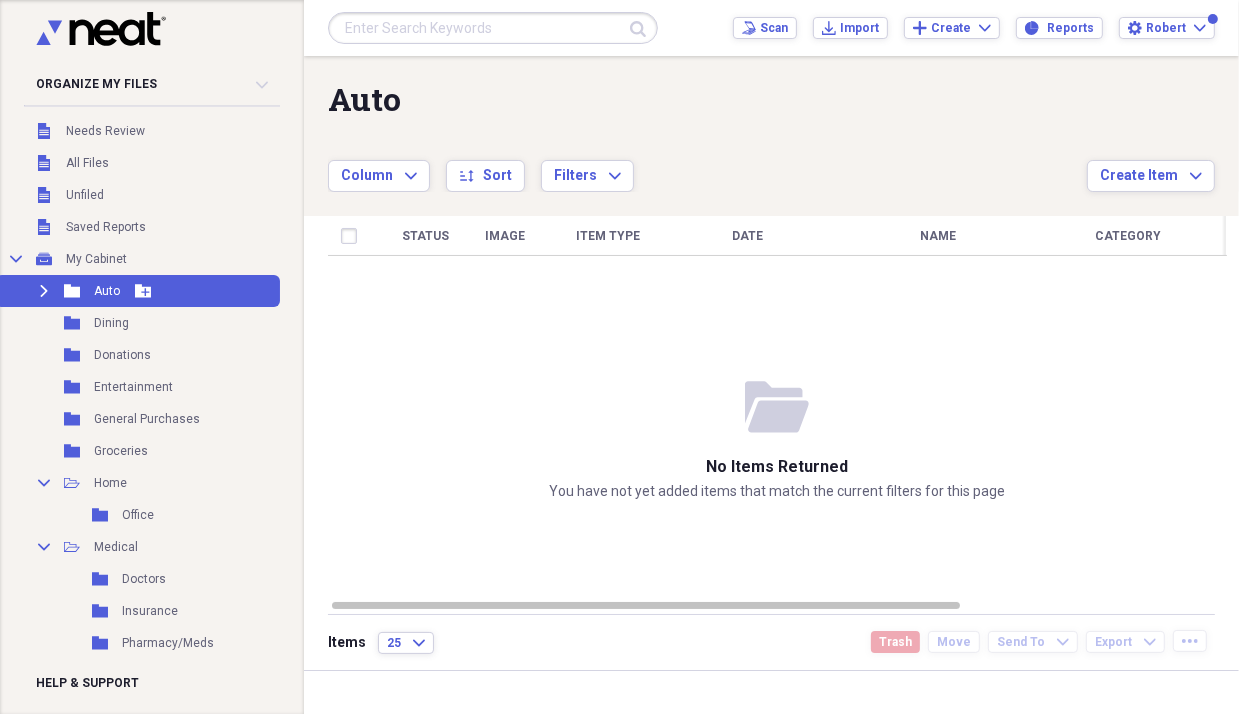 click on "Expand" 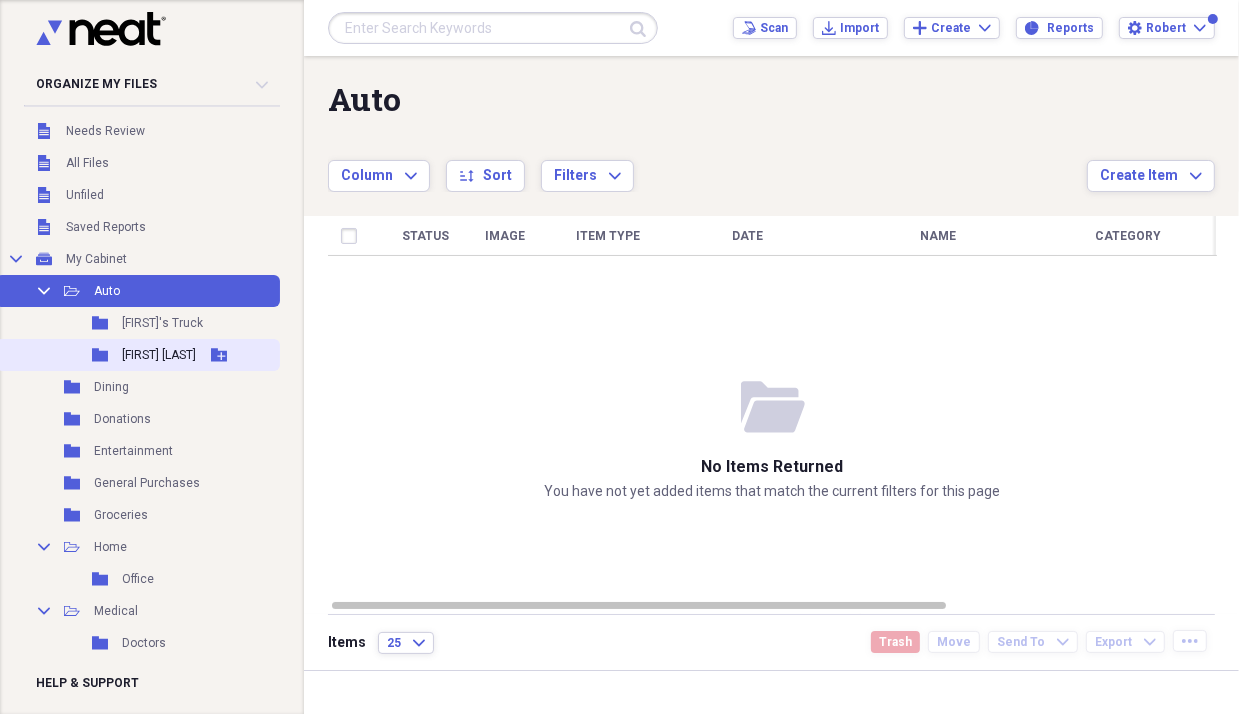 click 